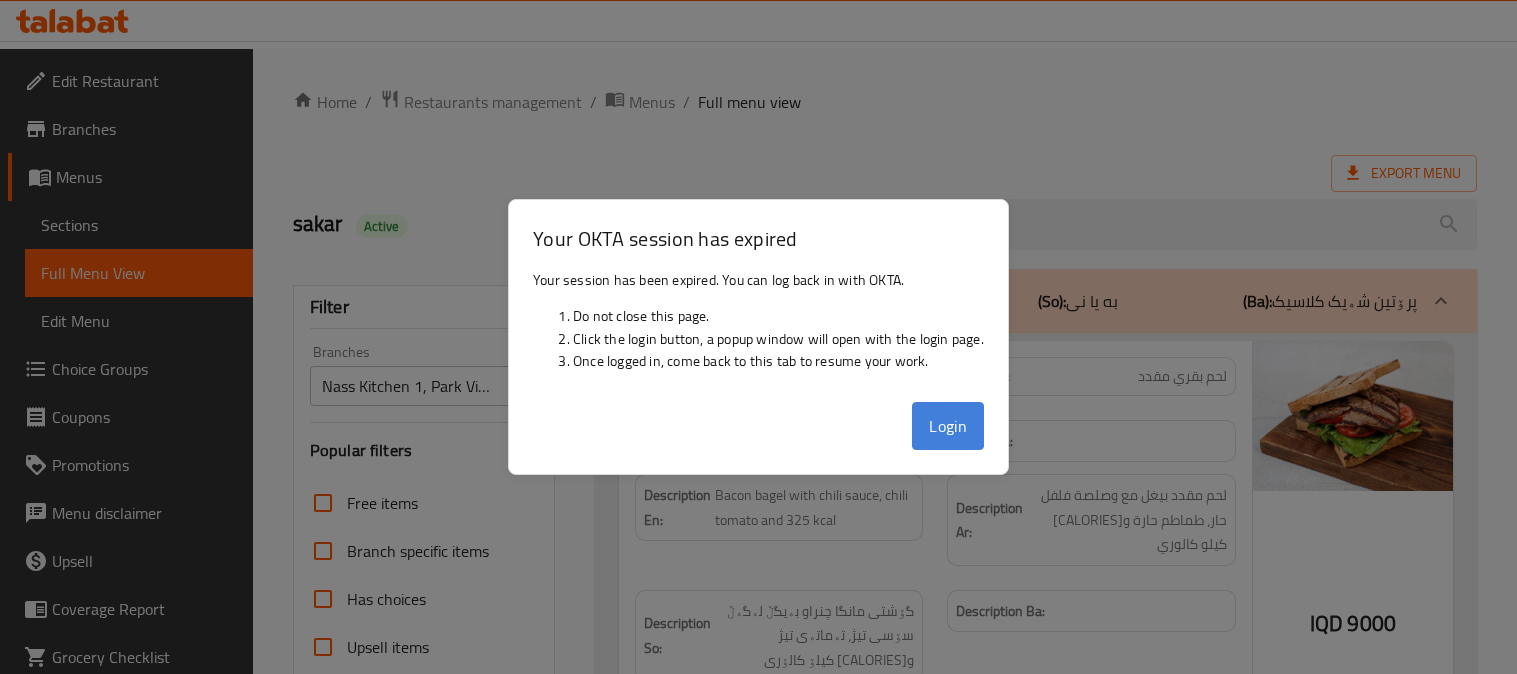 scroll, scrollTop: 390, scrollLeft: 0, axis: vertical 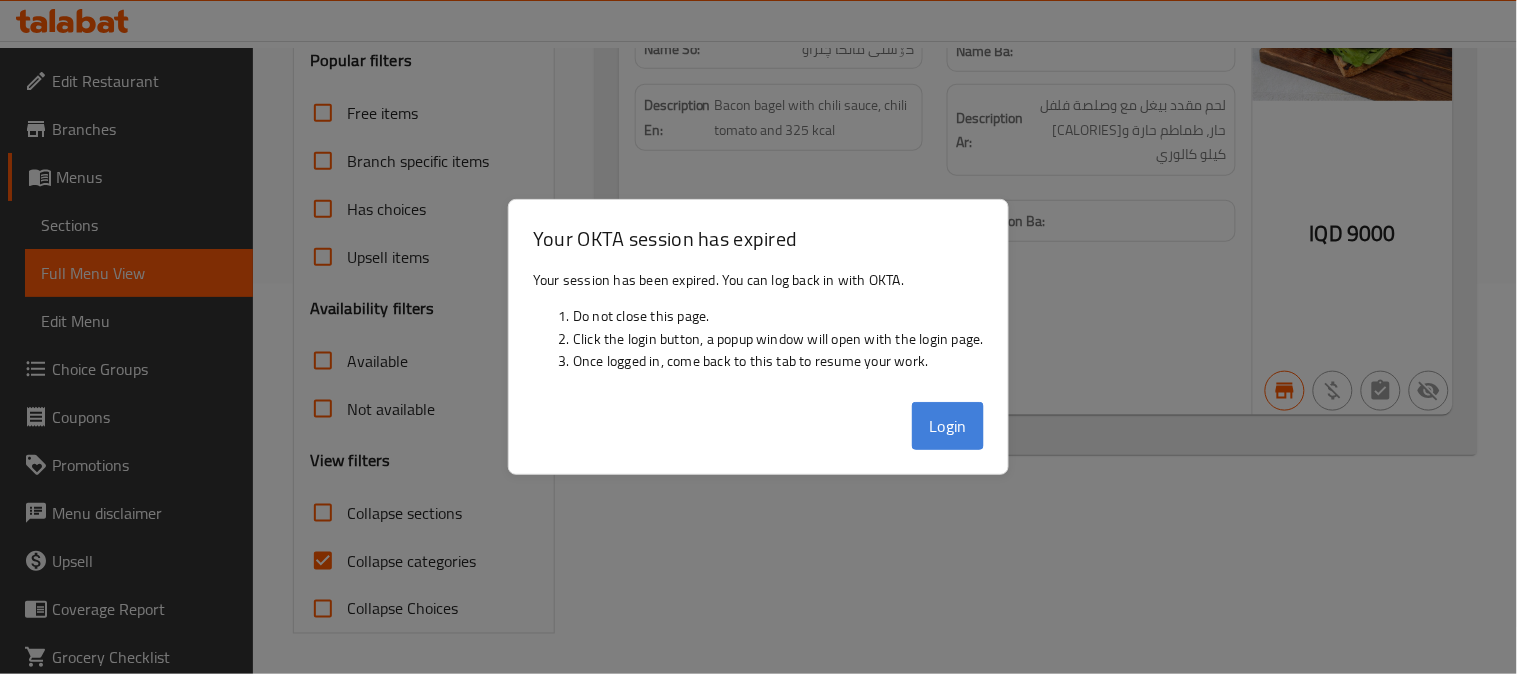 click on "Login" at bounding box center [948, 426] 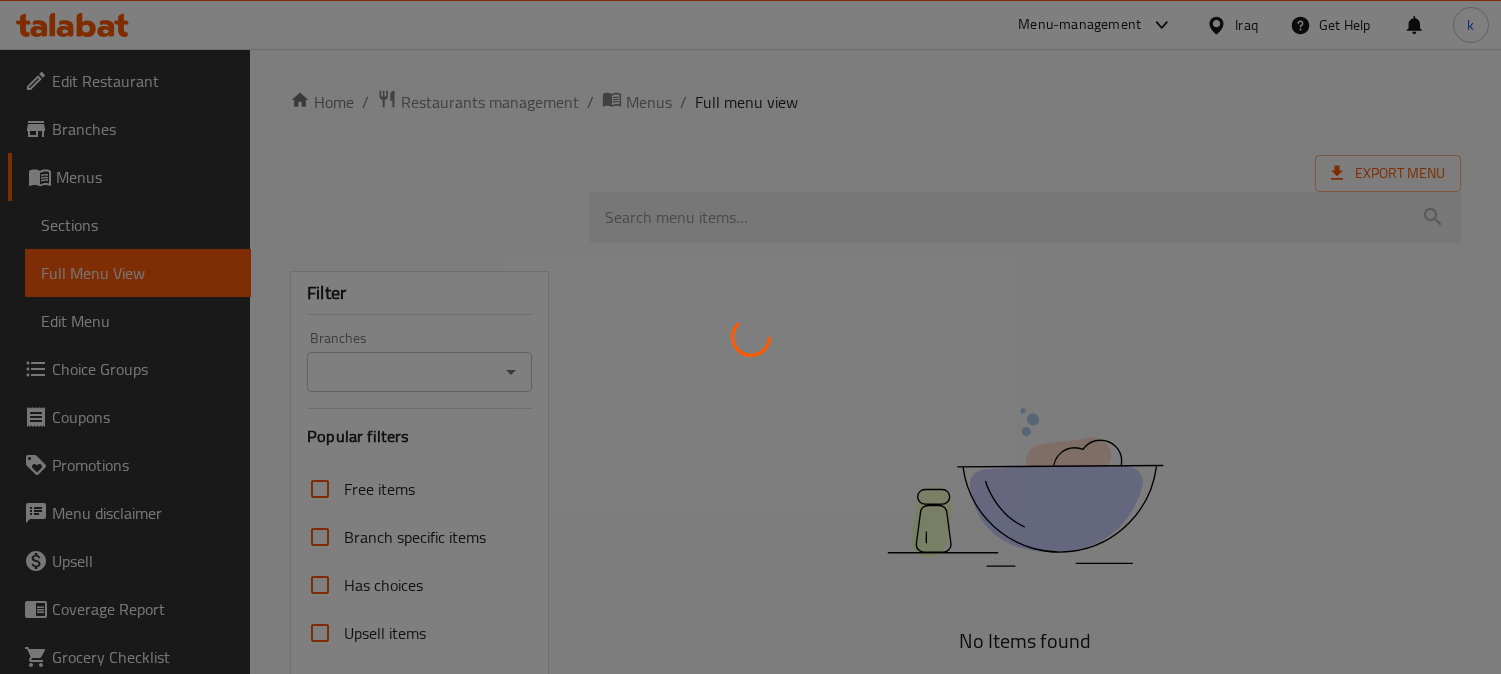 scroll, scrollTop: 0, scrollLeft: 0, axis: both 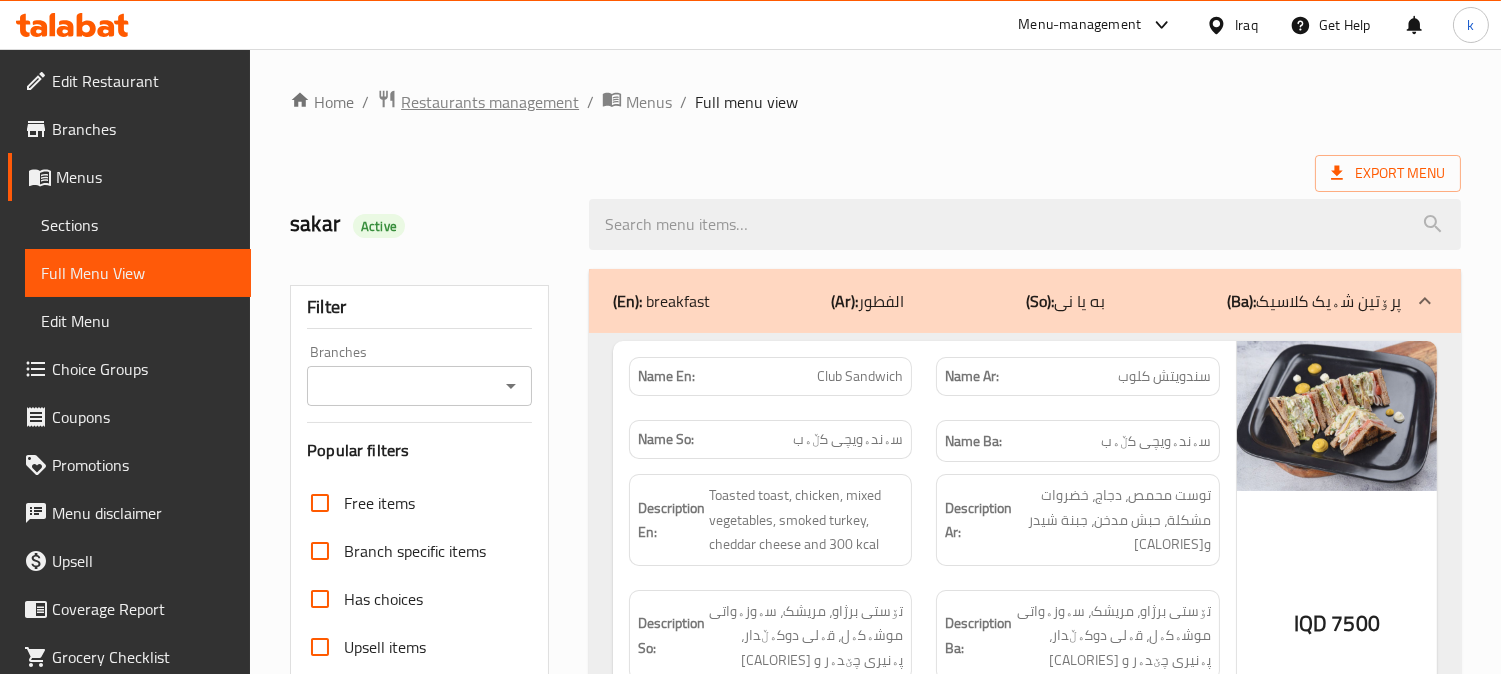 click on "Restaurants management" at bounding box center (490, 102) 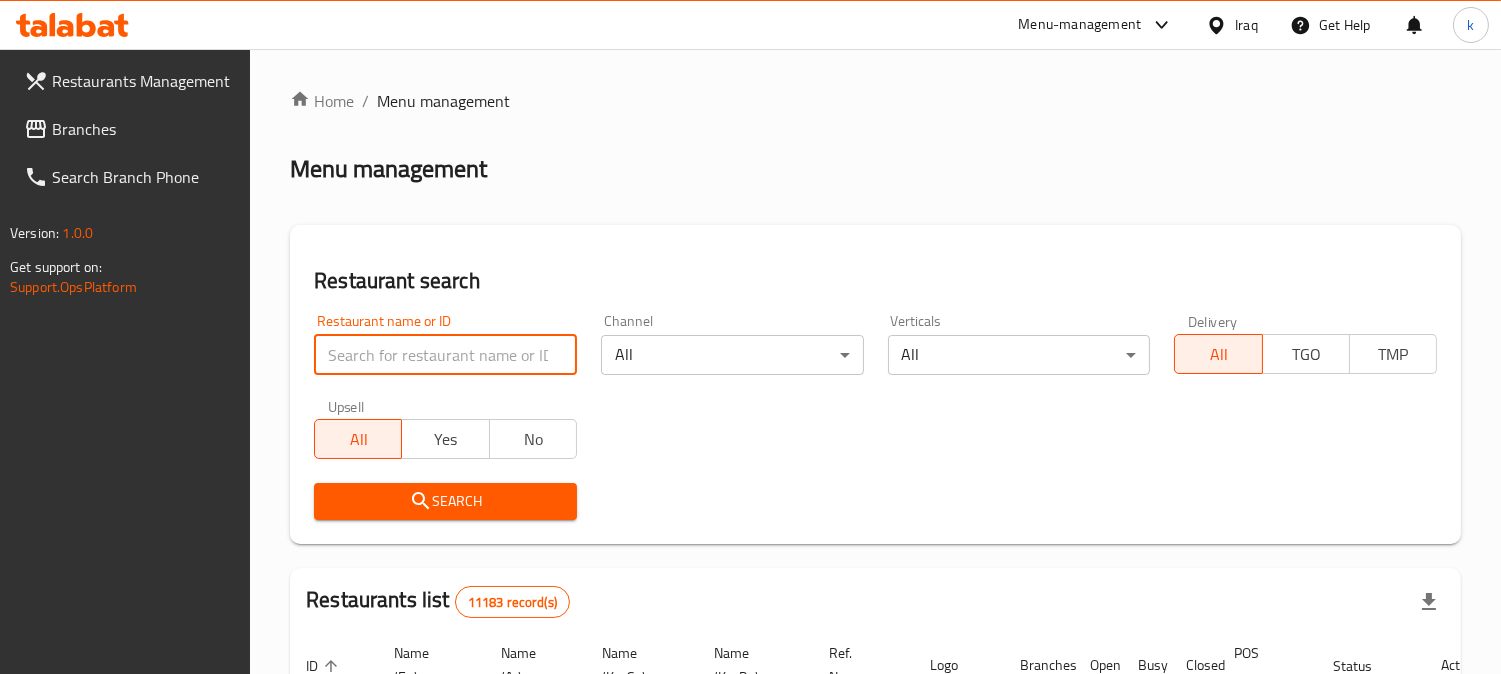 click at bounding box center [445, 355] 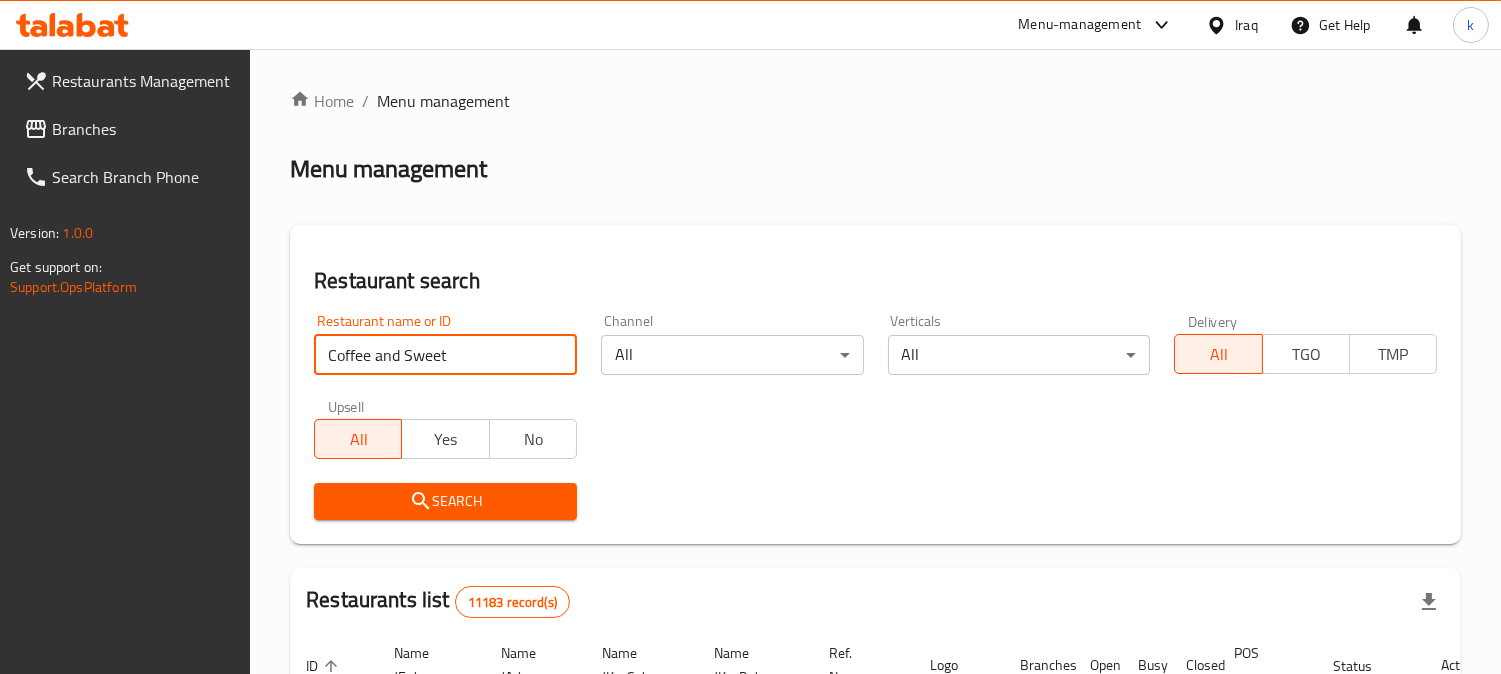 type on "Coffee and Sweet" 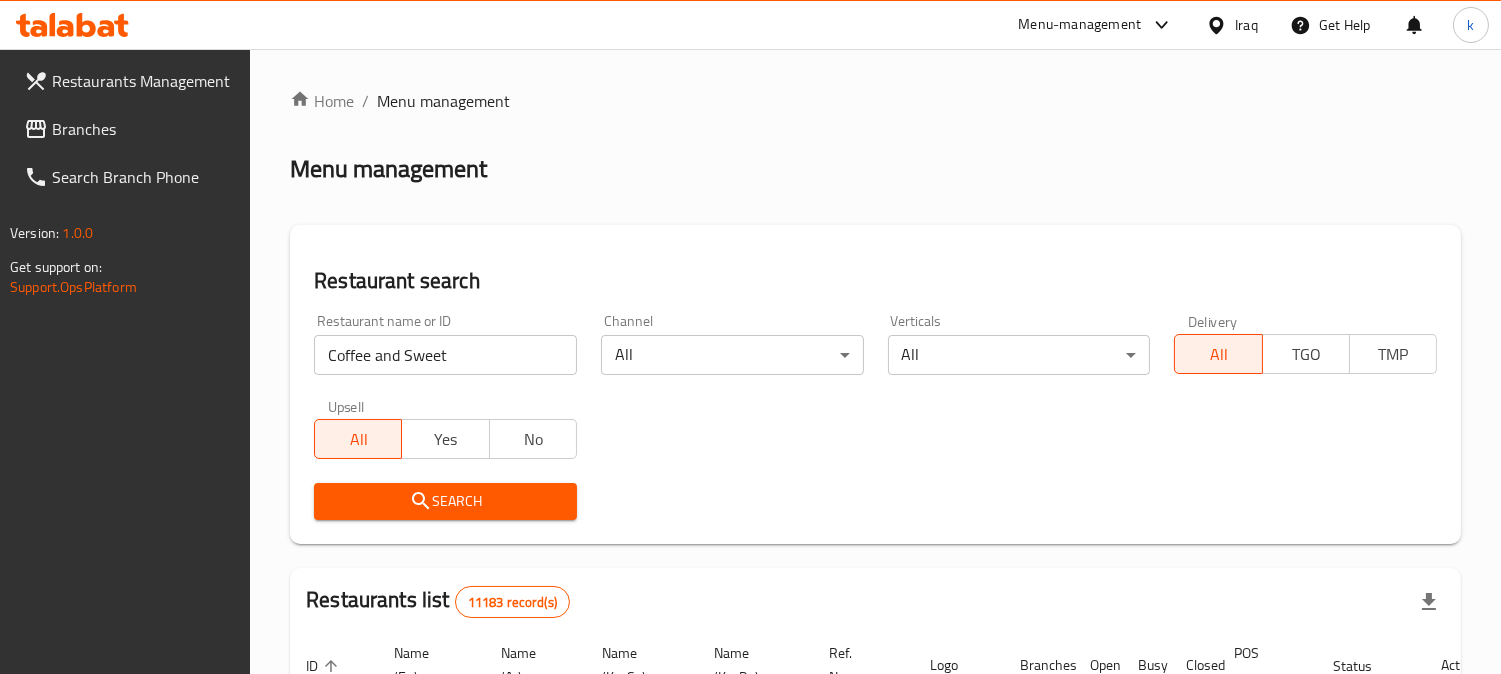 click on "Search" at bounding box center (445, 501) 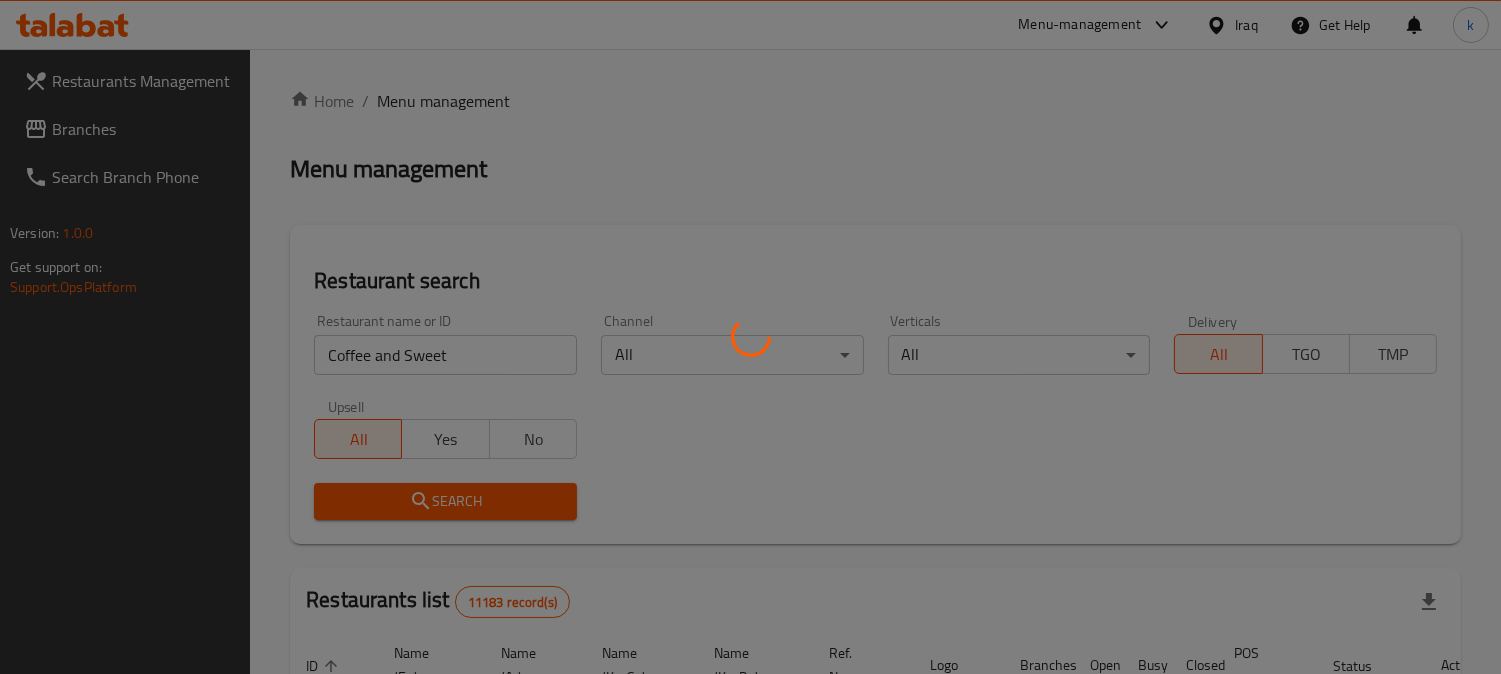 scroll, scrollTop: 258, scrollLeft: 0, axis: vertical 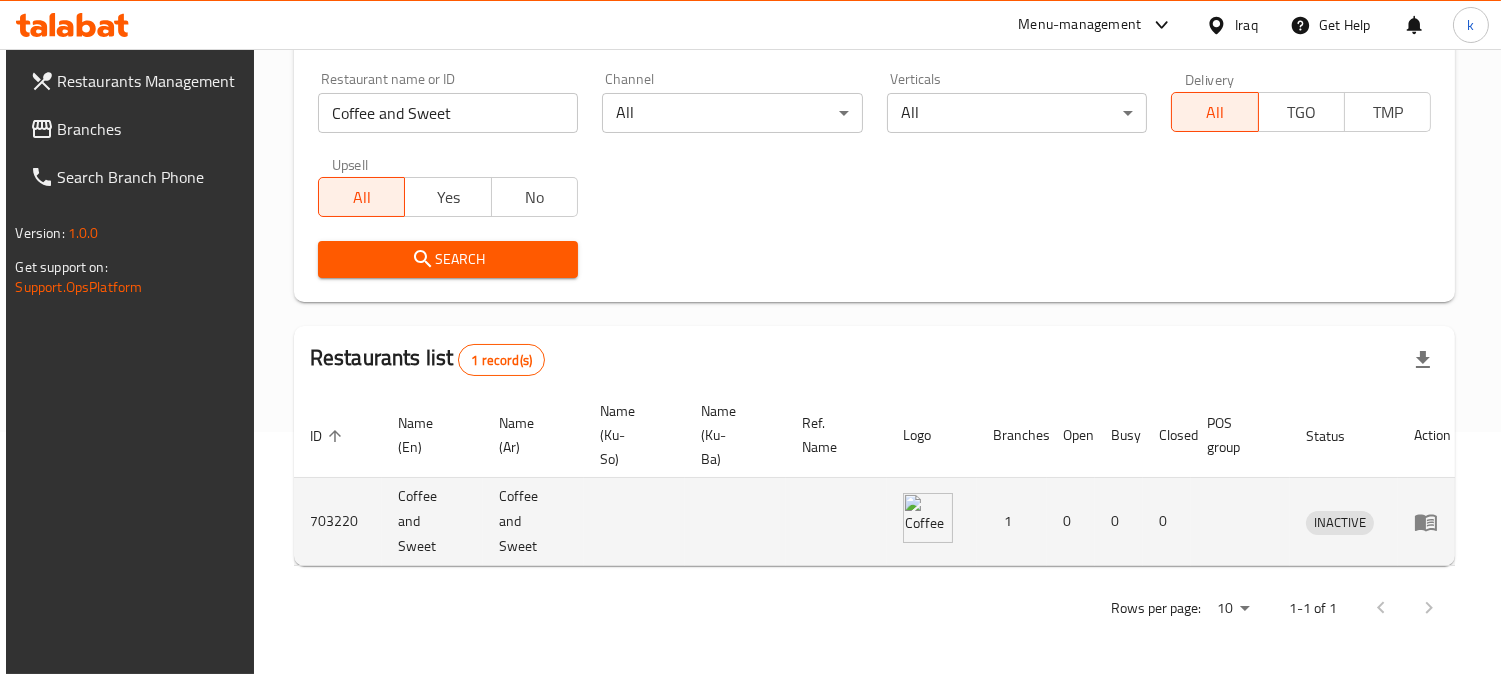 click 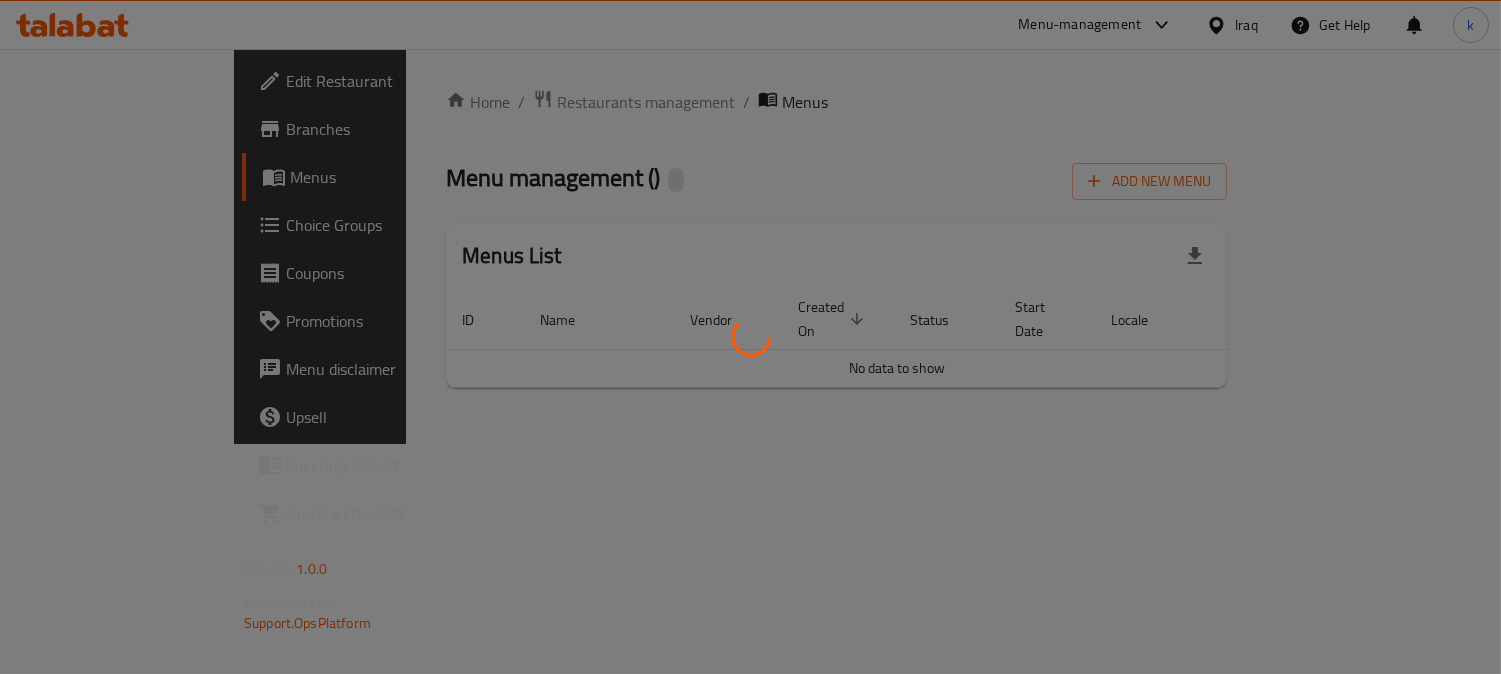 scroll, scrollTop: 0, scrollLeft: 0, axis: both 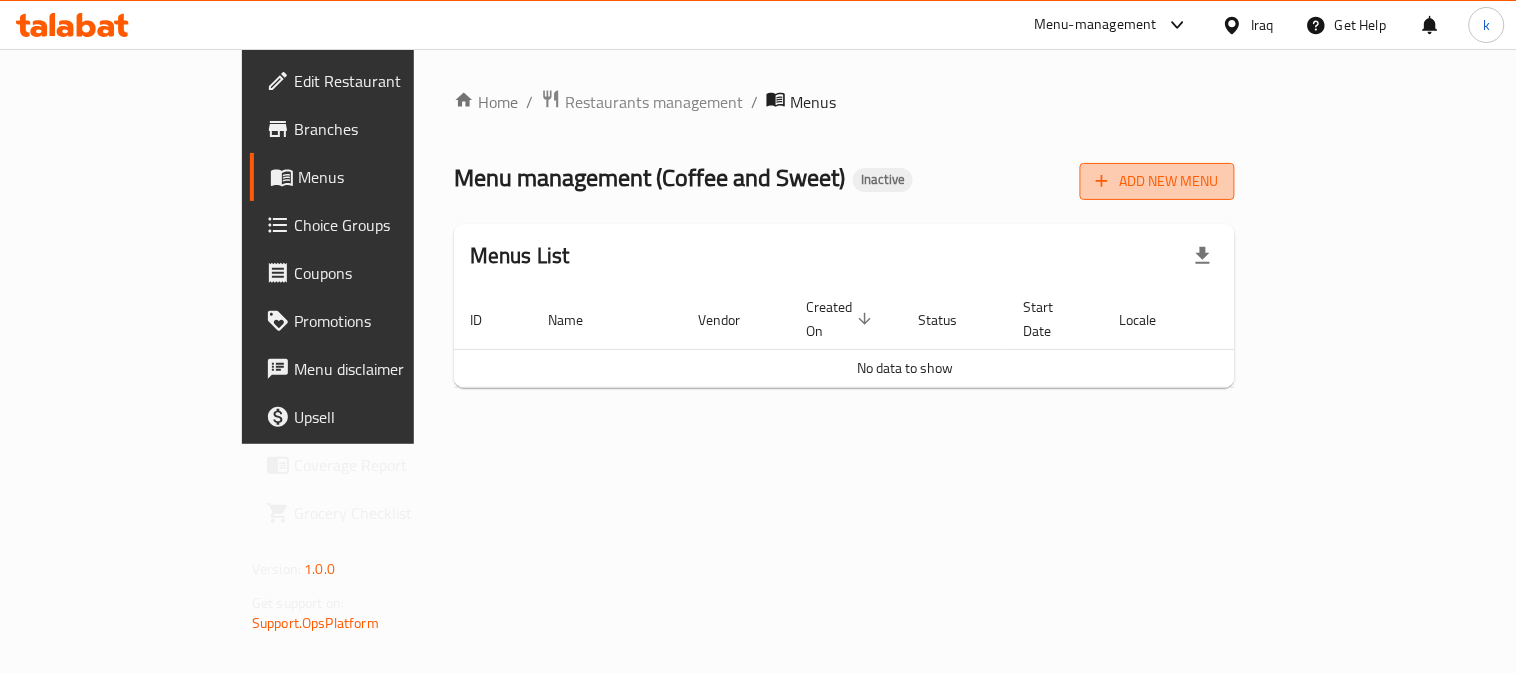 click on "Add New Menu" at bounding box center [1157, 181] 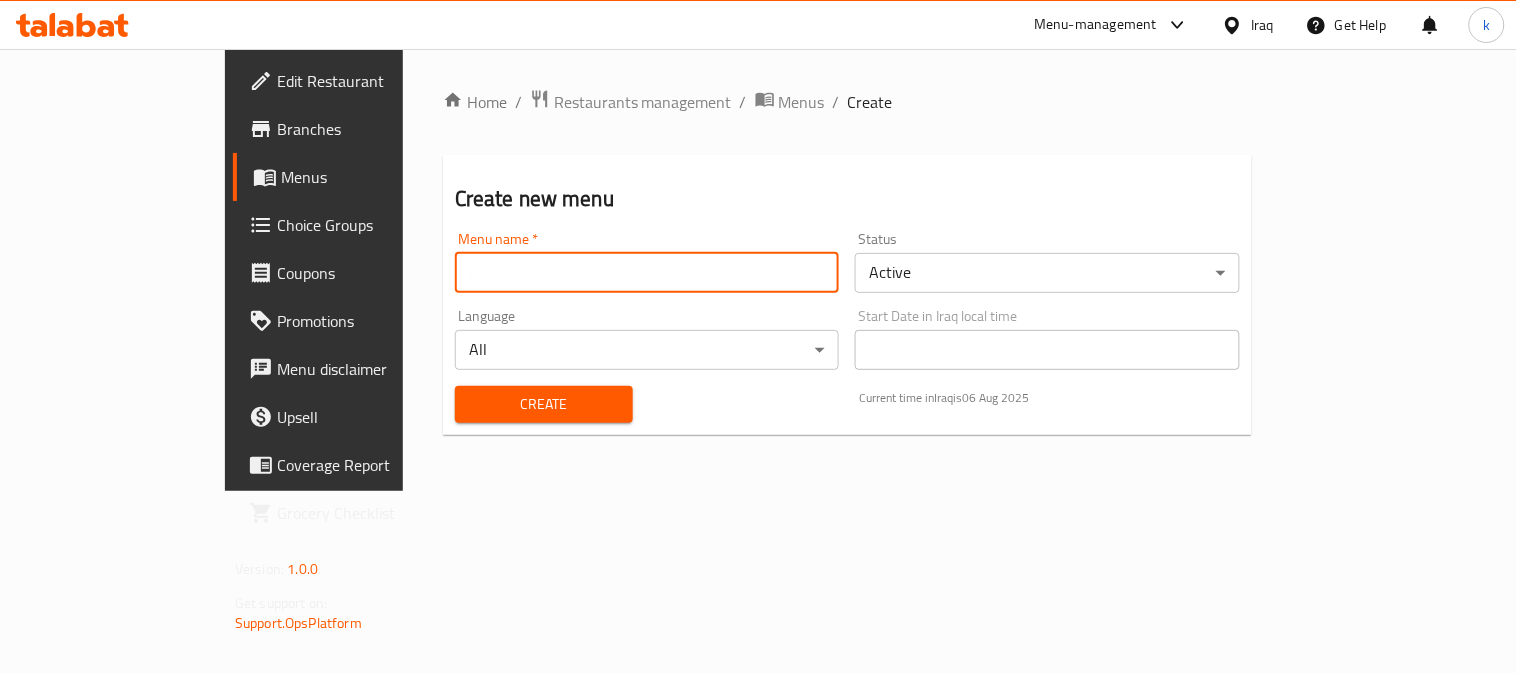 drag, startPoint x: 524, startPoint y: 275, endPoint x: 468, endPoint y: 276, distance: 56.008926 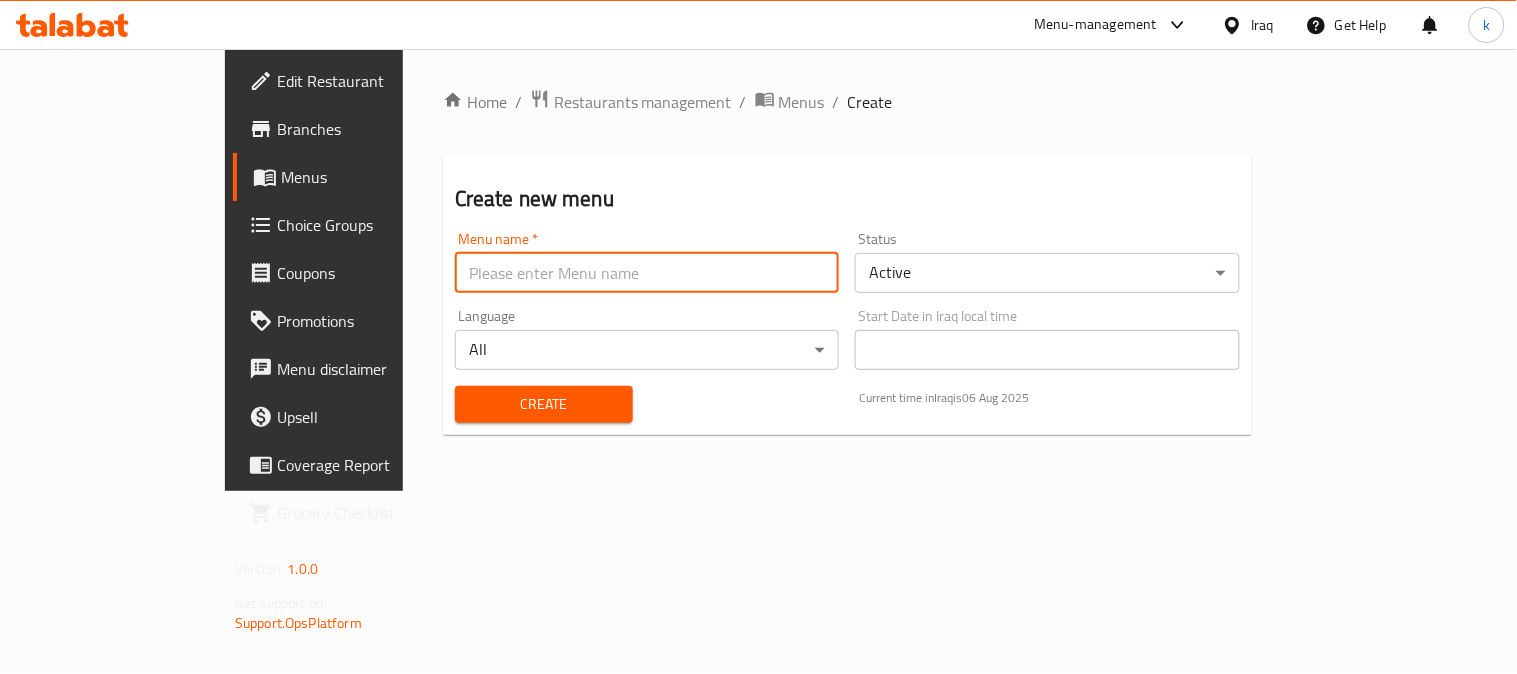 click at bounding box center (647, 273) 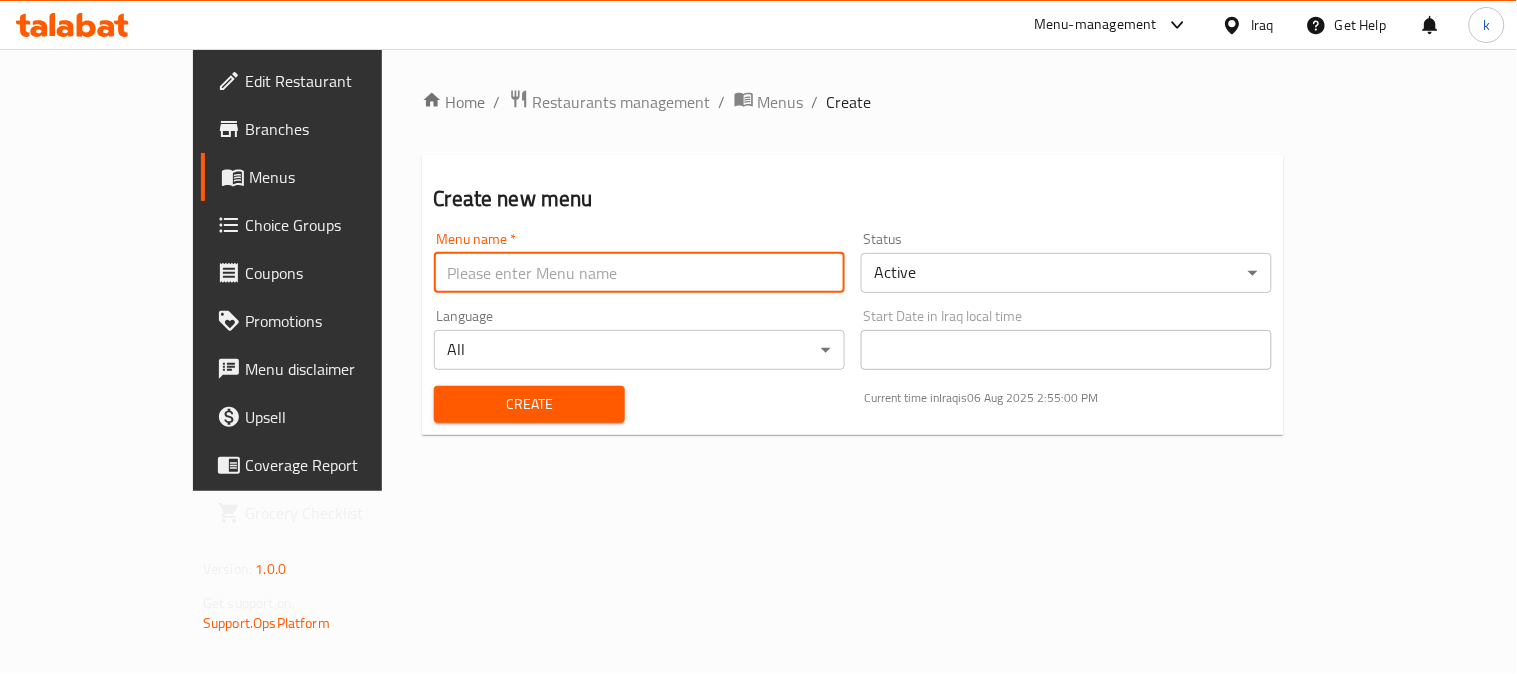 type on "[NAME]" 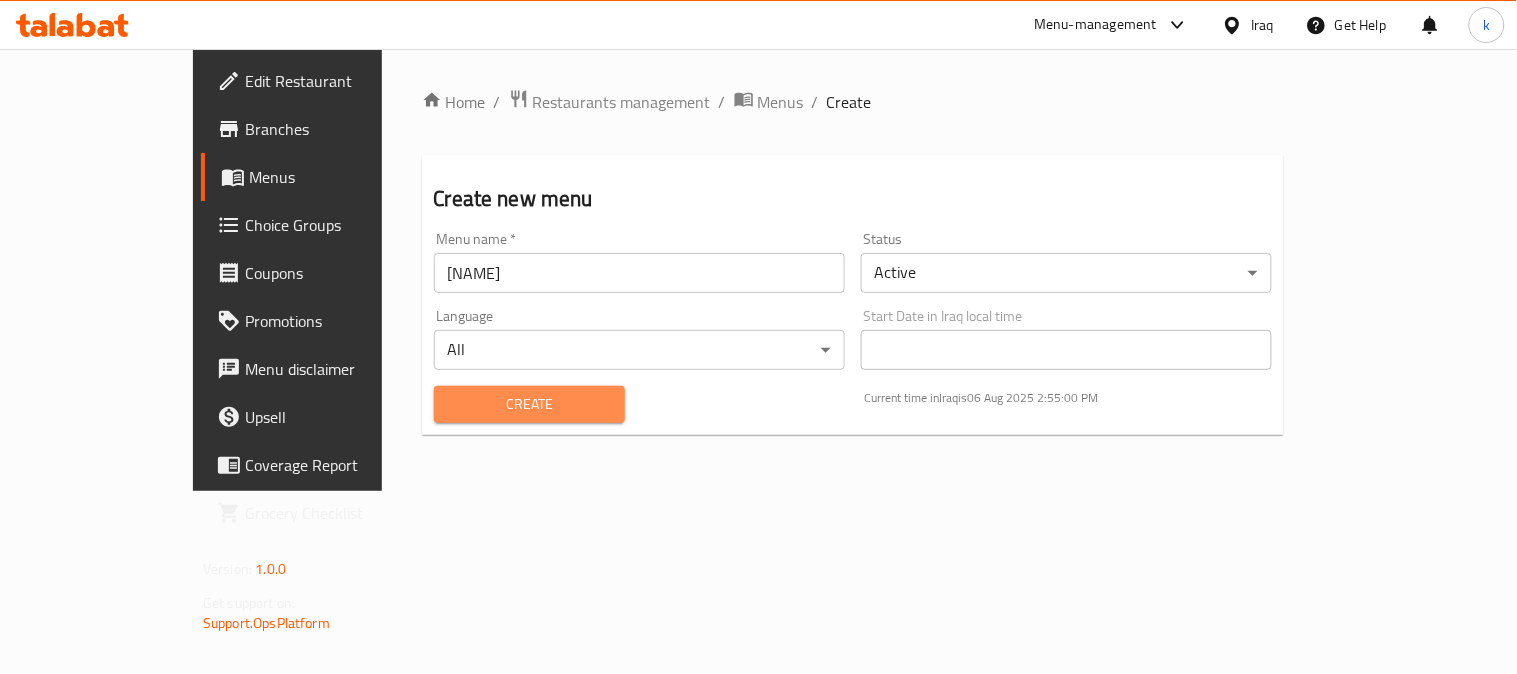 click on "Create" at bounding box center [530, 404] 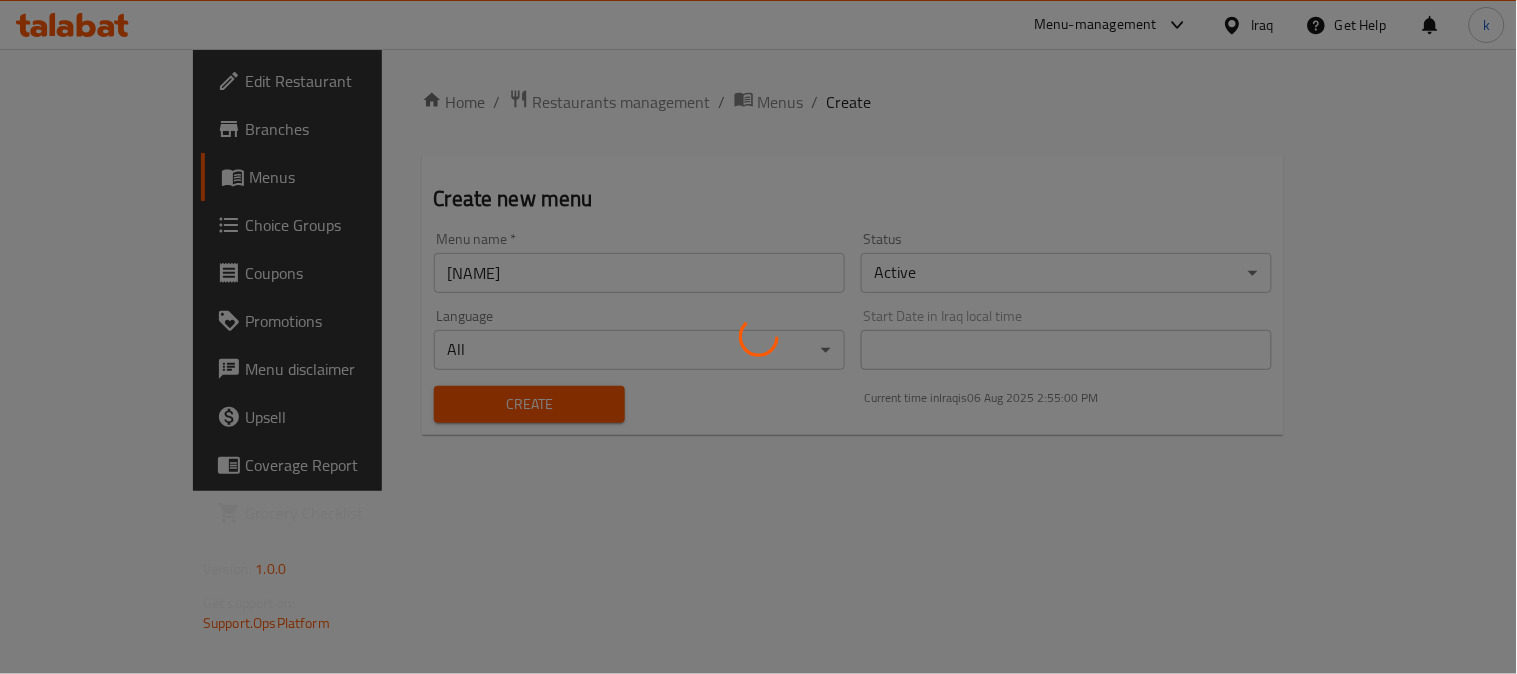 type 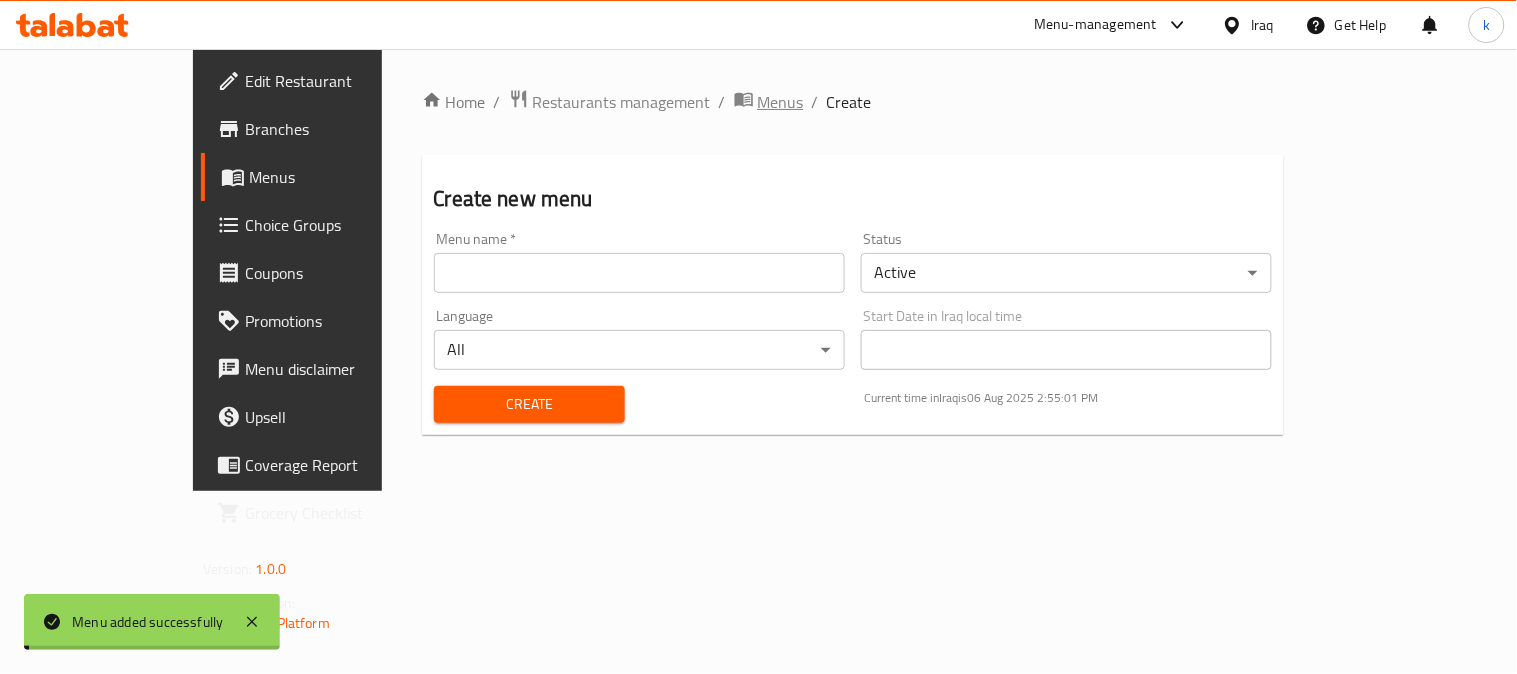 click on "Menus" at bounding box center [781, 102] 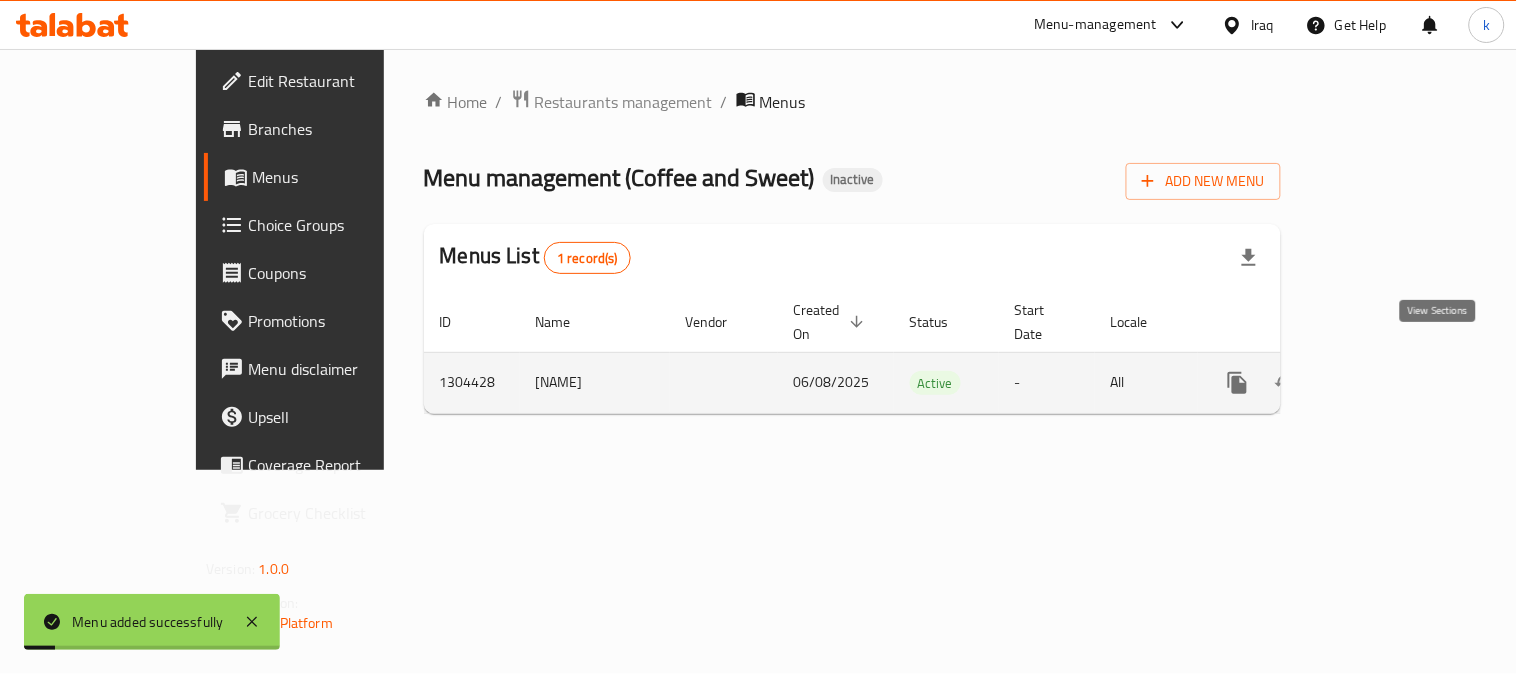 click 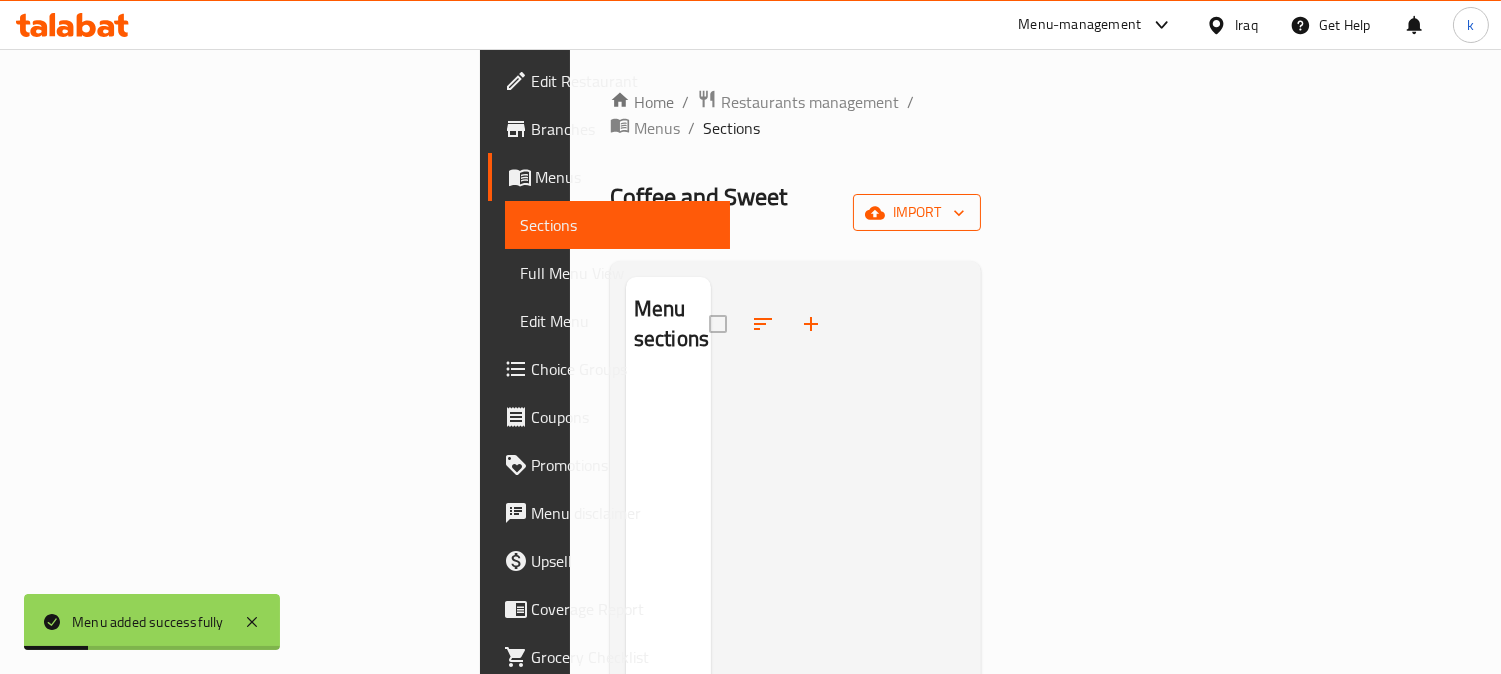 click 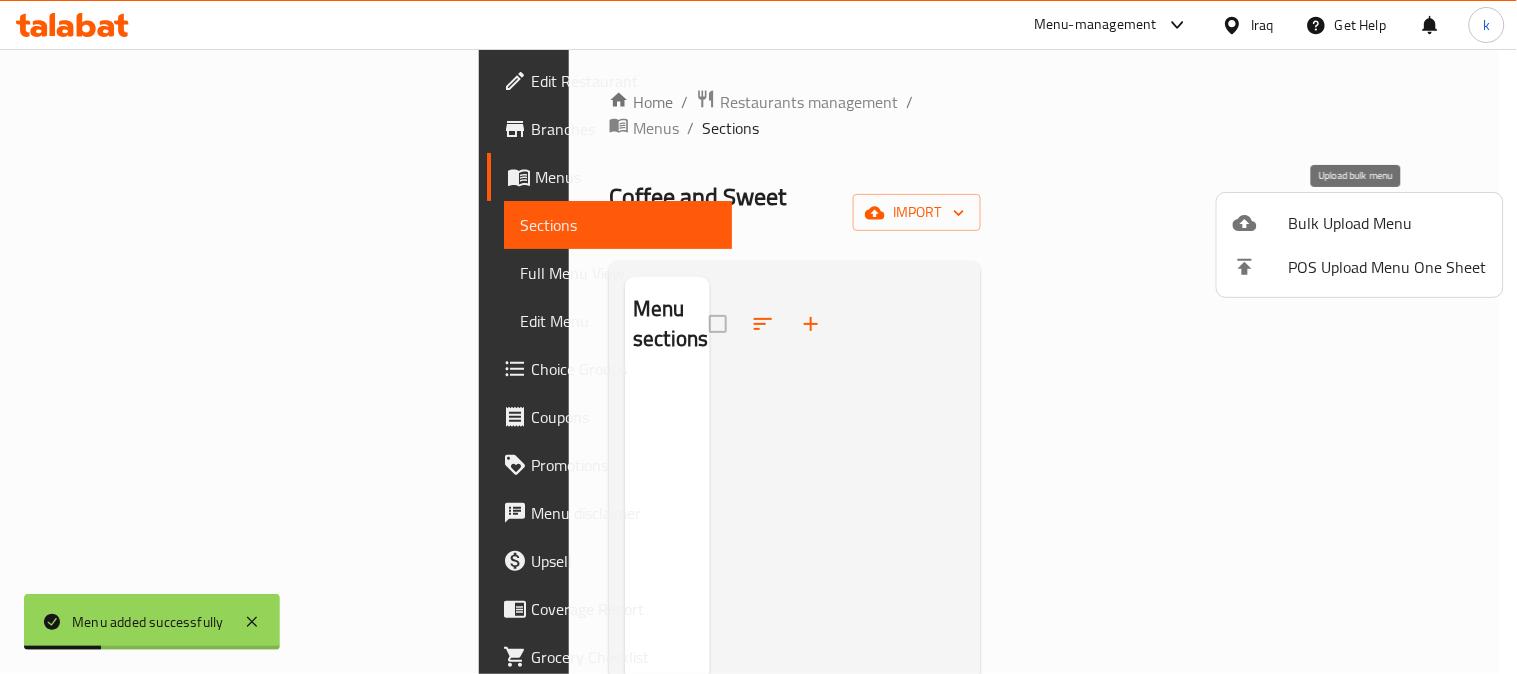 click 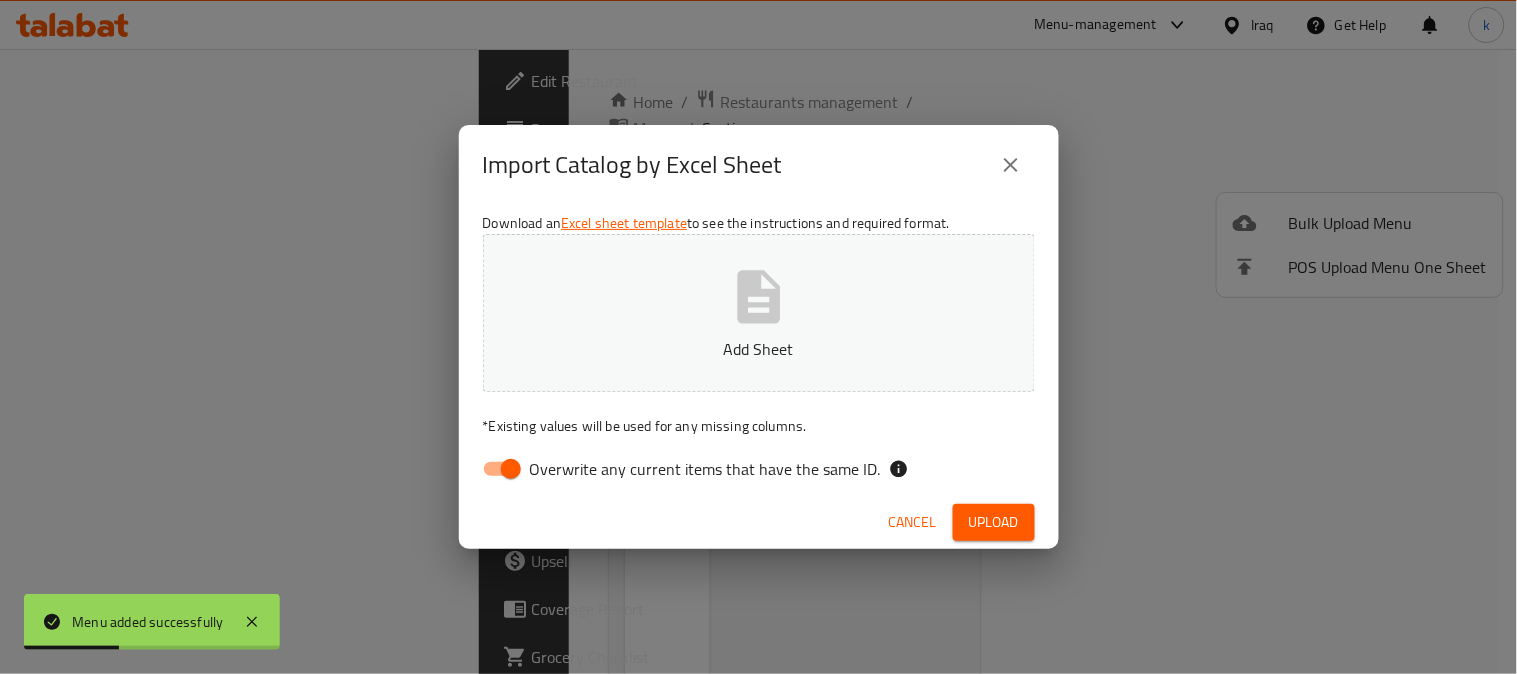 click on "Overwrite any current items that have the same ID." at bounding box center [511, 469] 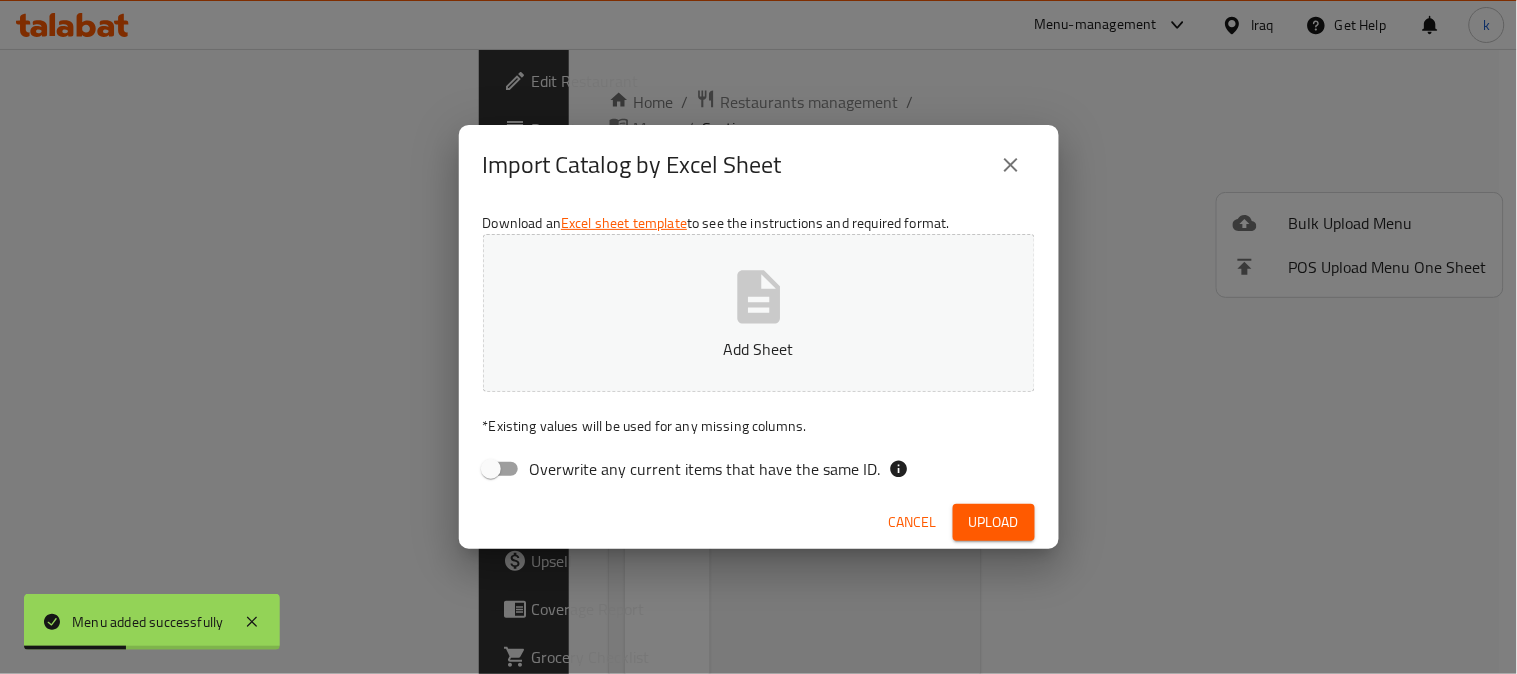 click on "Add Sheet" at bounding box center (759, 349) 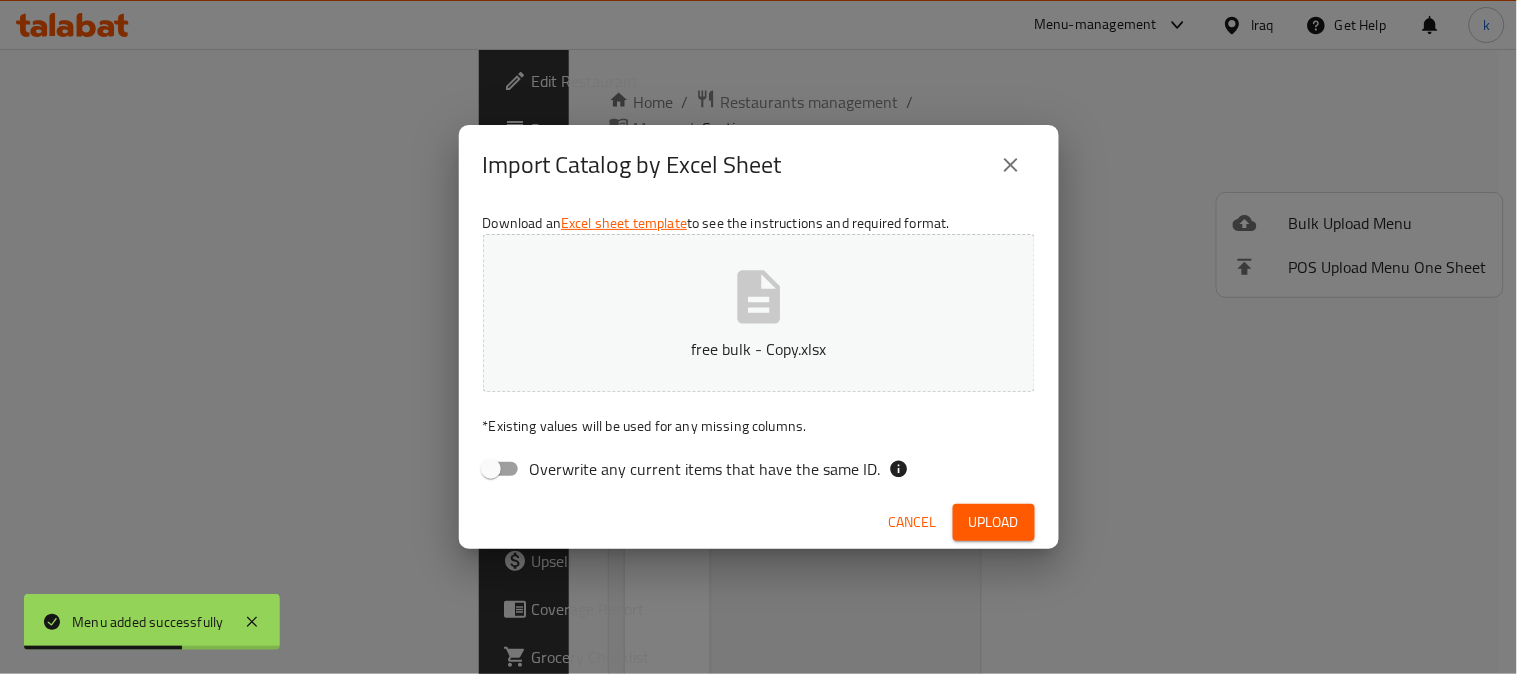 click on "Upload" at bounding box center (994, 522) 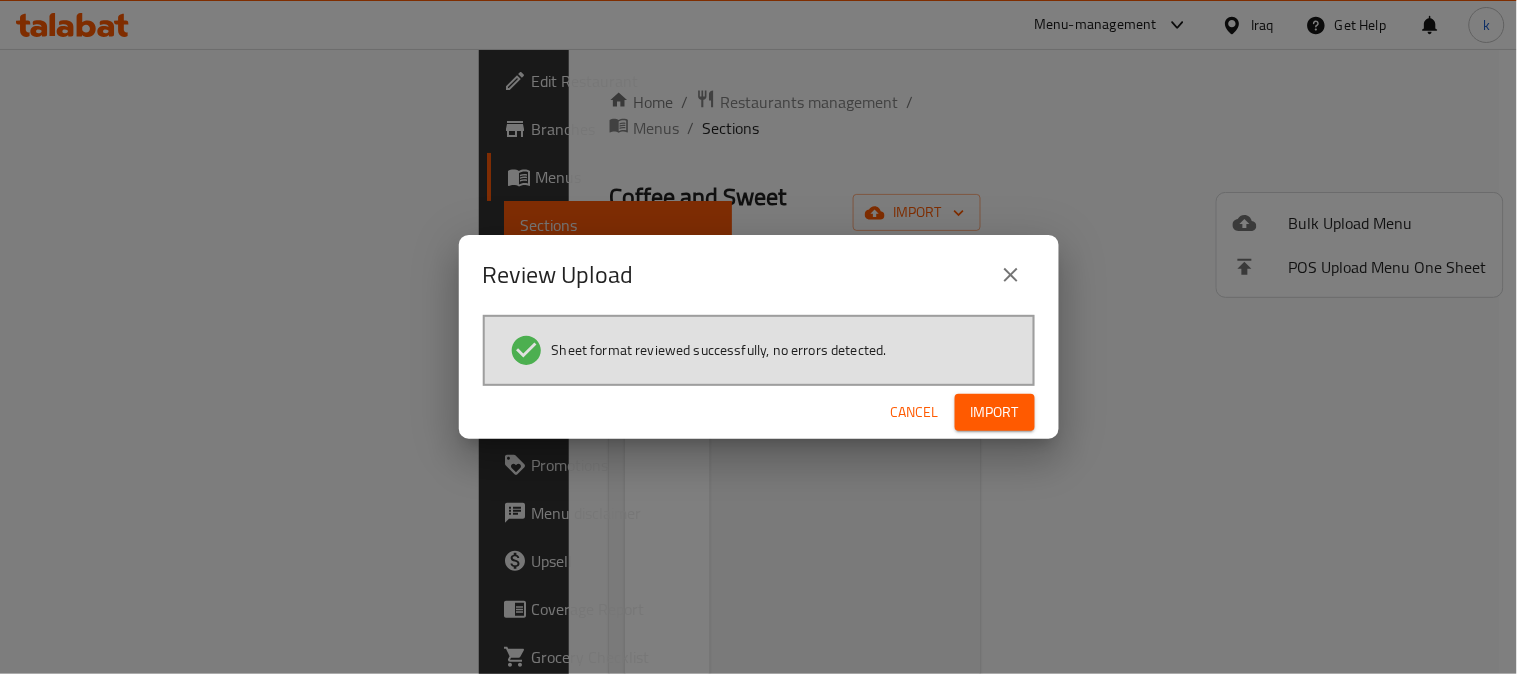 click on "Import" at bounding box center [995, 412] 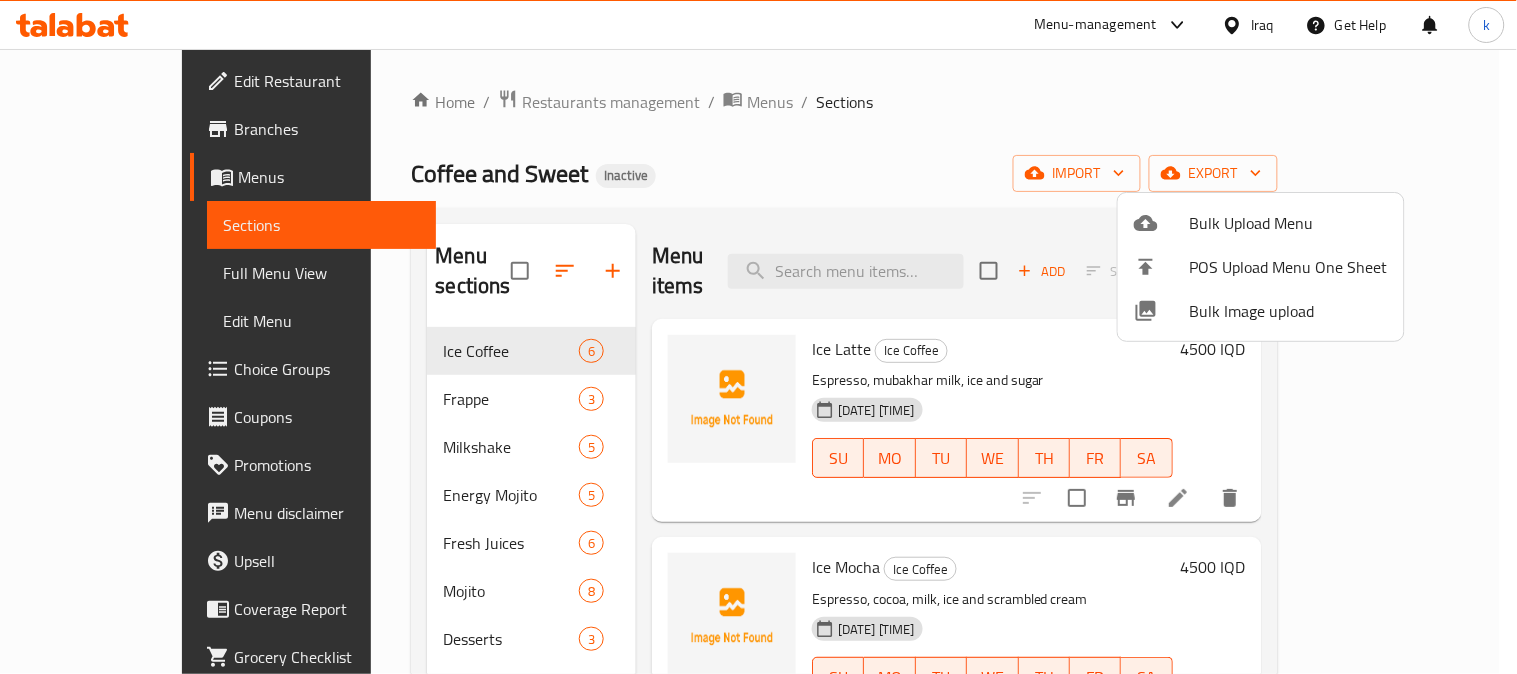 type 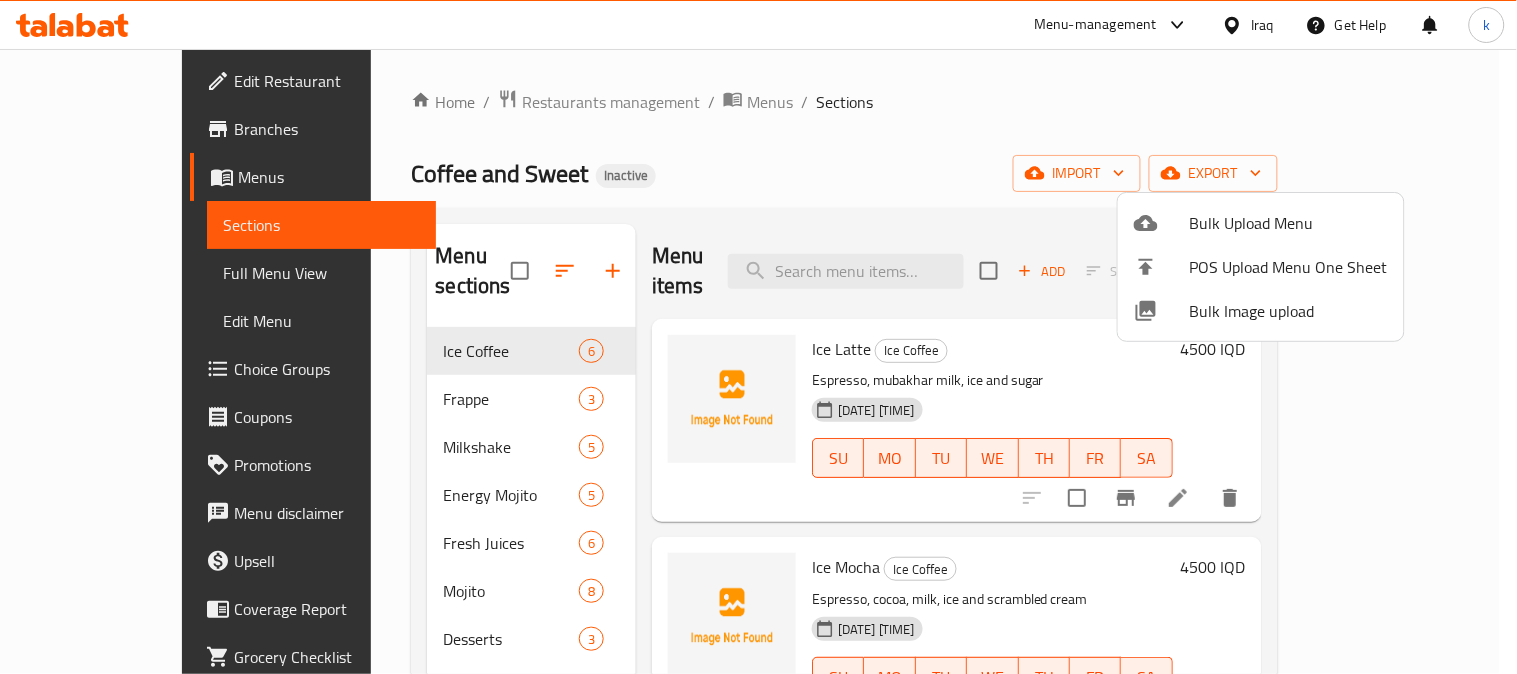 click at bounding box center [758, 337] 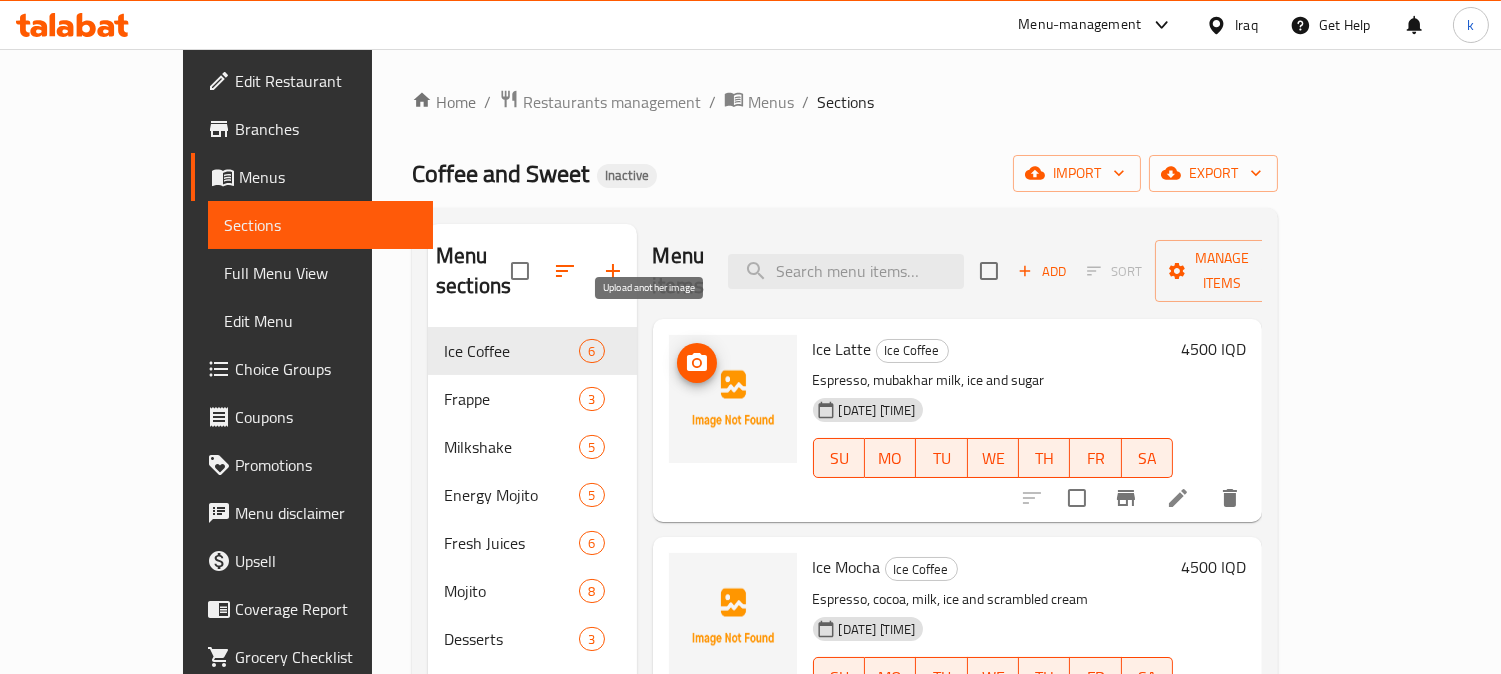 click 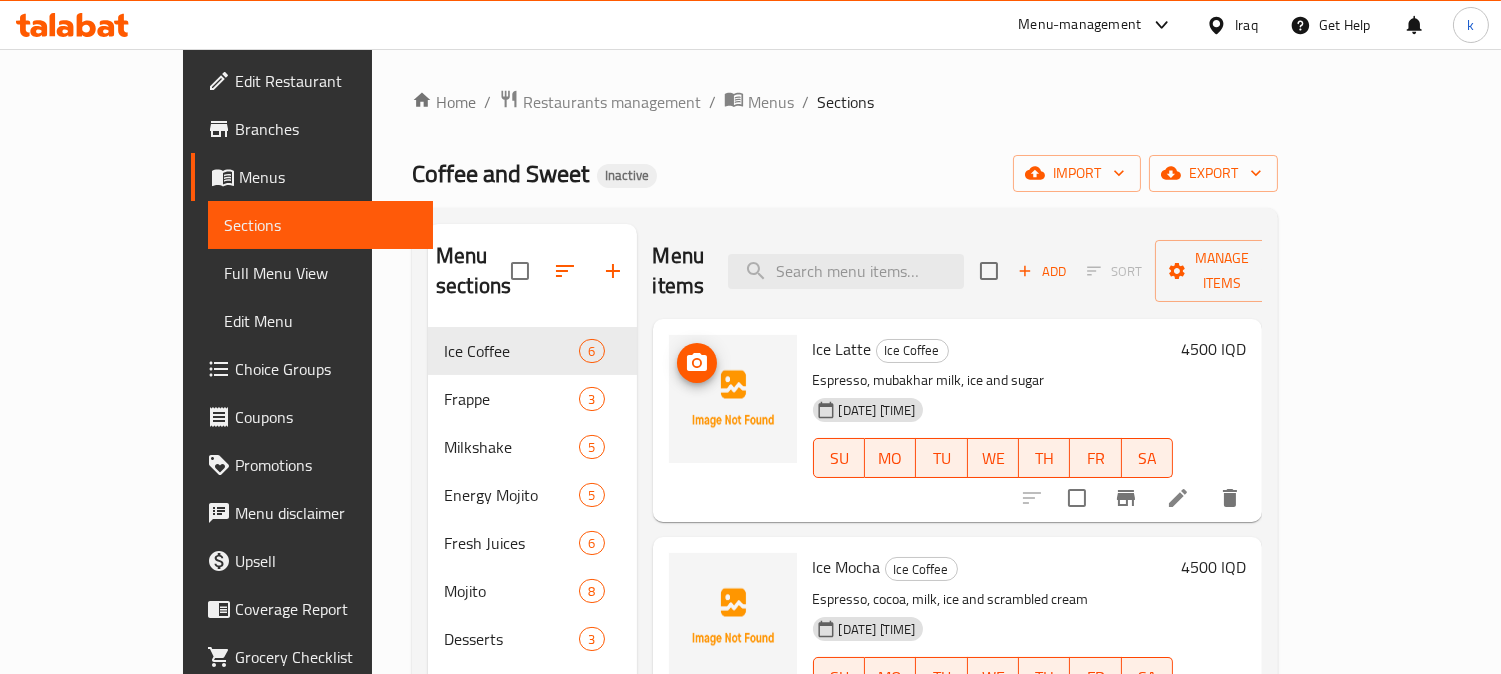 type 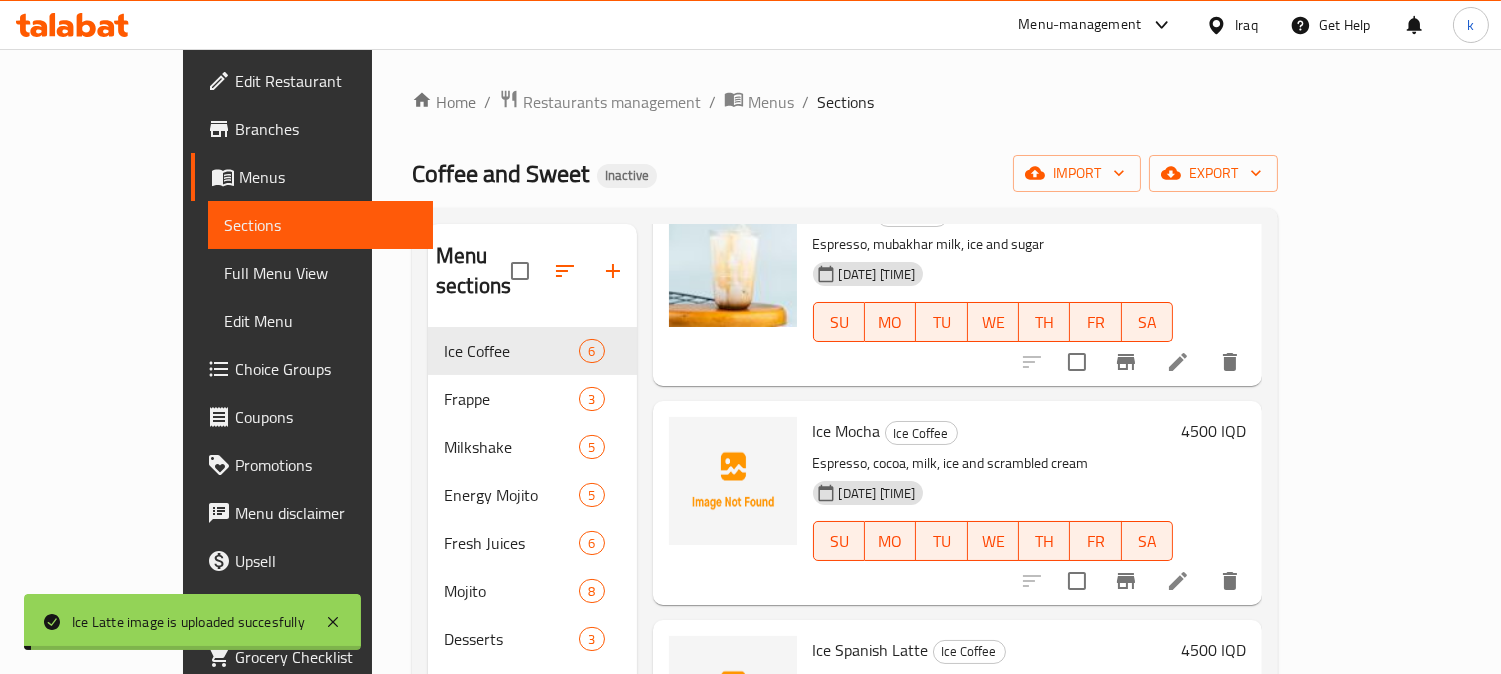 scroll, scrollTop: 185, scrollLeft: 0, axis: vertical 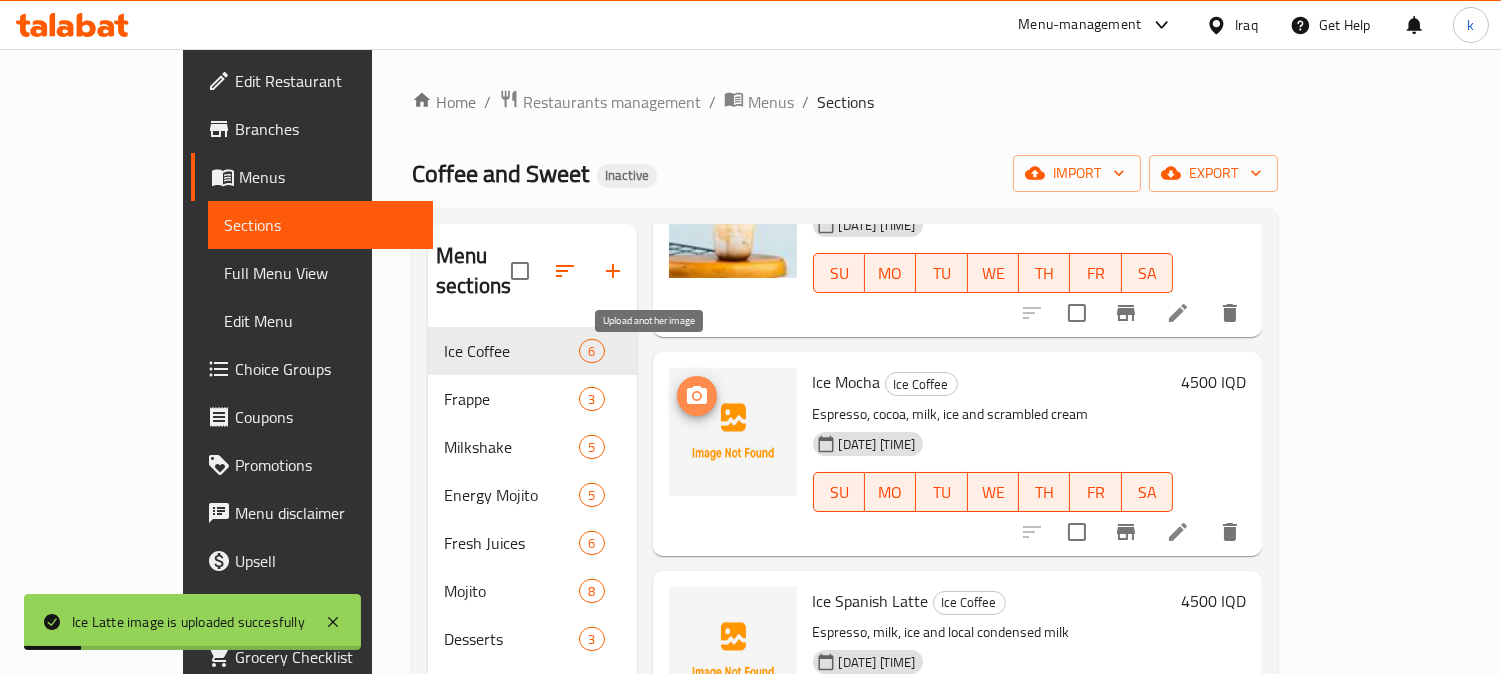 click 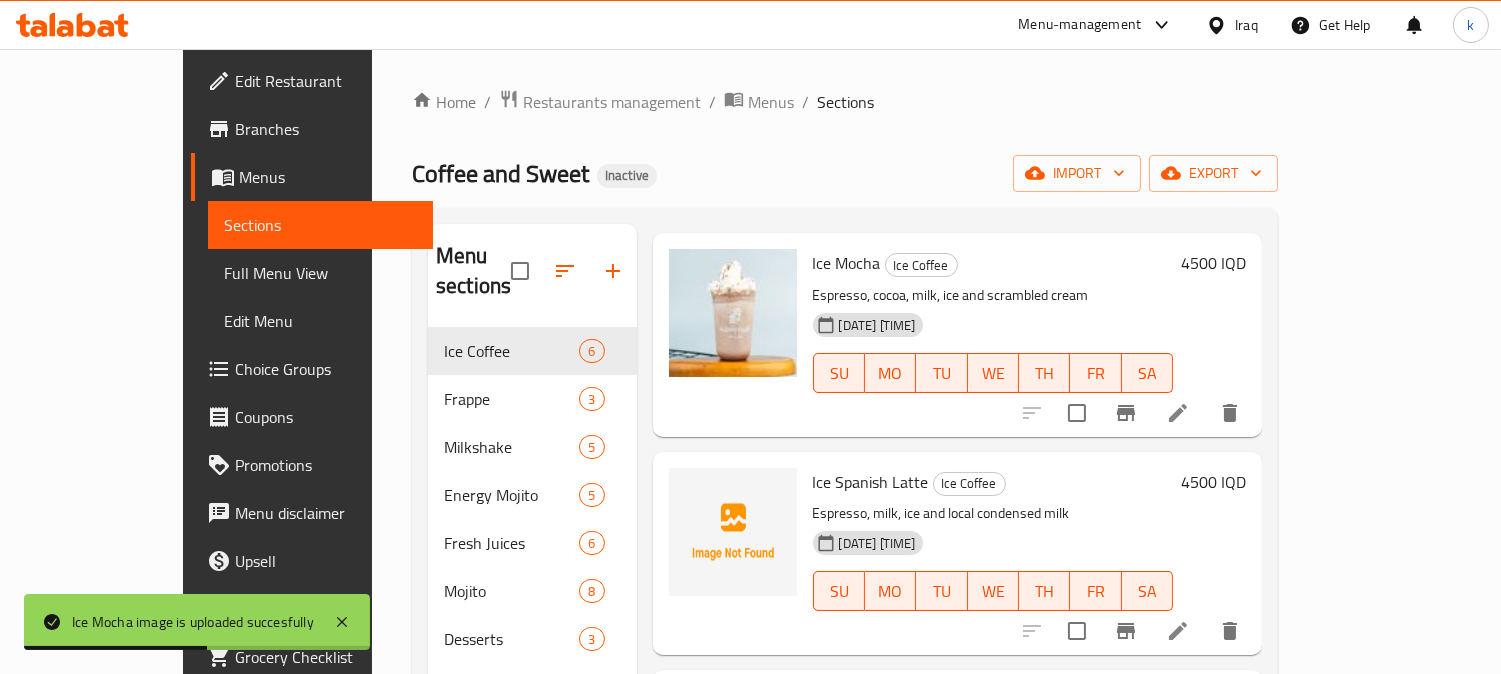scroll, scrollTop: 370, scrollLeft: 0, axis: vertical 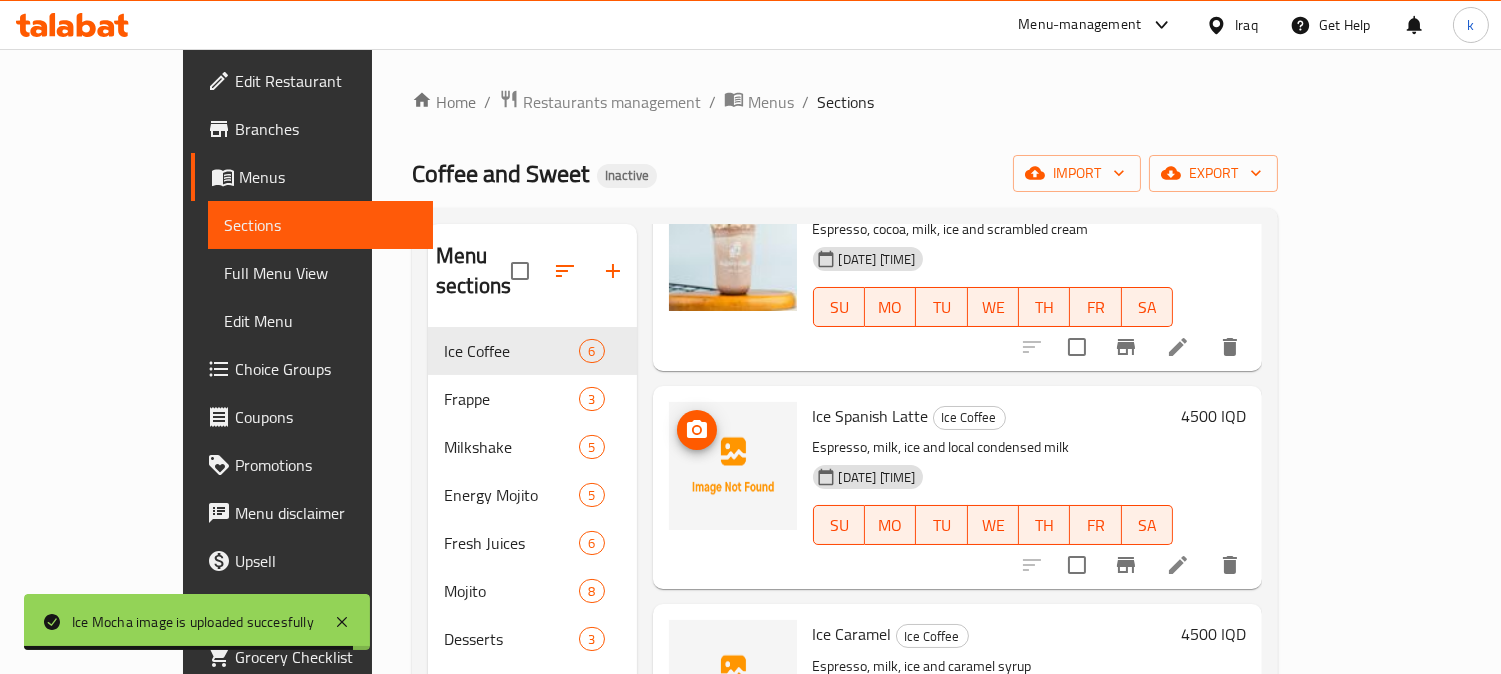 click 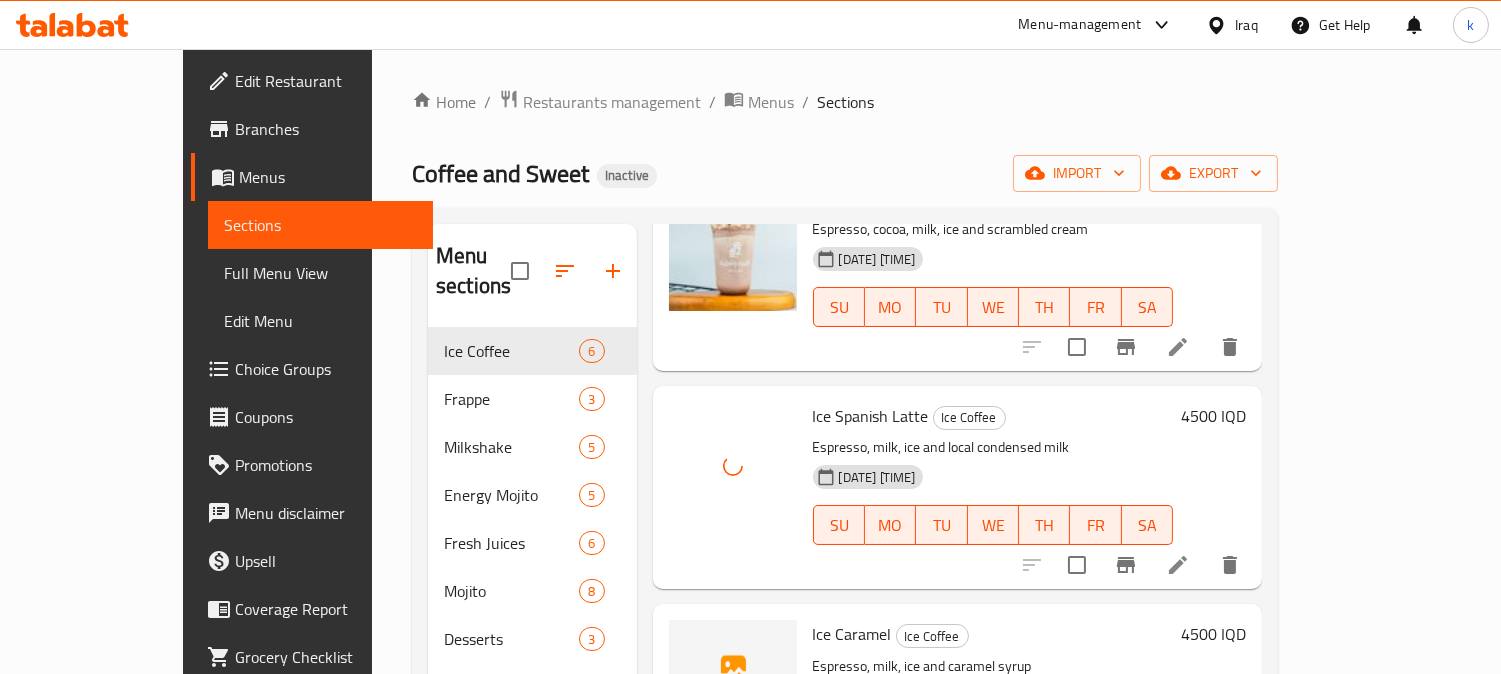 scroll, scrollTop: 555, scrollLeft: 0, axis: vertical 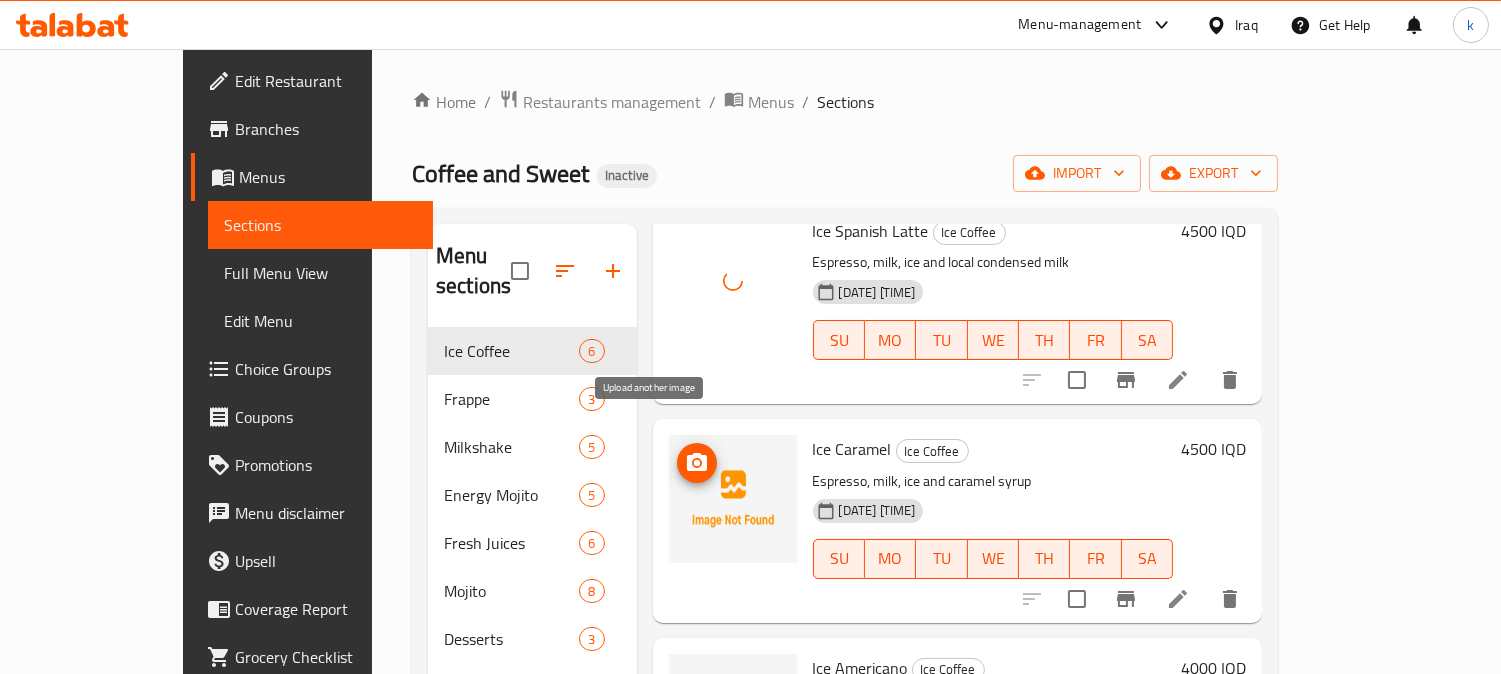 click 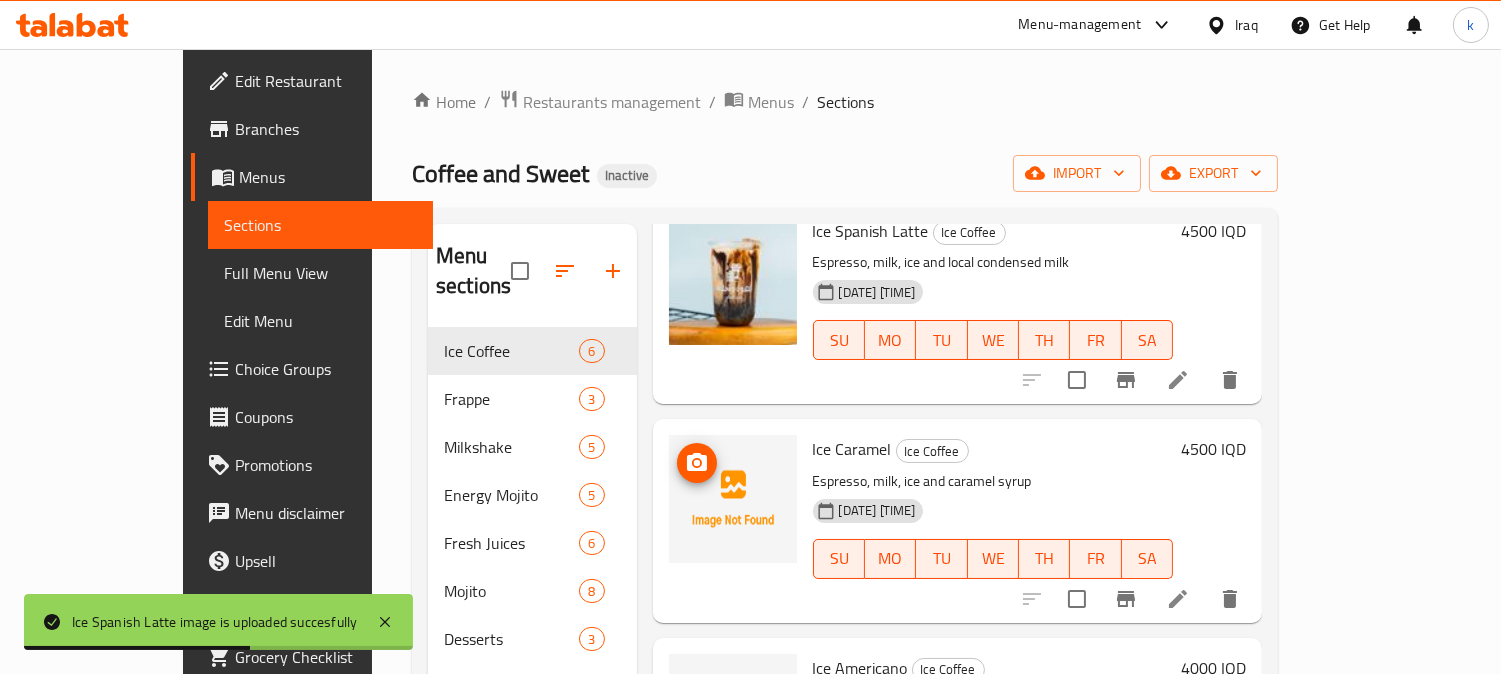 type 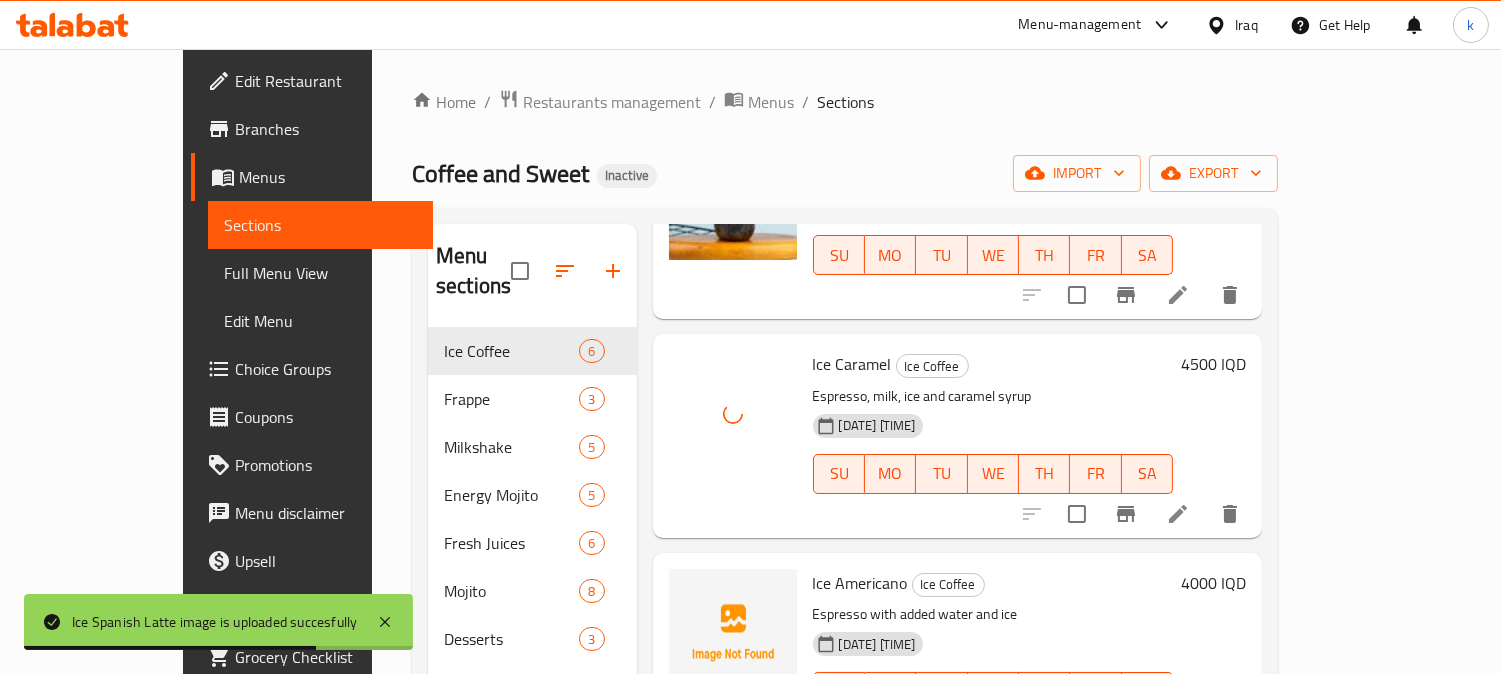 scroll, scrollTop: 685, scrollLeft: 0, axis: vertical 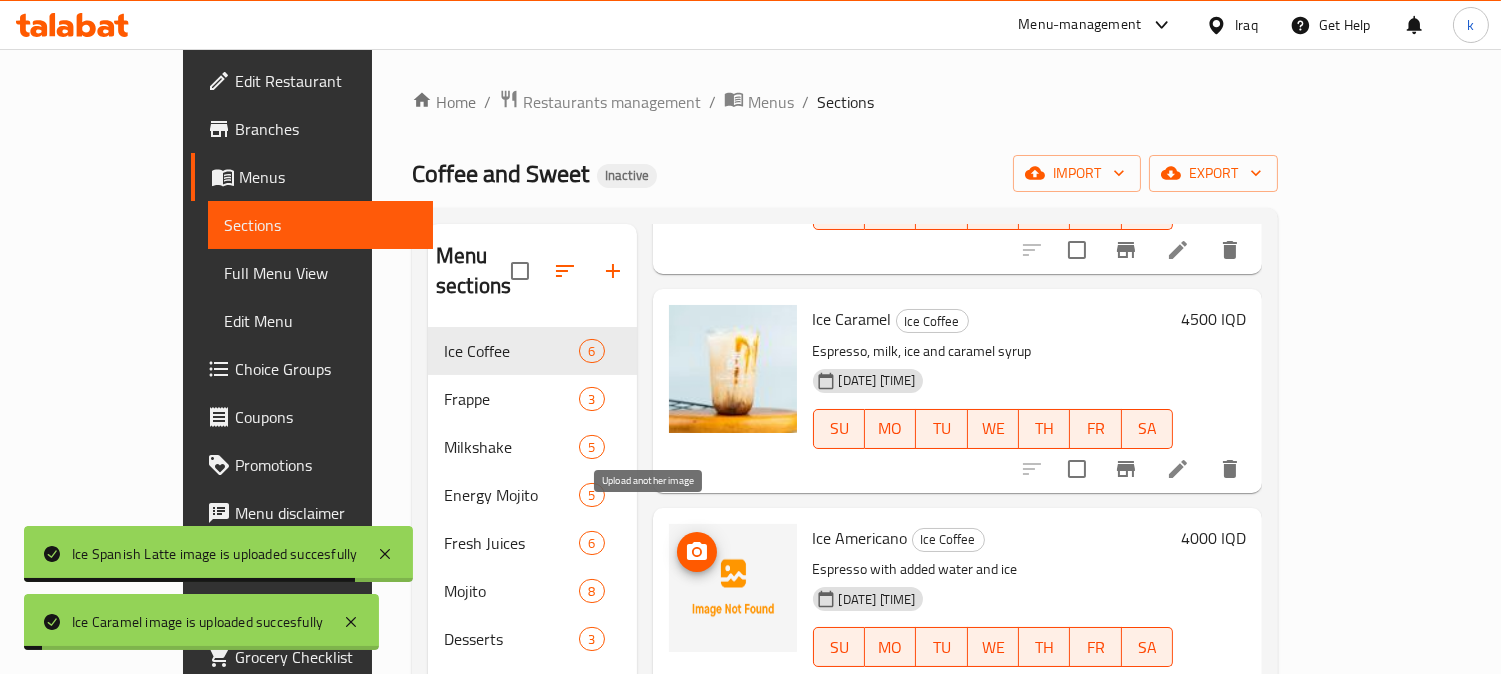 click 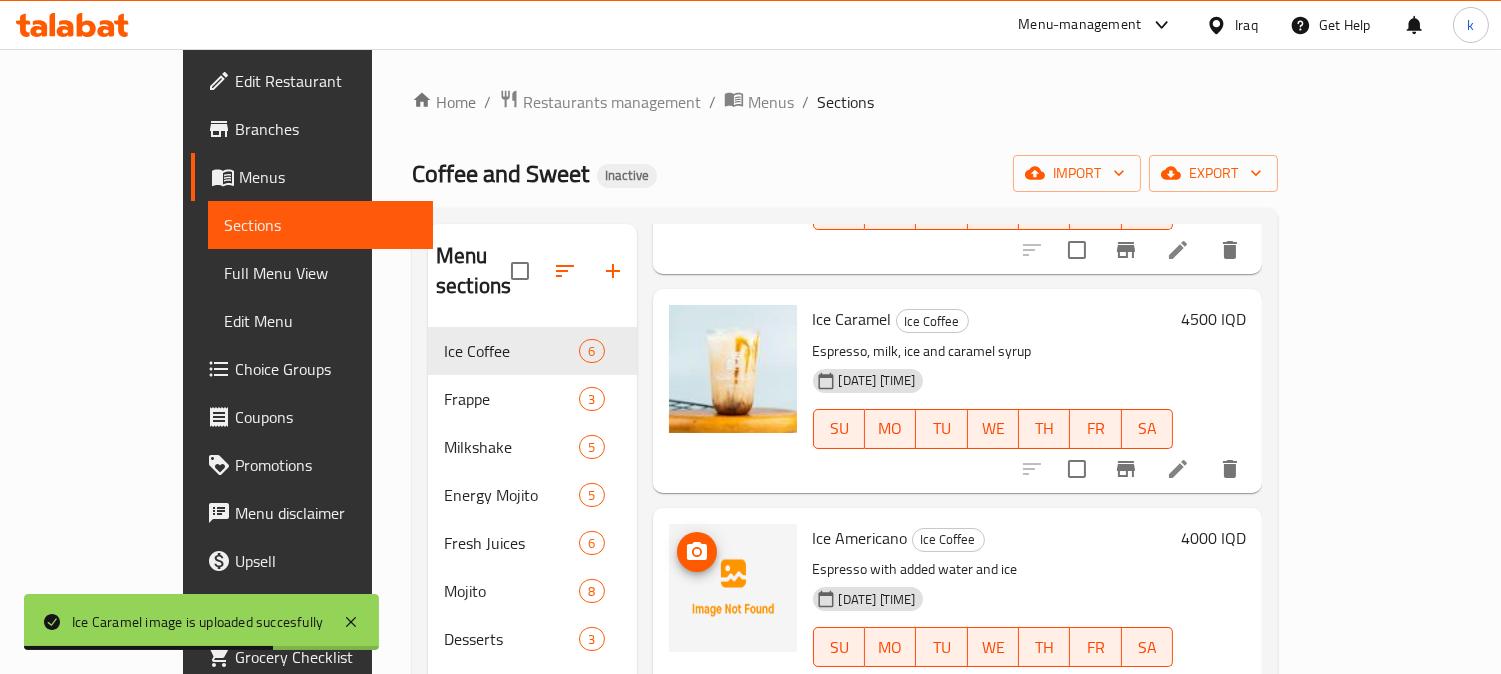 type 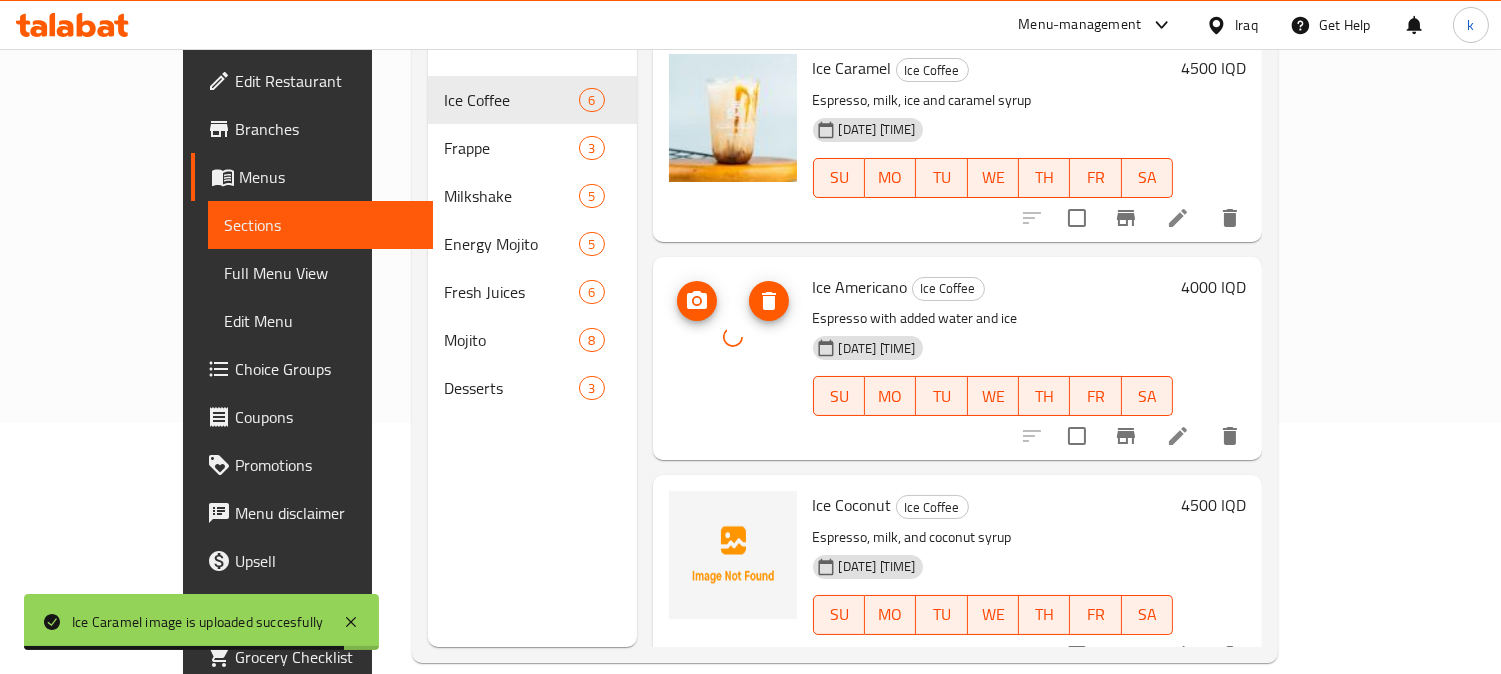 scroll, scrollTop: 280, scrollLeft: 0, axis: vertical 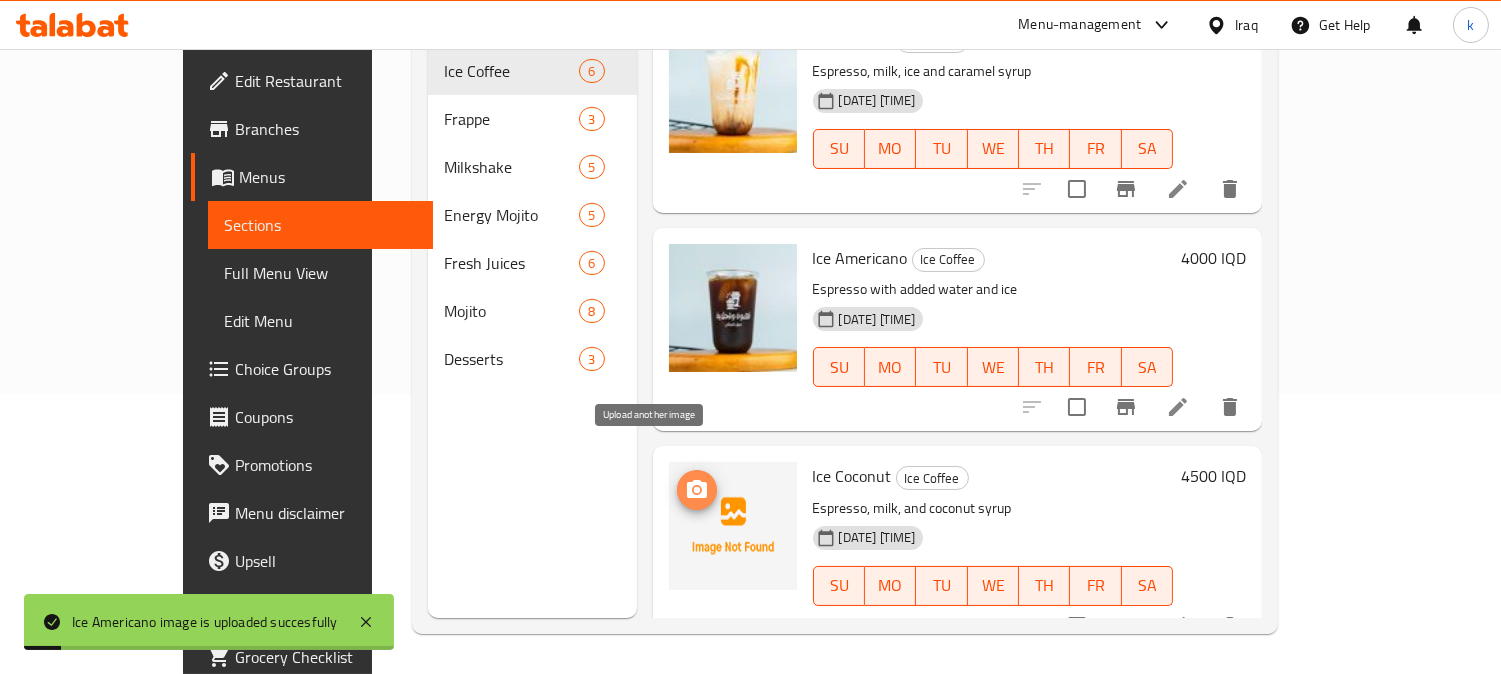 click 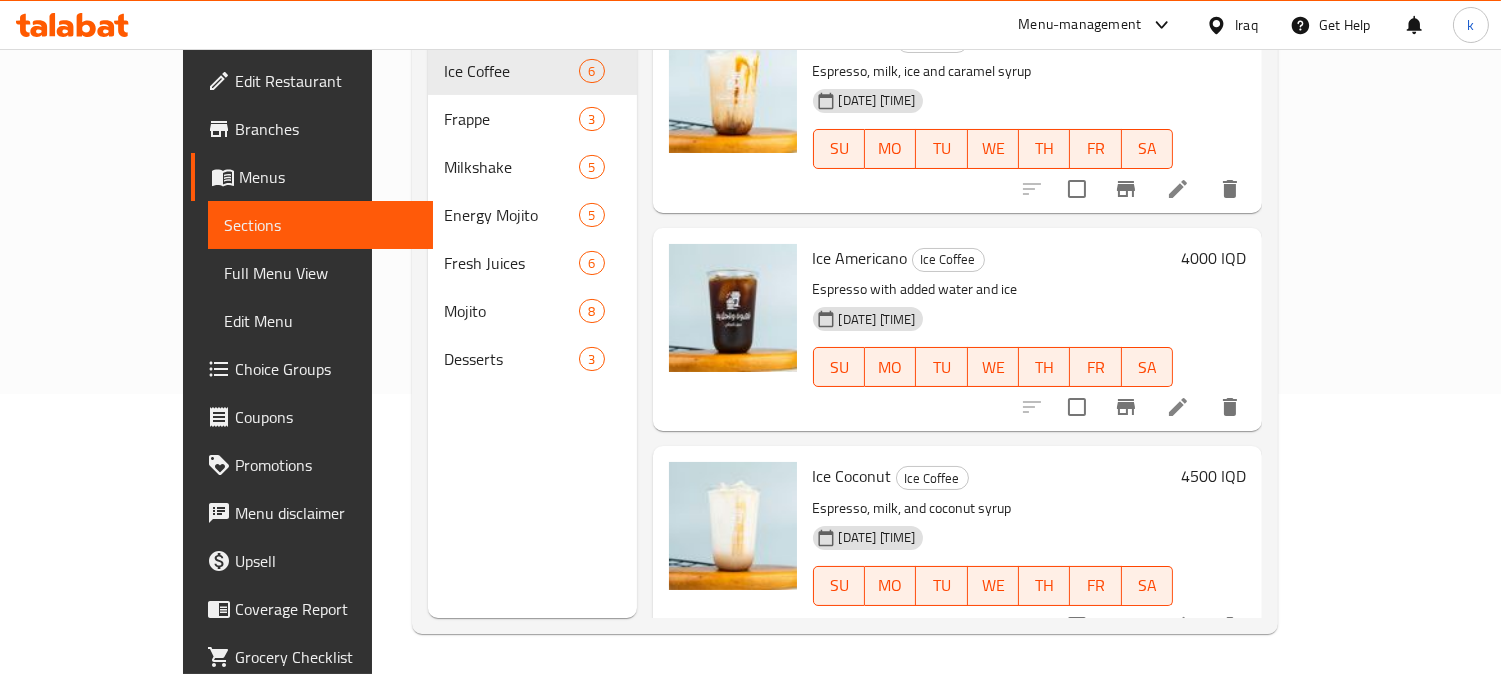 scroll, scrollTop: 0, scrollLeft: 0, axis: both 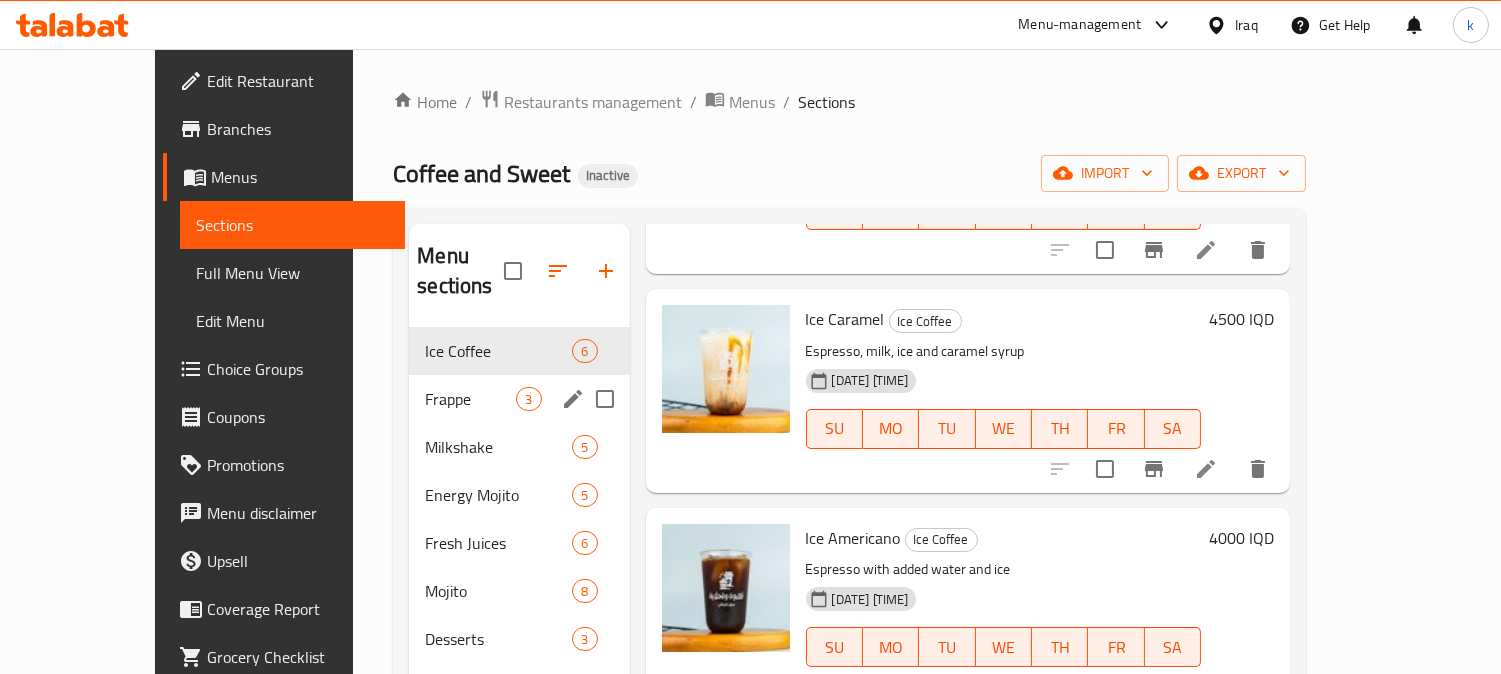 click on "Ice Coffee  6" at bounding box center [519, 351] 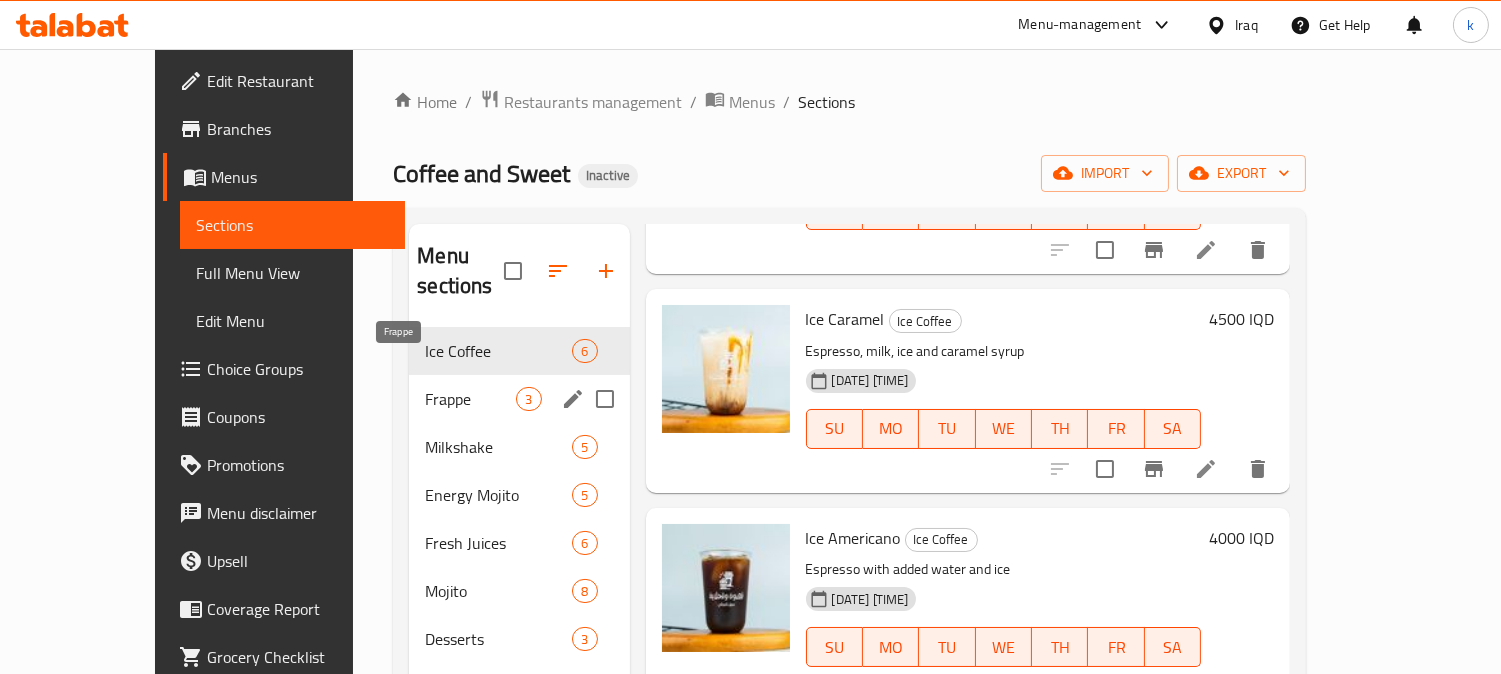 drag, startPoint x: 378, startPoint y: 368, endPoint x: 551, endPoint y: 395, distance: 175.09425 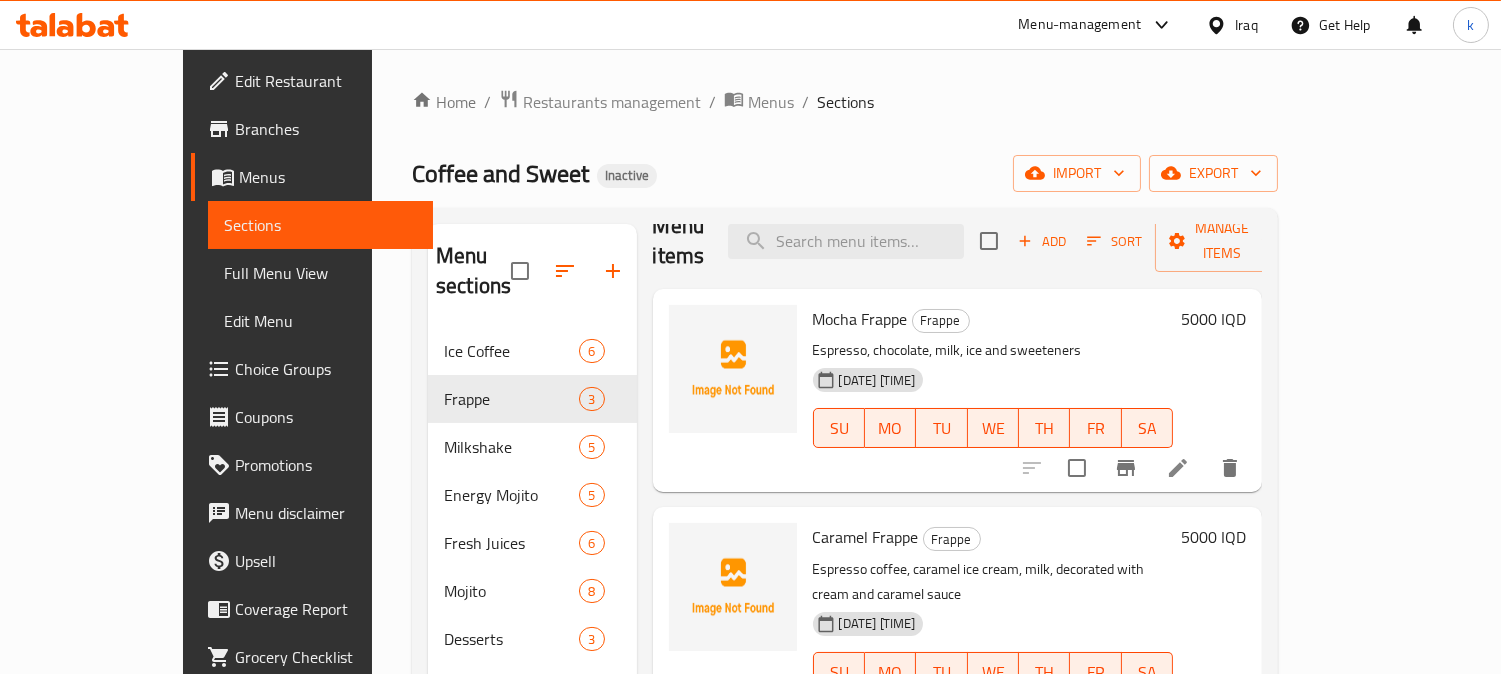 scroll, scrollTop: 0, scrollLeft: 0, axis: both 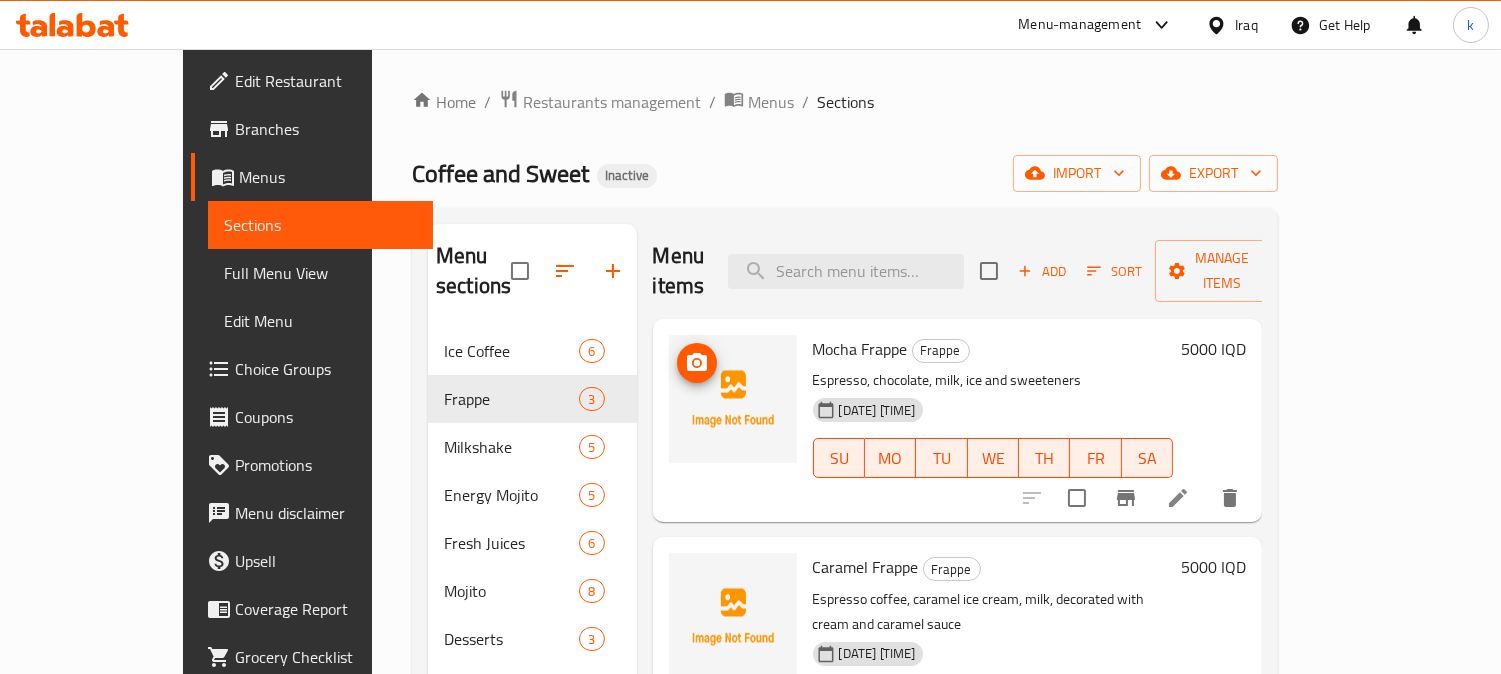 click at bounding box center (697, 363) 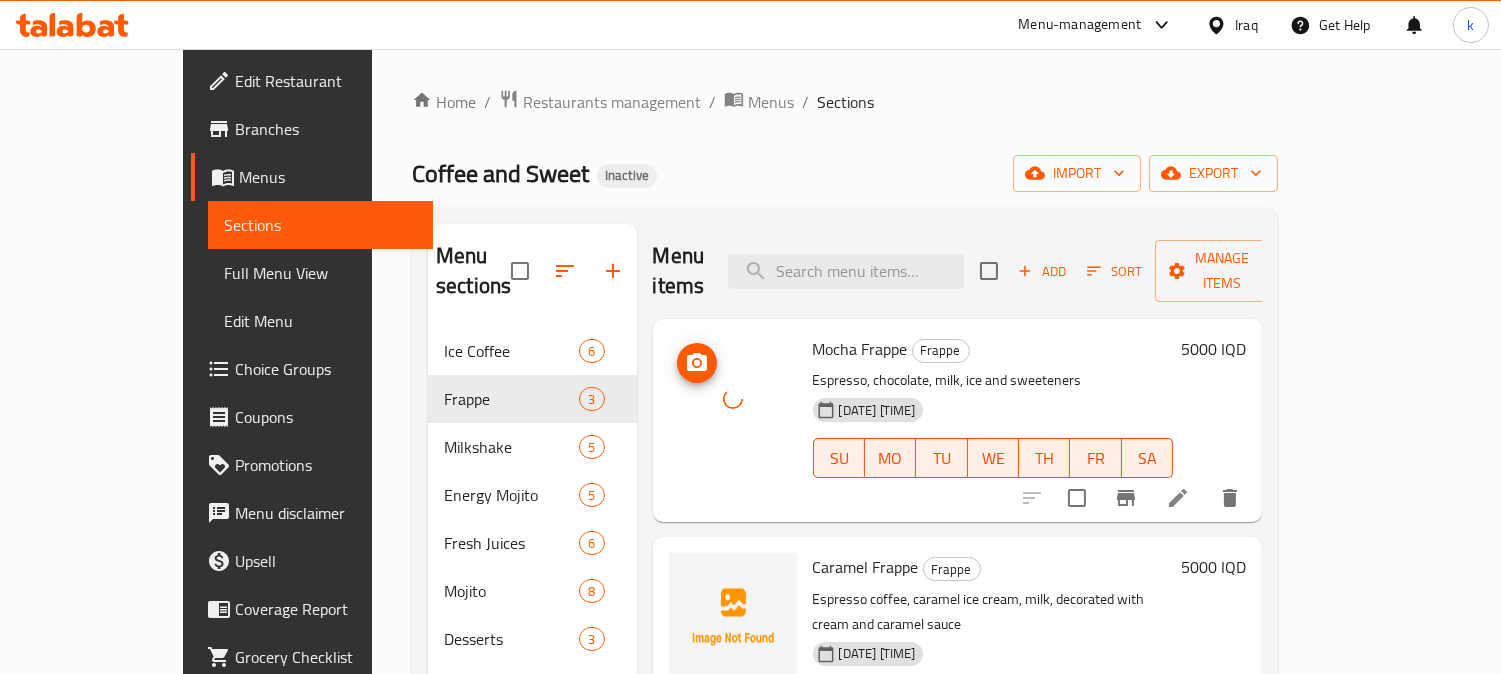 type 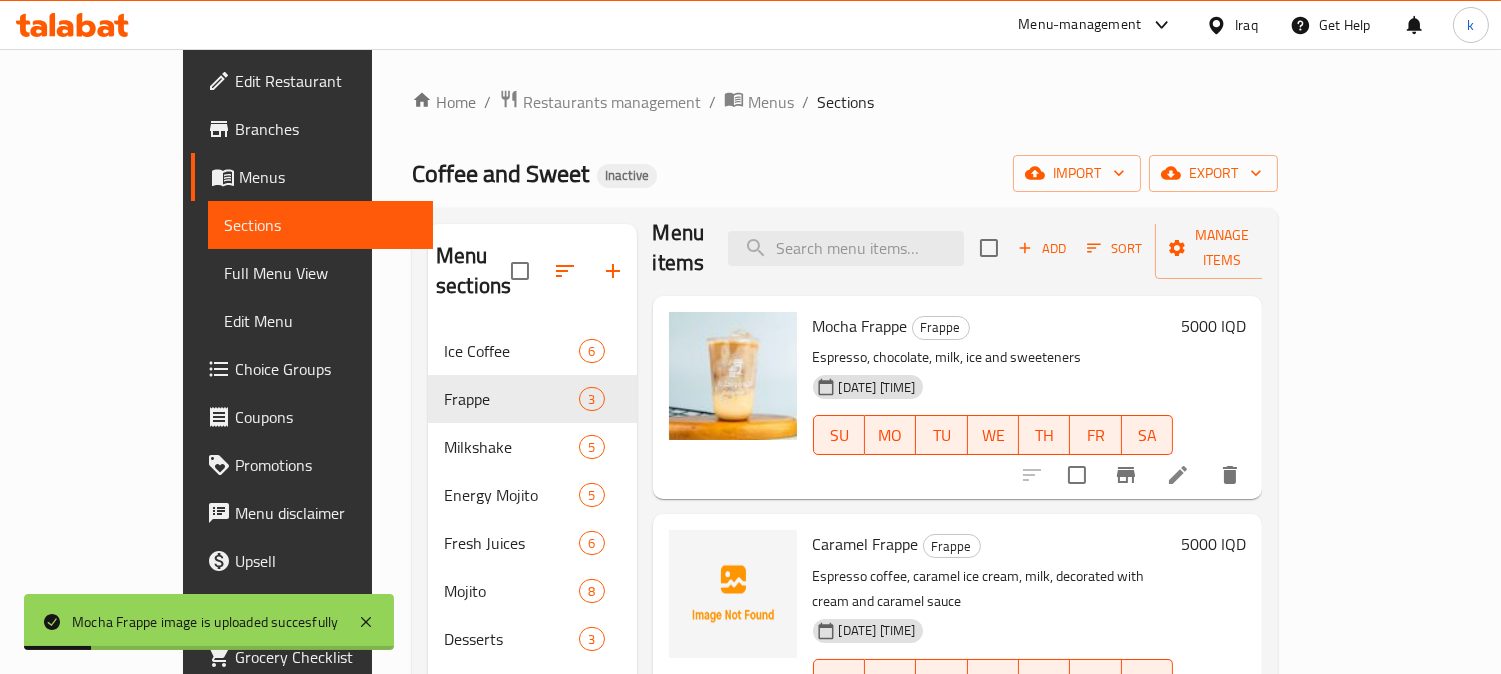 scroll, scrollTop: 30, scrollLeft: 0, axis: vertical 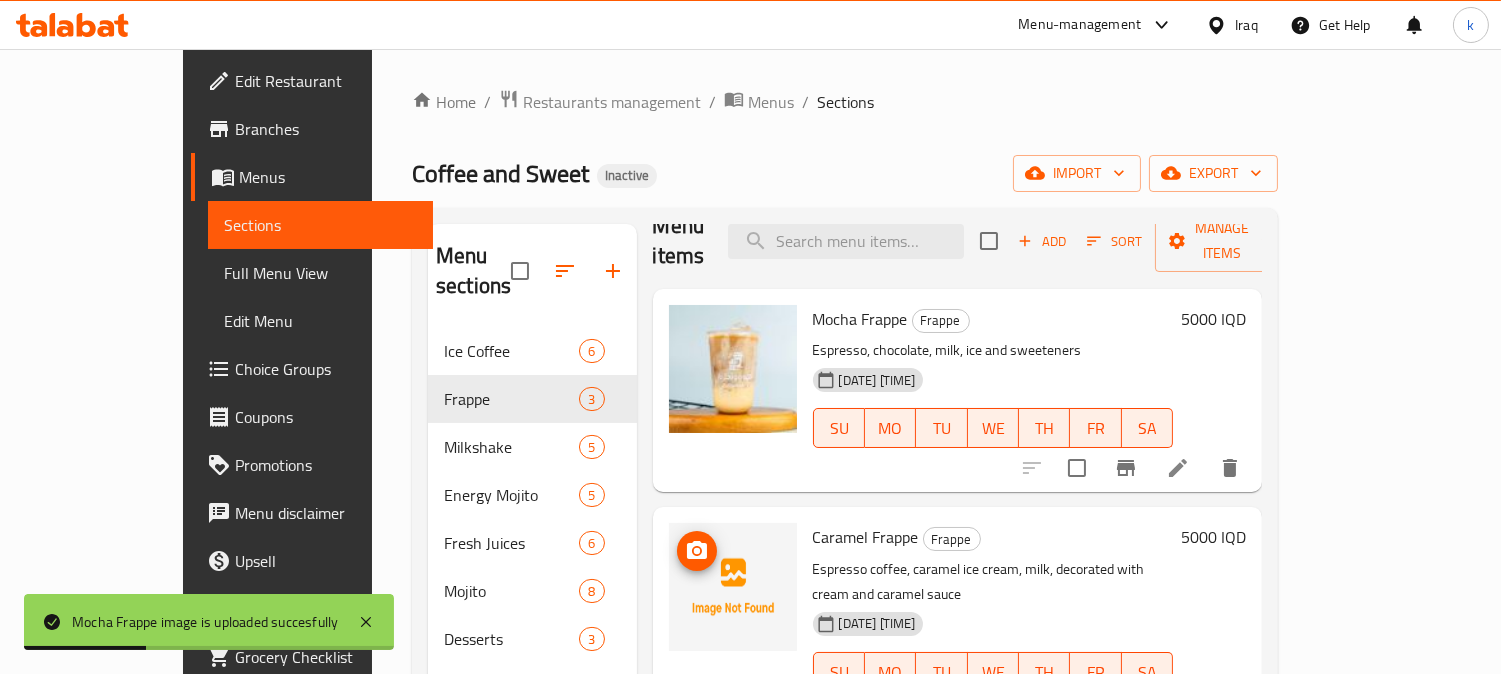 click 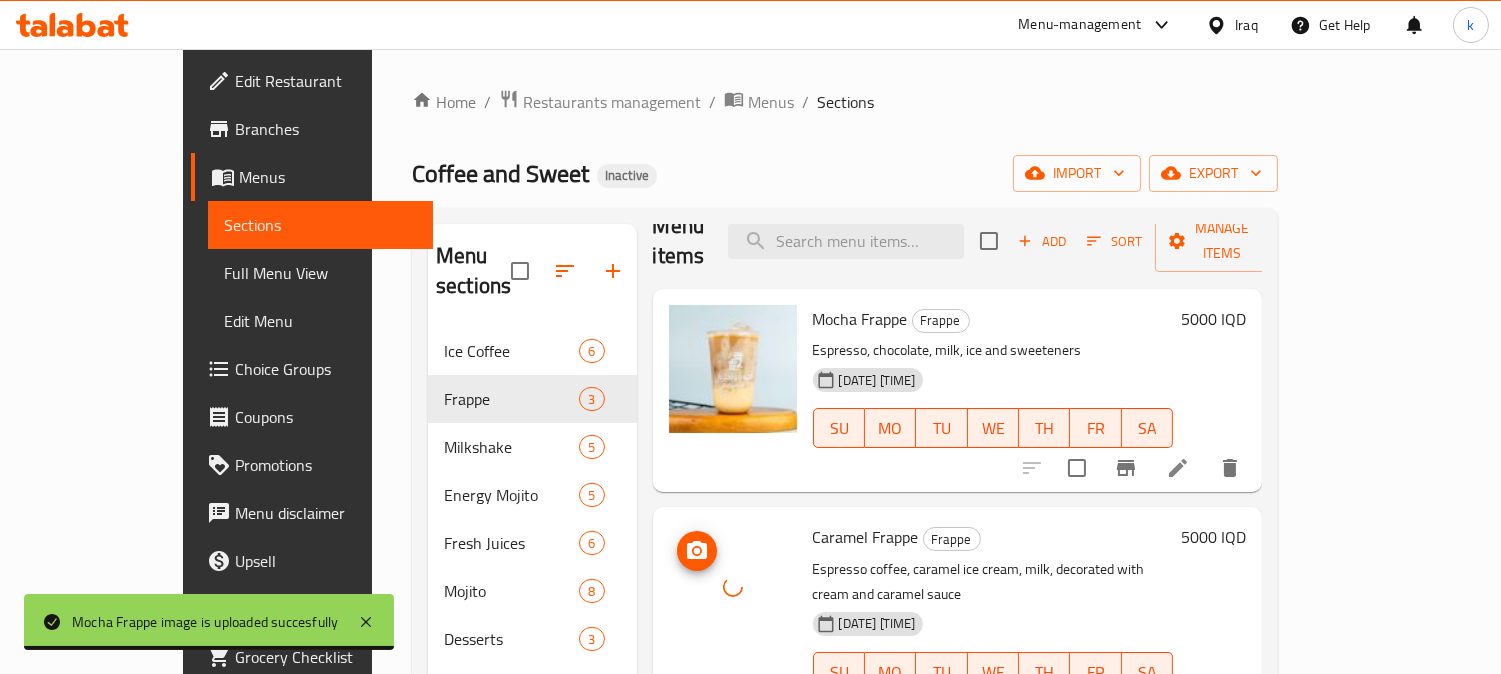 type 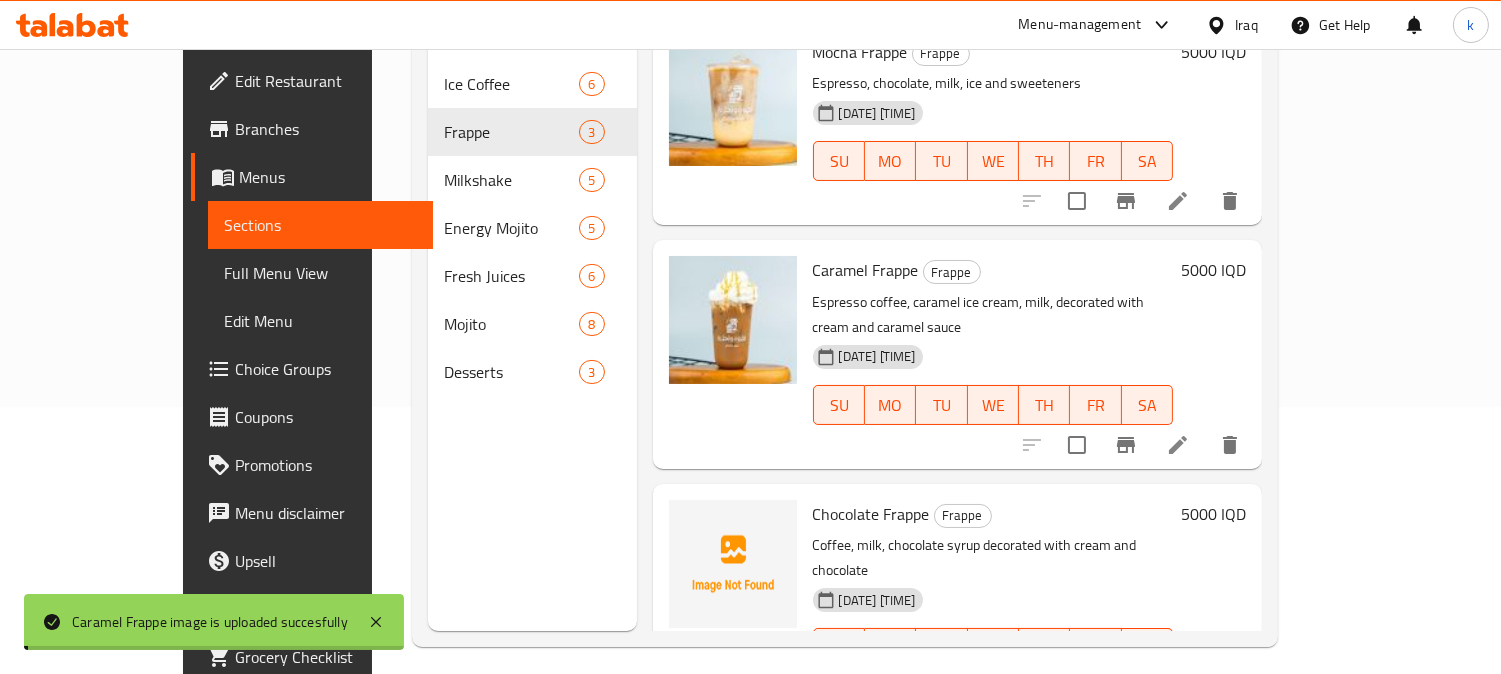 scroll, scrollTop: 280, scrollLeft: 0, axis: vertical 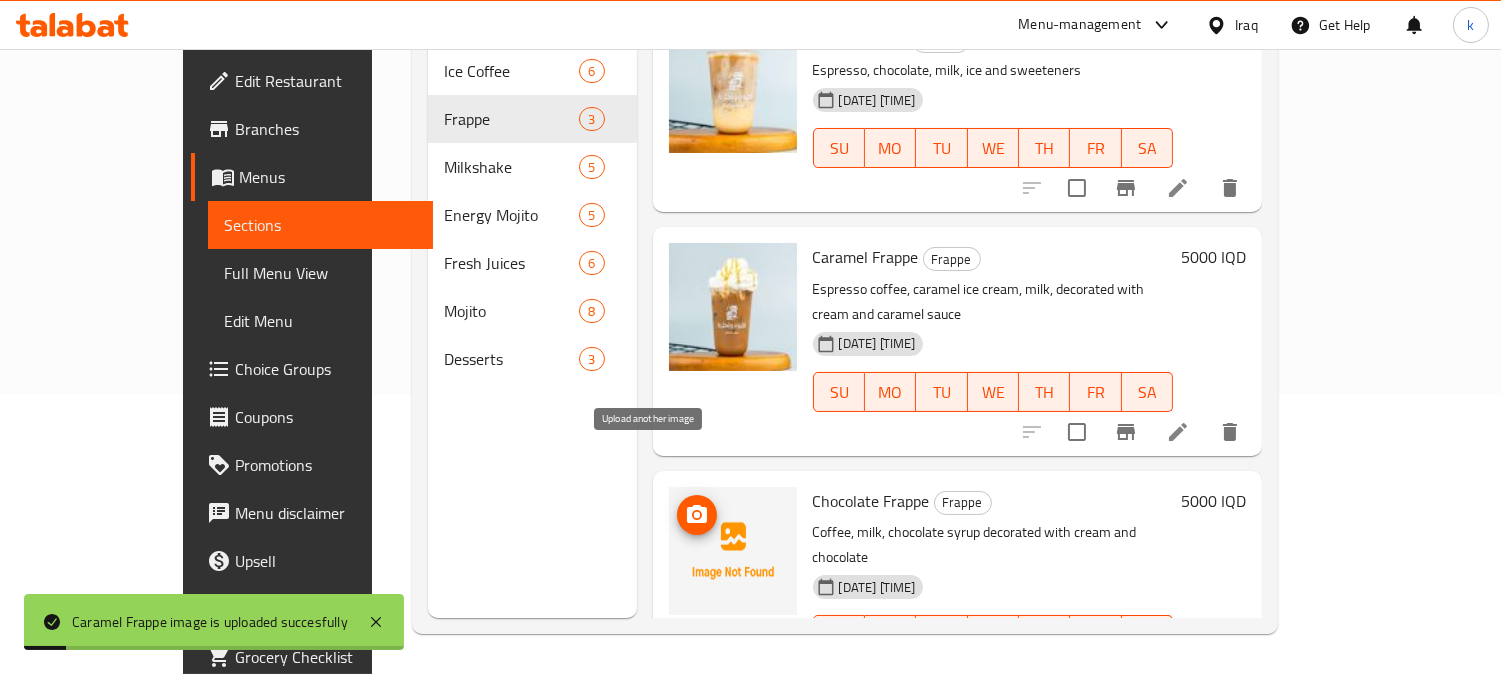 click 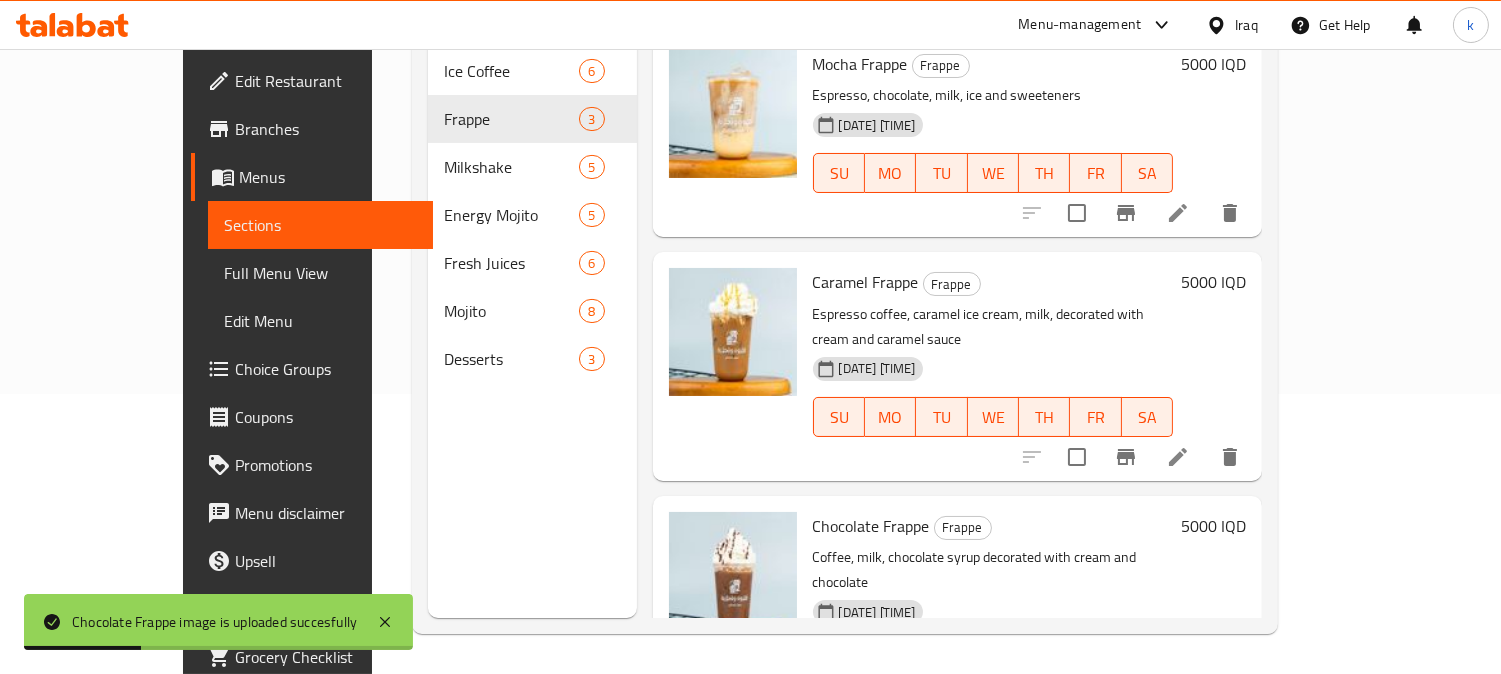 scroll, scrollTop: 0, scrollLeft: 0, axis: both 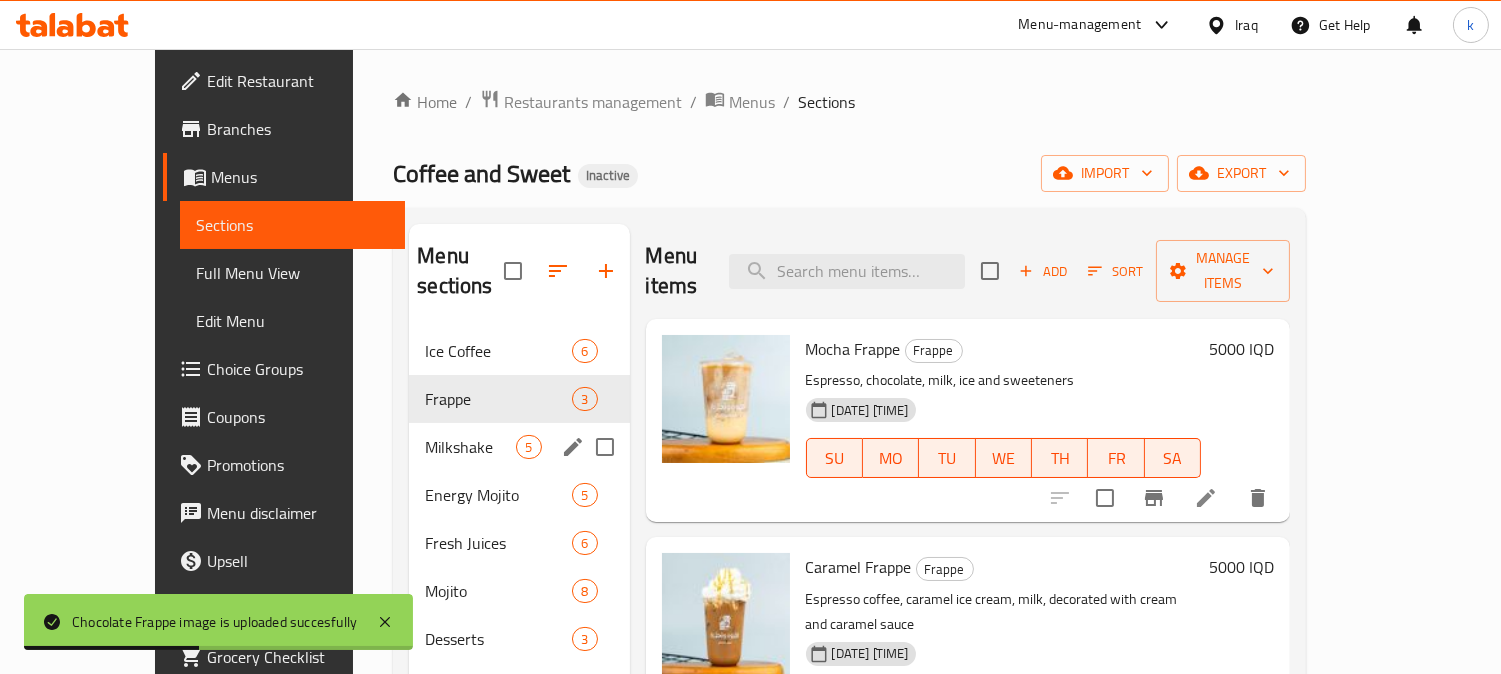 click on "Milkshake" at bounding box center [470, 447] 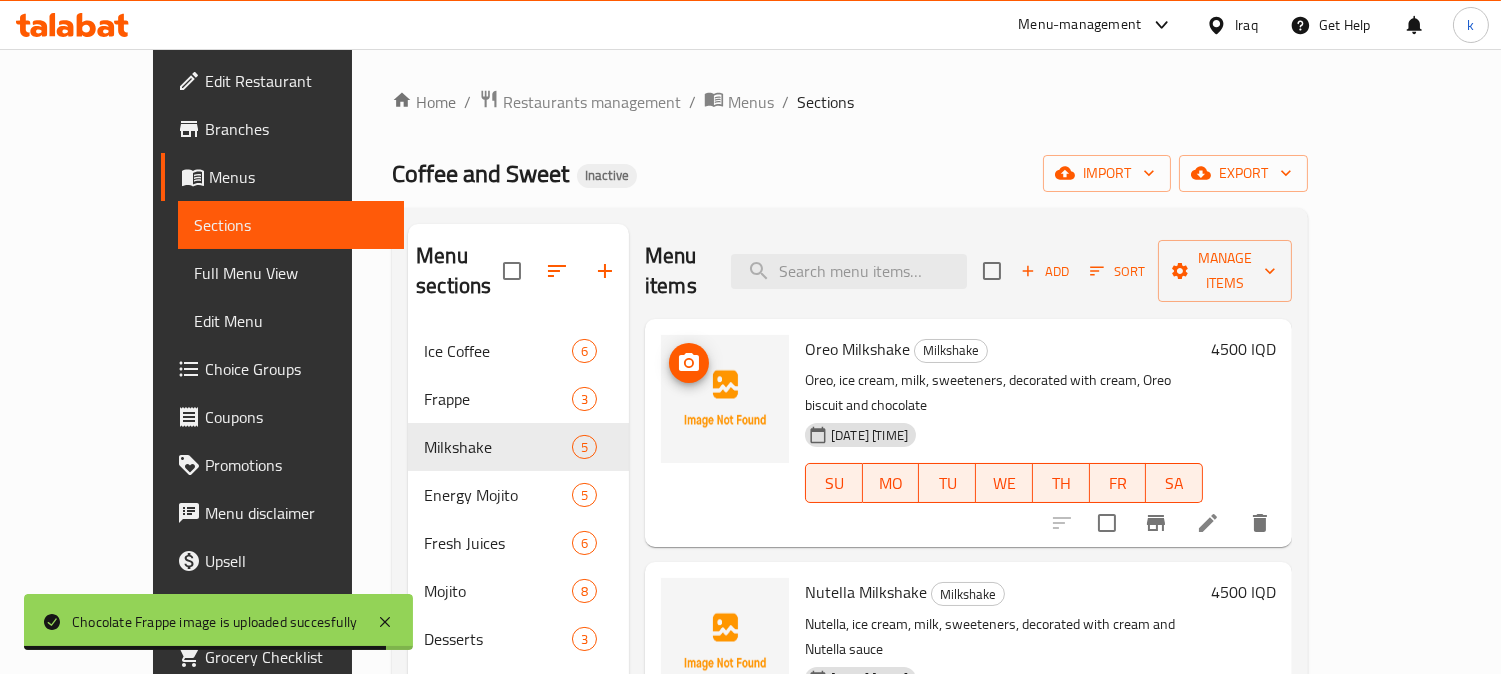 click 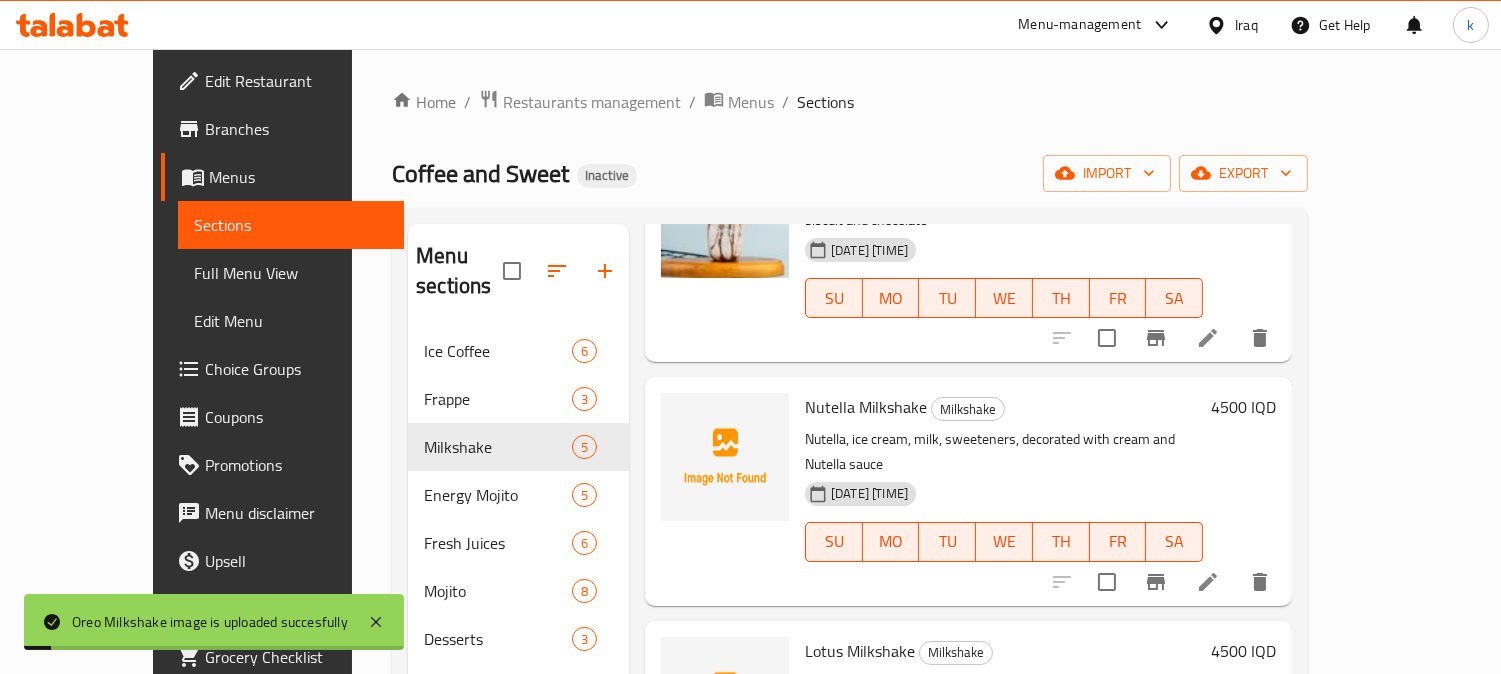 scroll, scrollTop: 0, scrollLeft: 0, axis: both 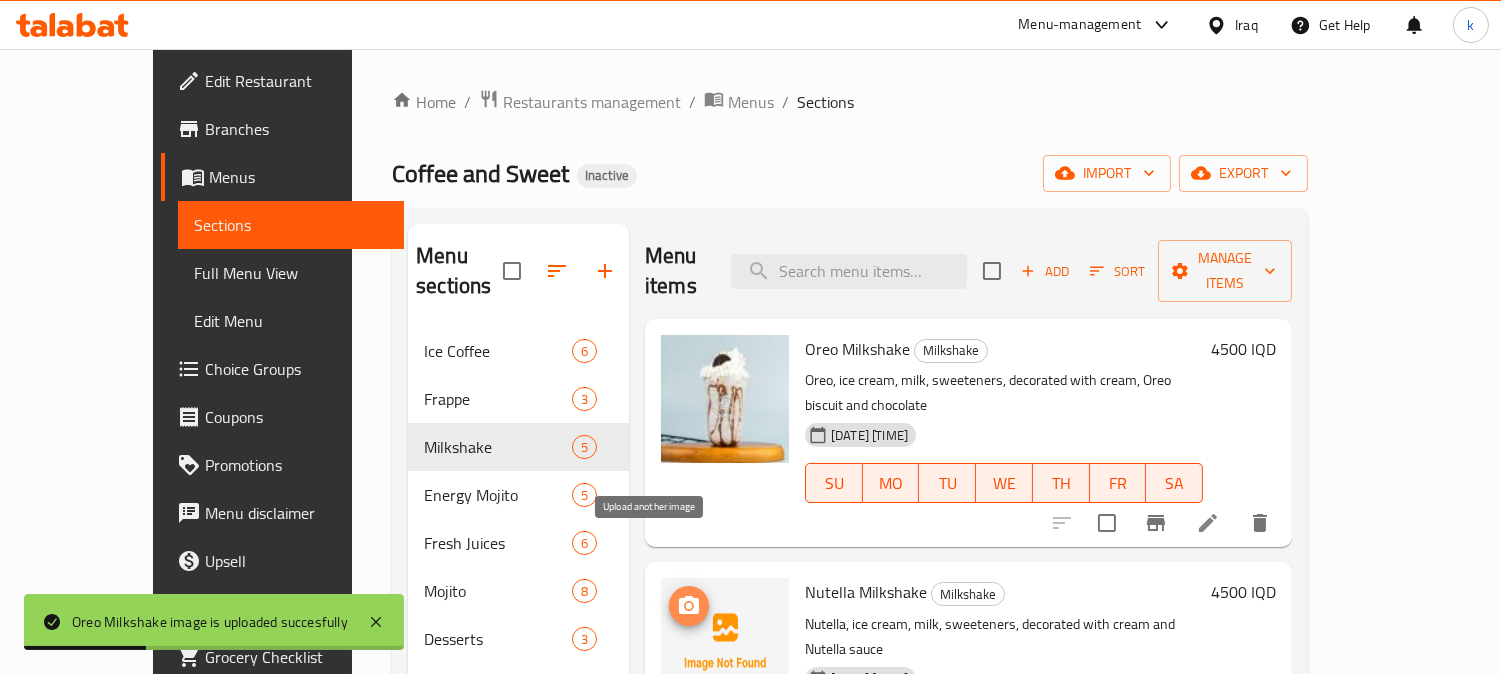 click 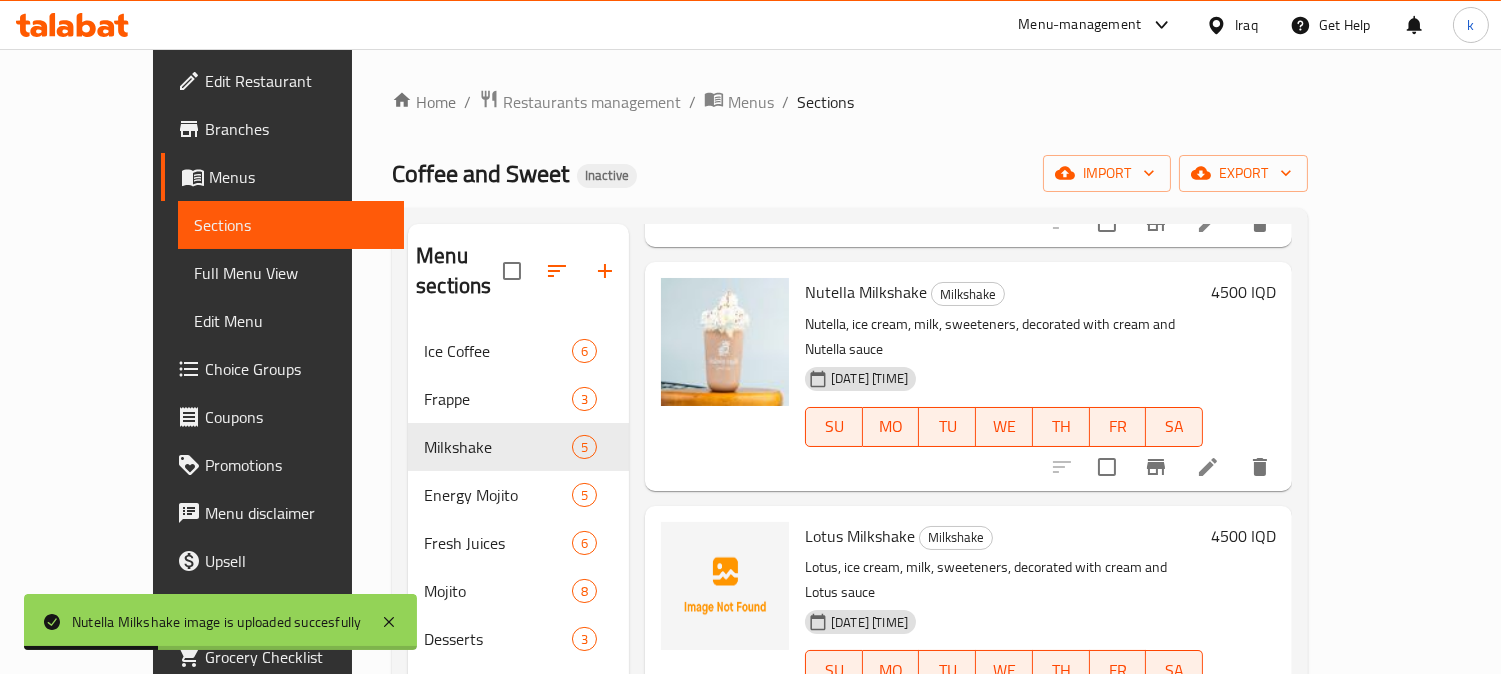 scroll, scrollTop: 370, scrollLeft: 0, axis: vertical 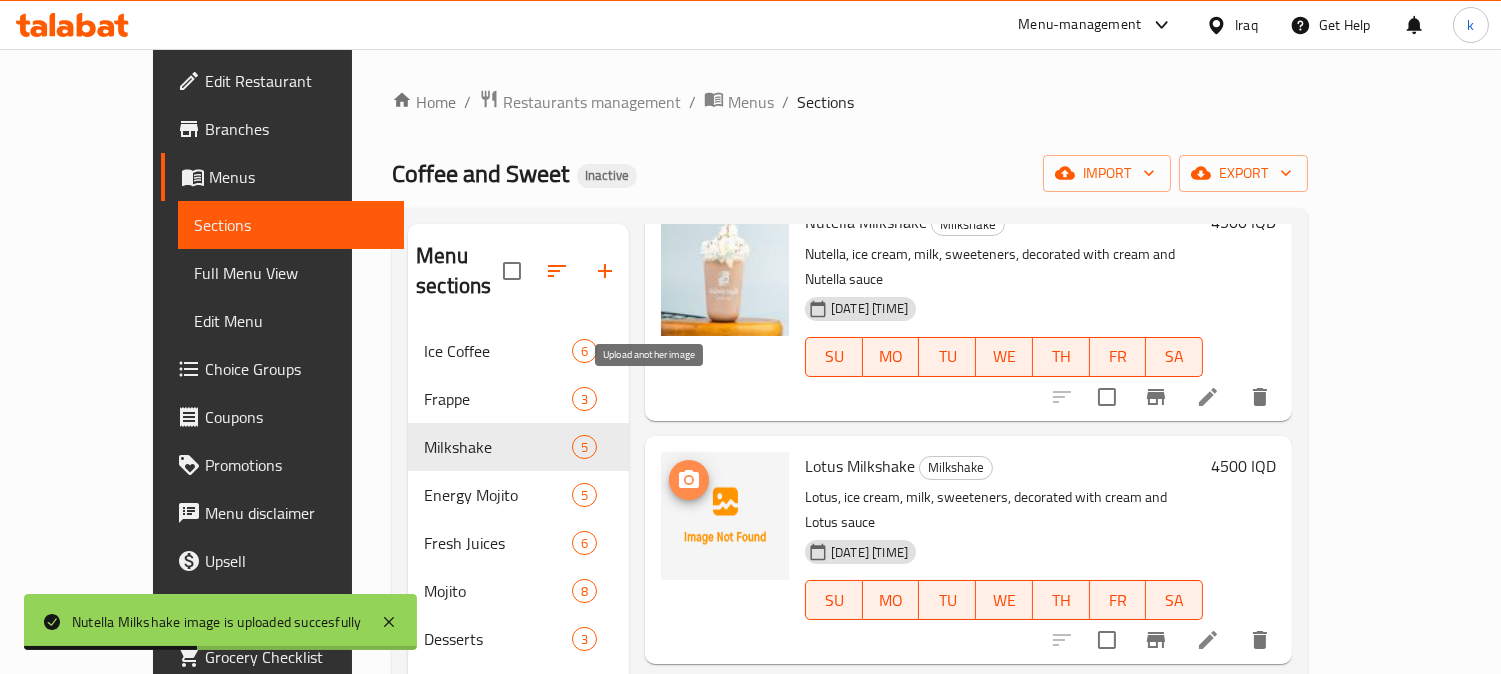 click at bounding box center (689, 480) 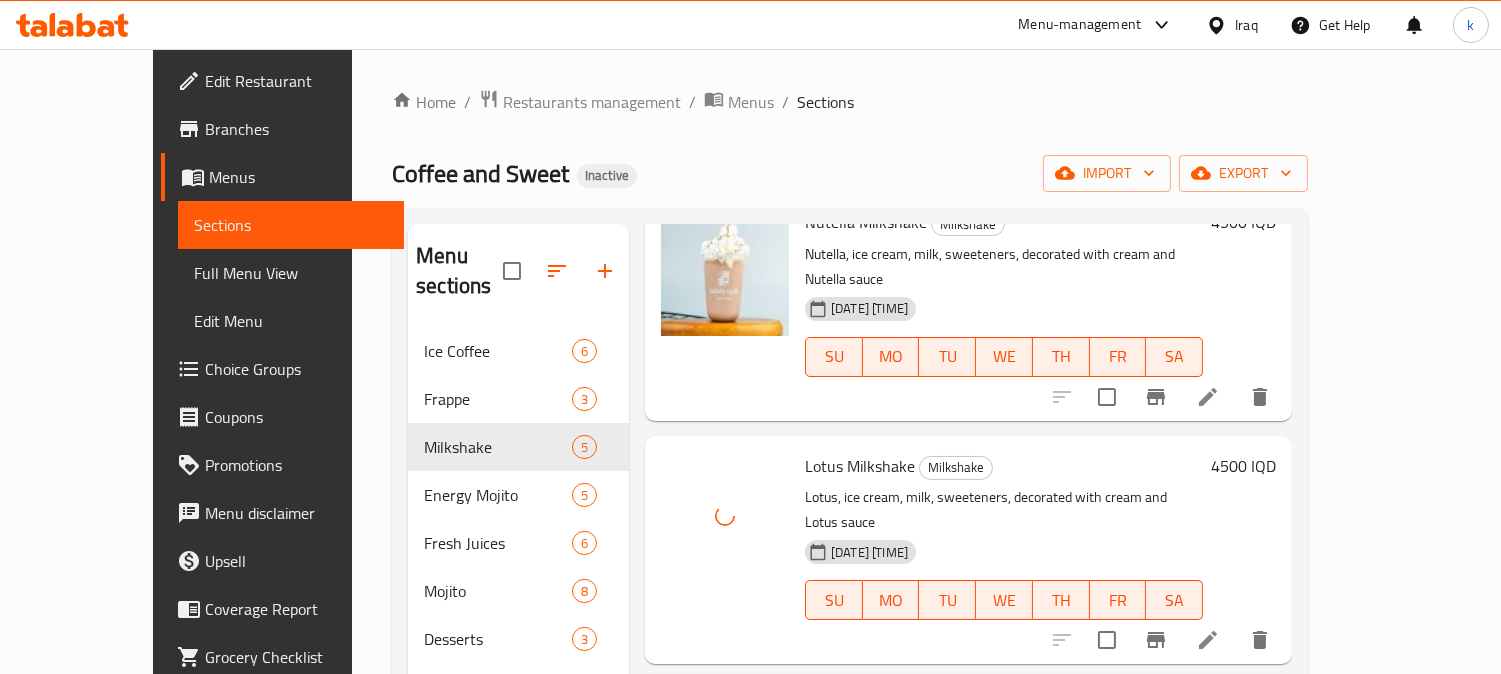 type 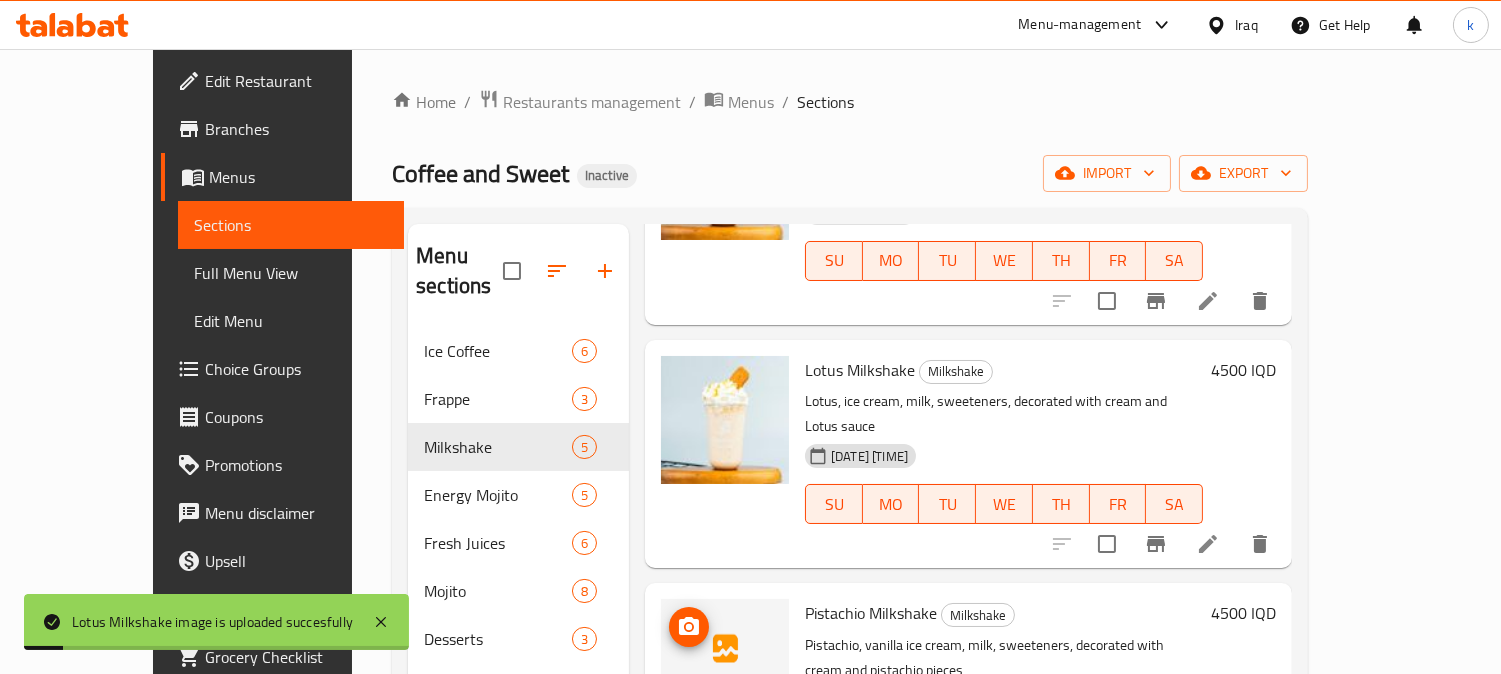 click 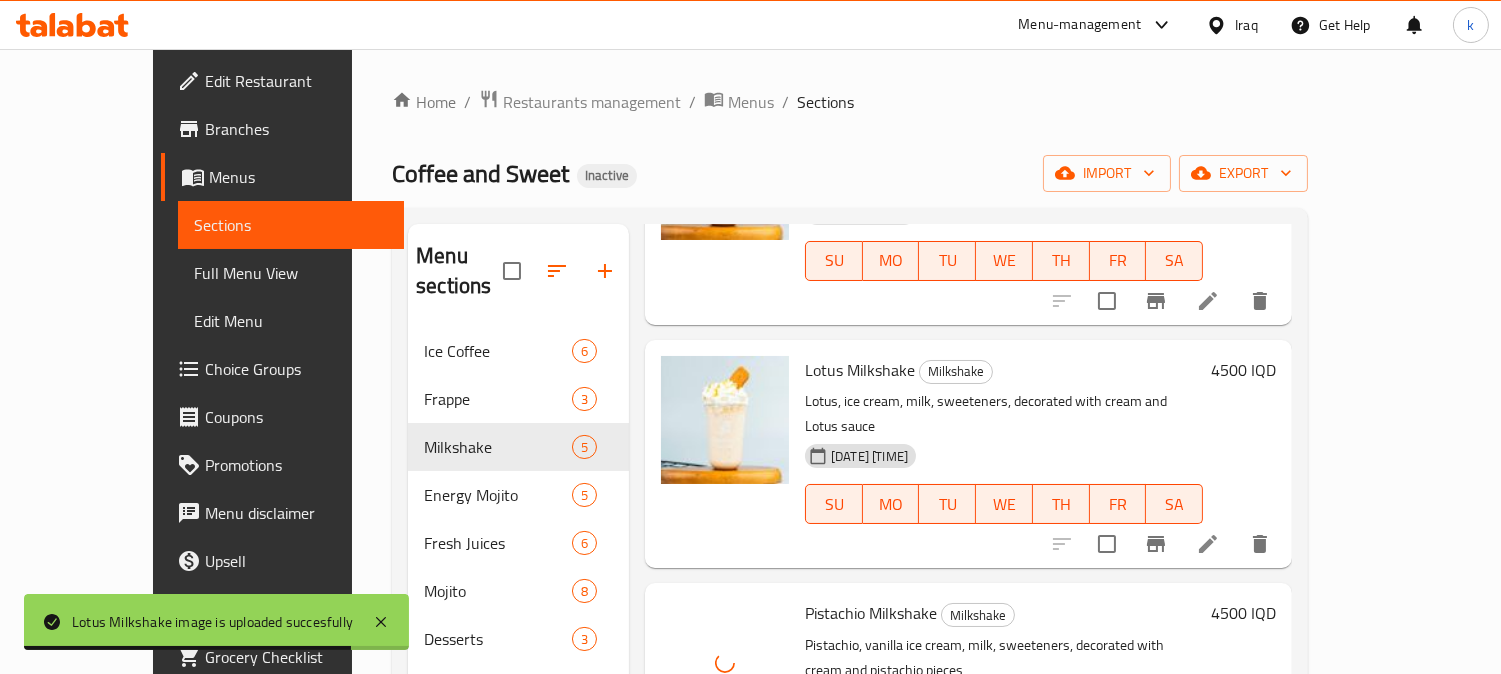 type 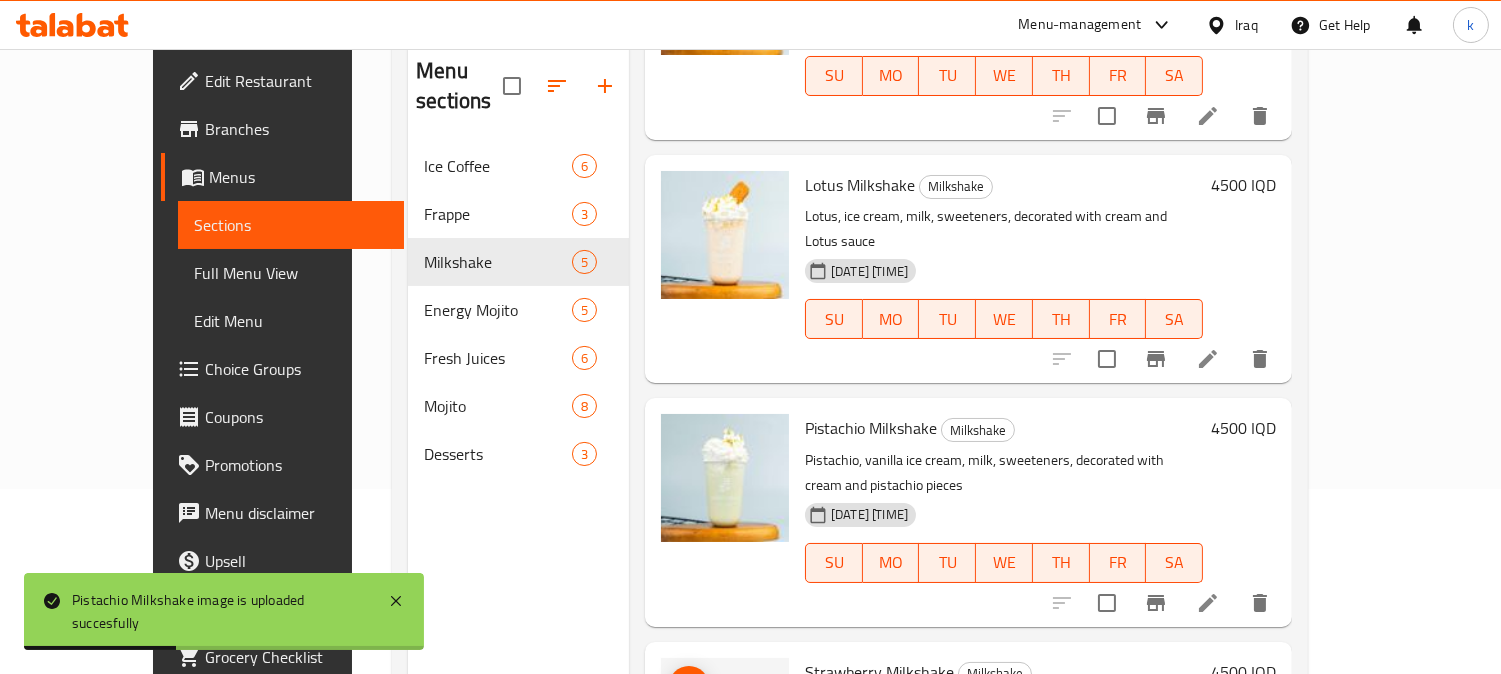 scroll, scrollTop: 280, scrollLeft: 0, axis: vertical 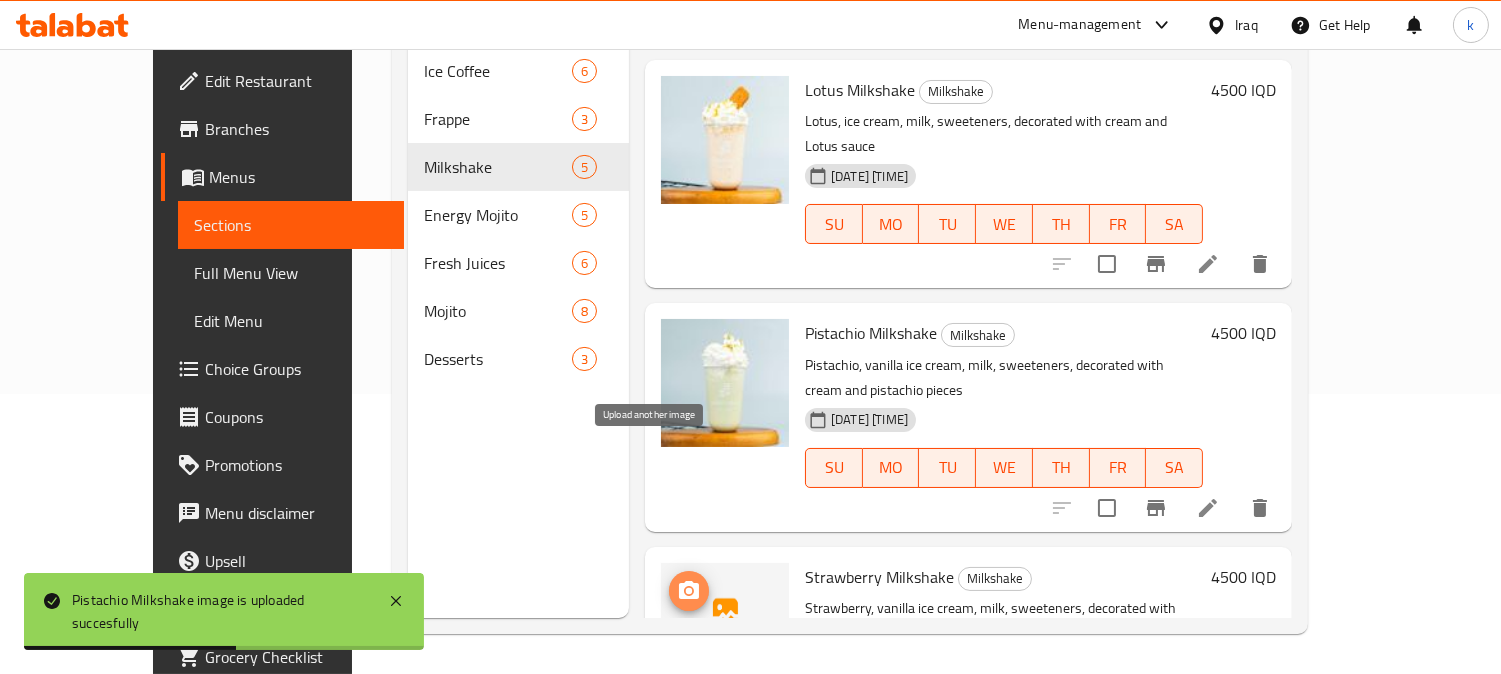 click 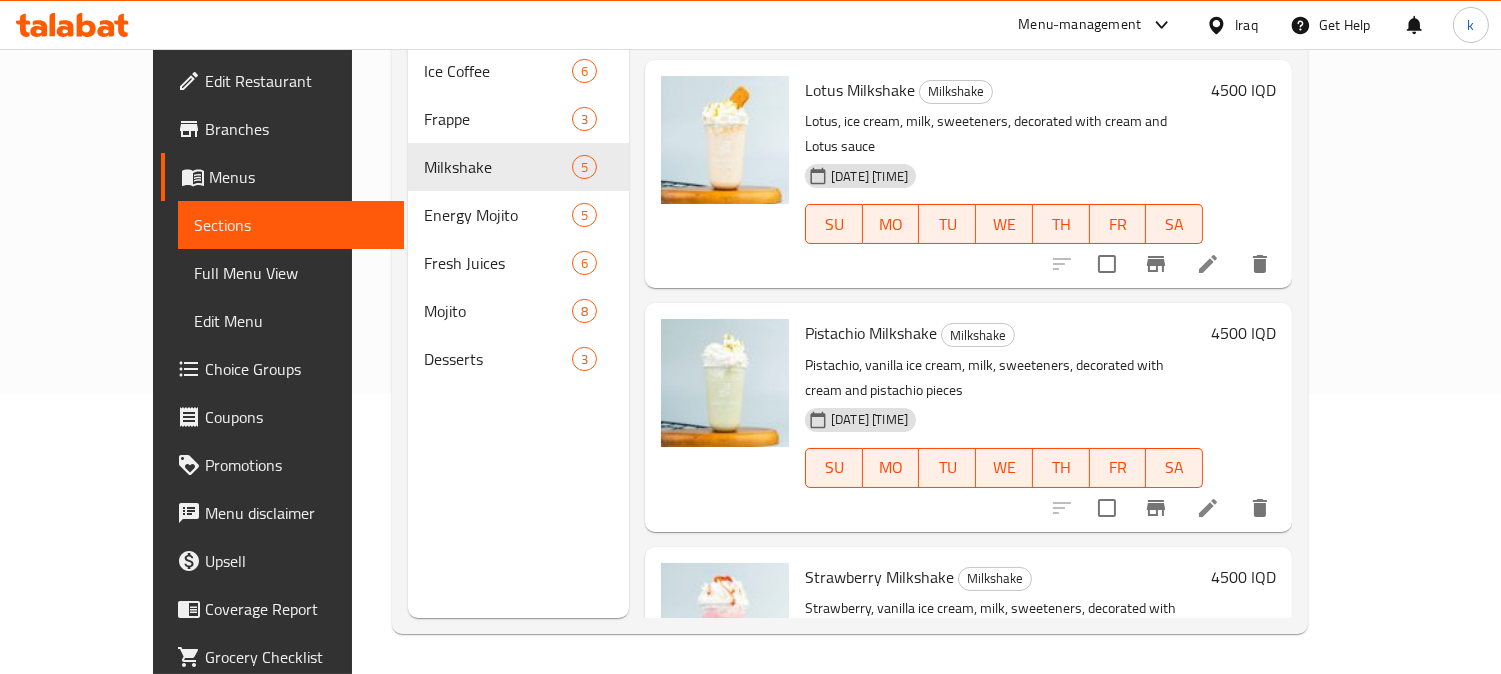 scroll, scrollTop: 0, scrollLeft: 0, axis: both 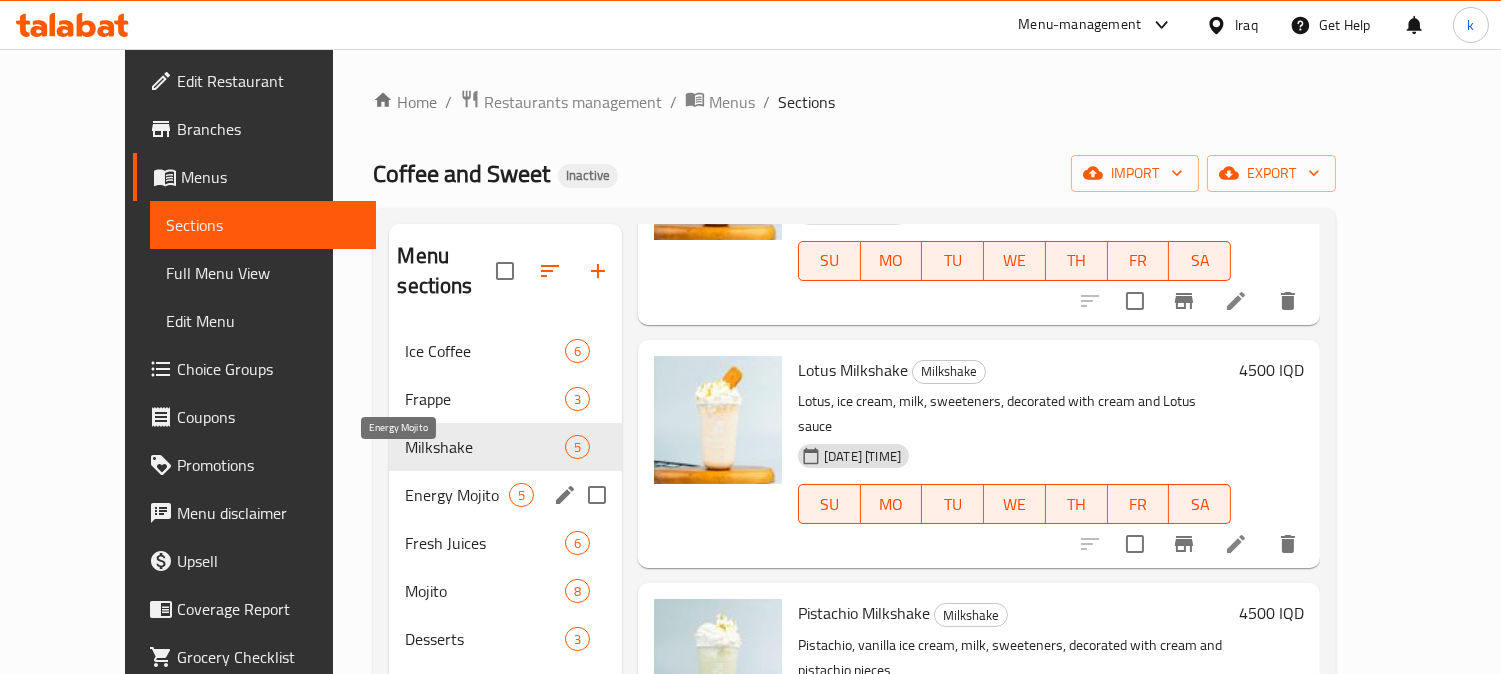 click on "Energy Mojito" at bounding box center [457, 495] 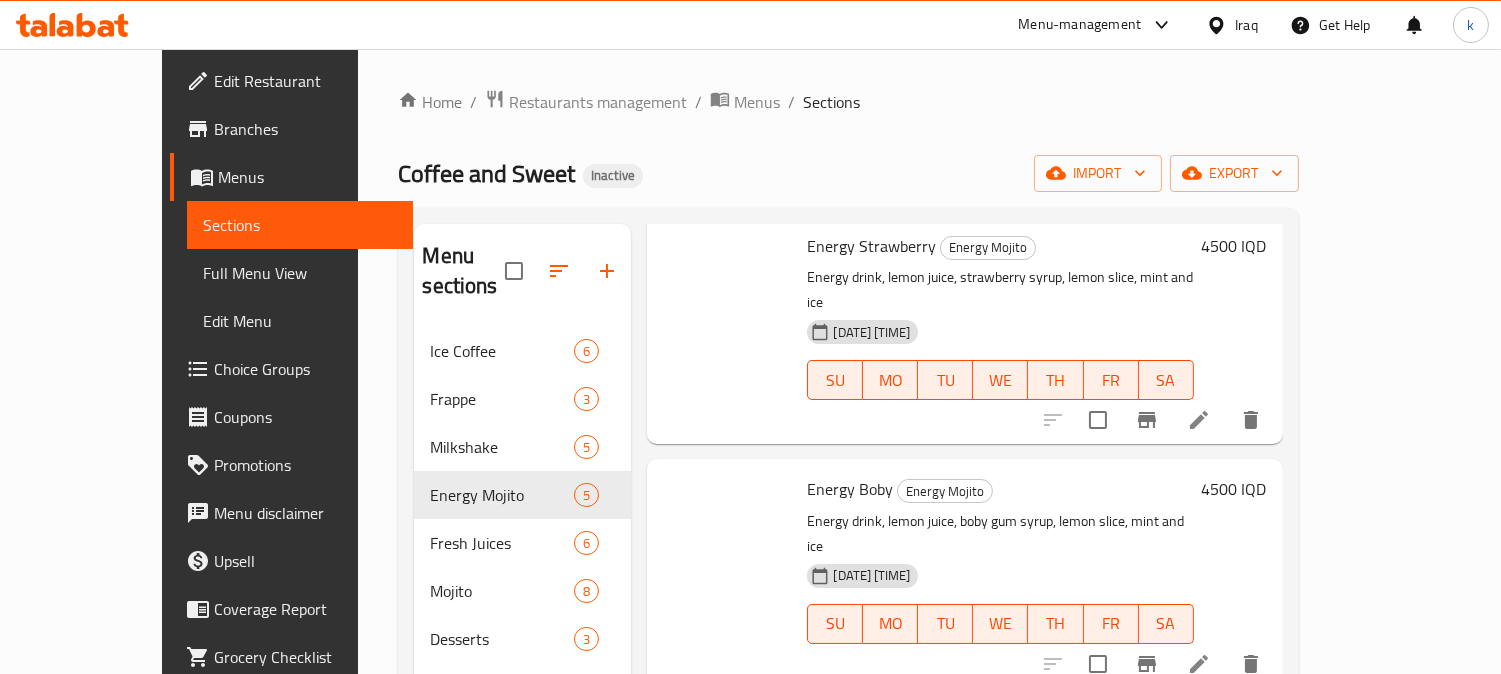 scroll, scrollTop: 0, scrollLeft: 0, axis: both 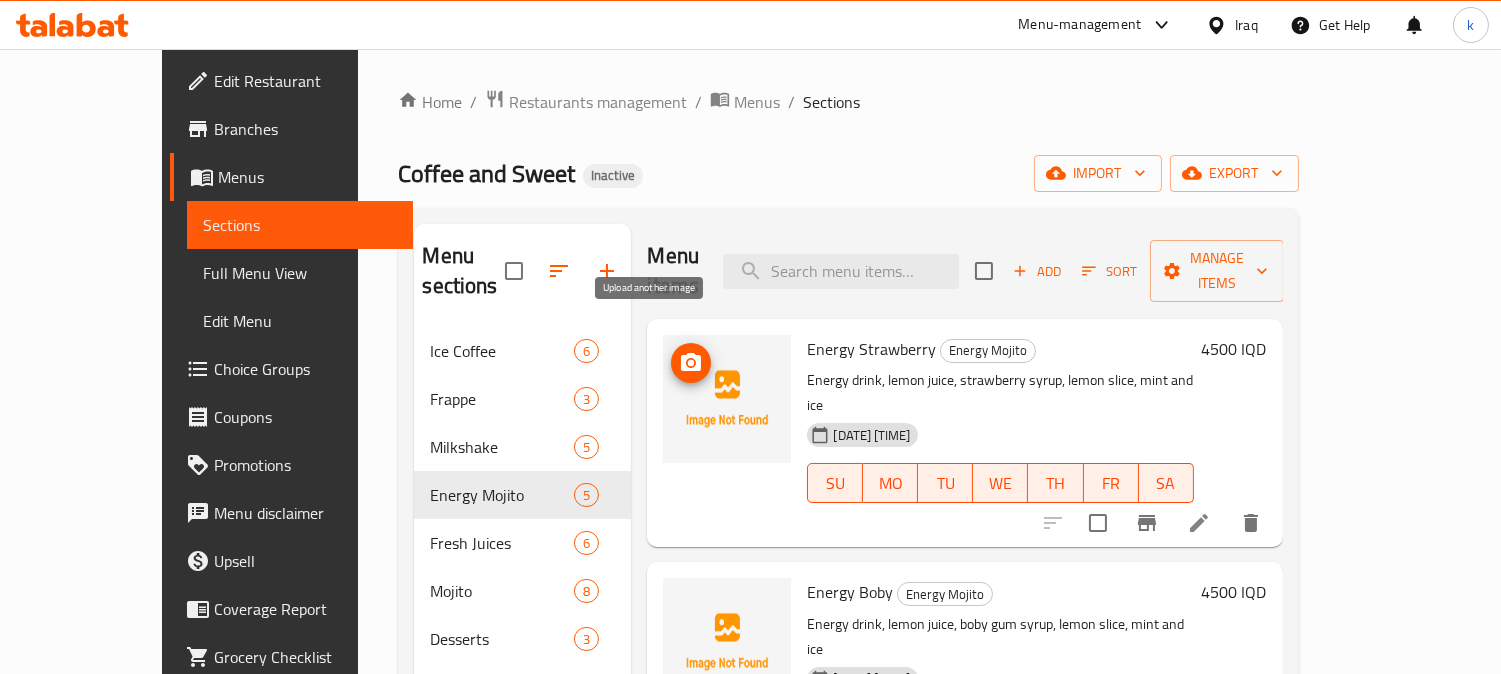 click at bounding box center (691, 363) 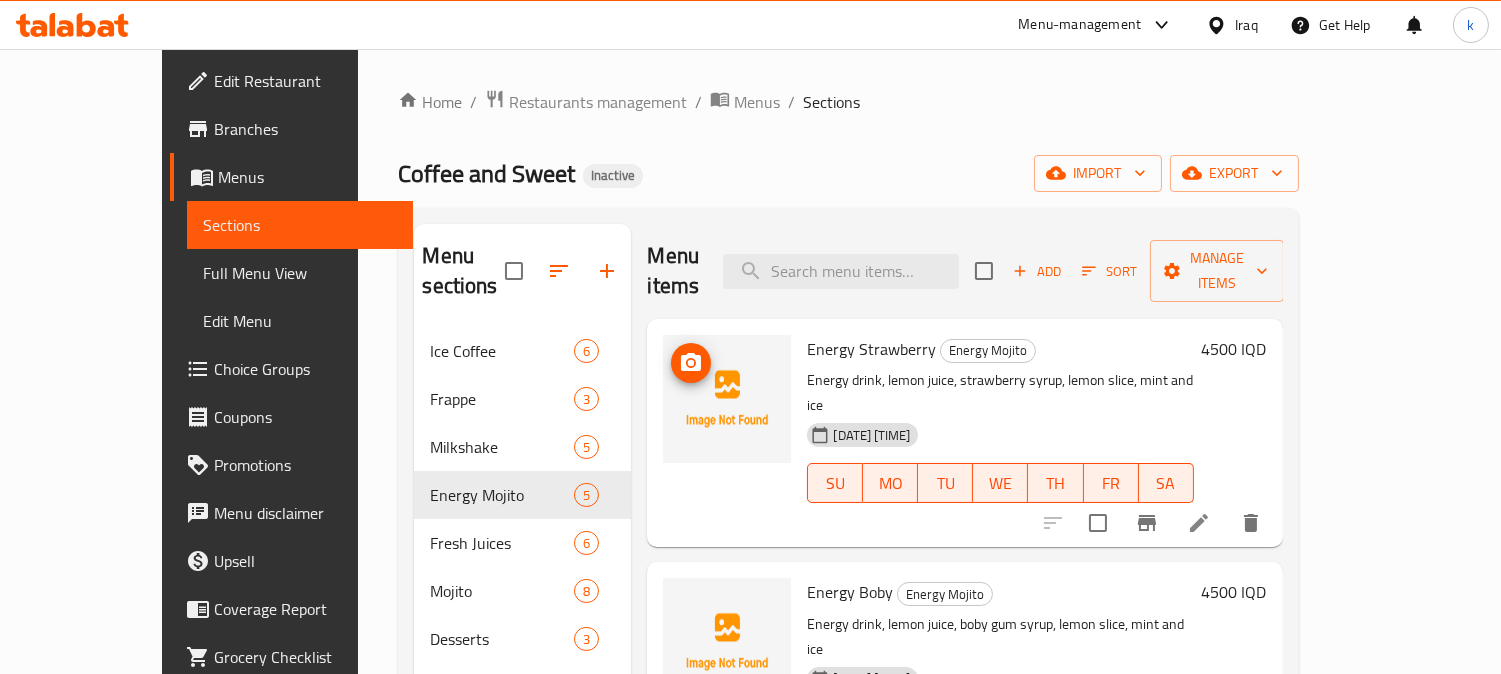click 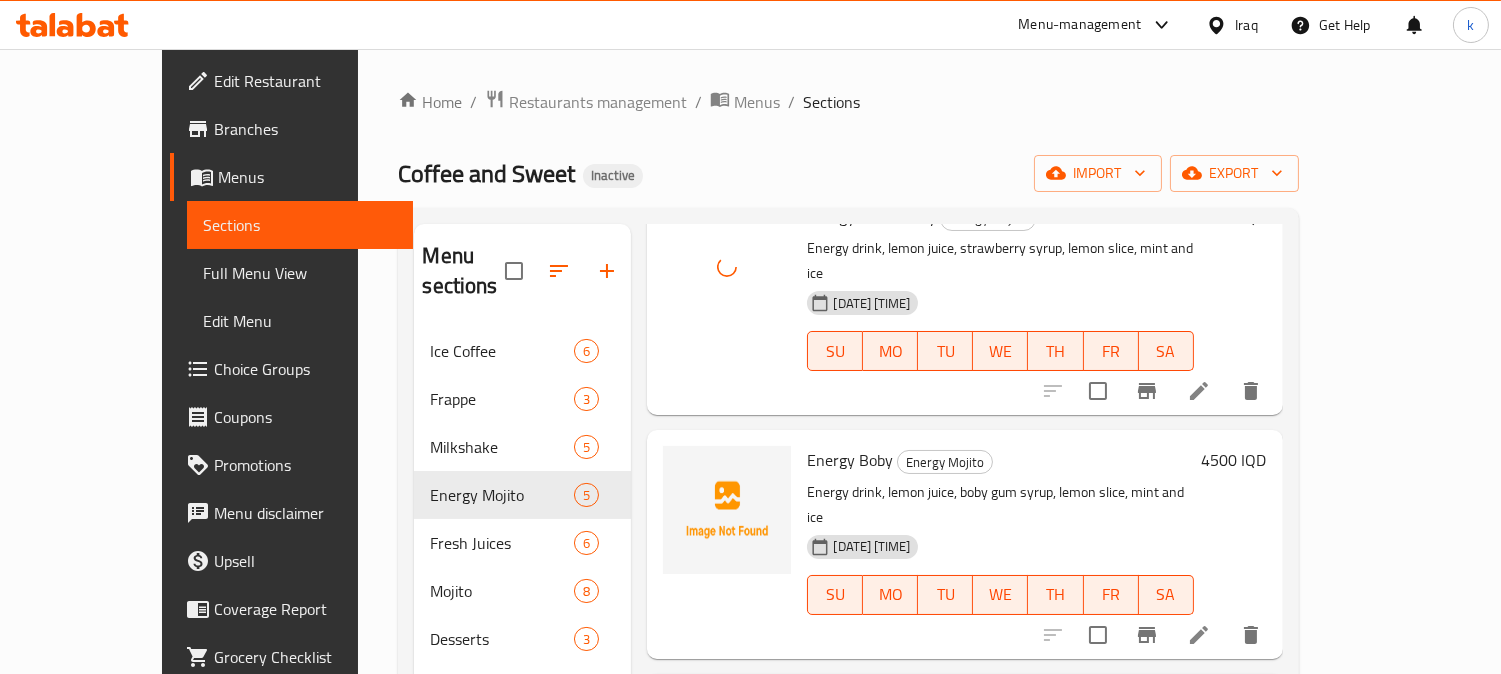 scroll, scrollTop: 185, scrollLeft: 0, axis: vertical 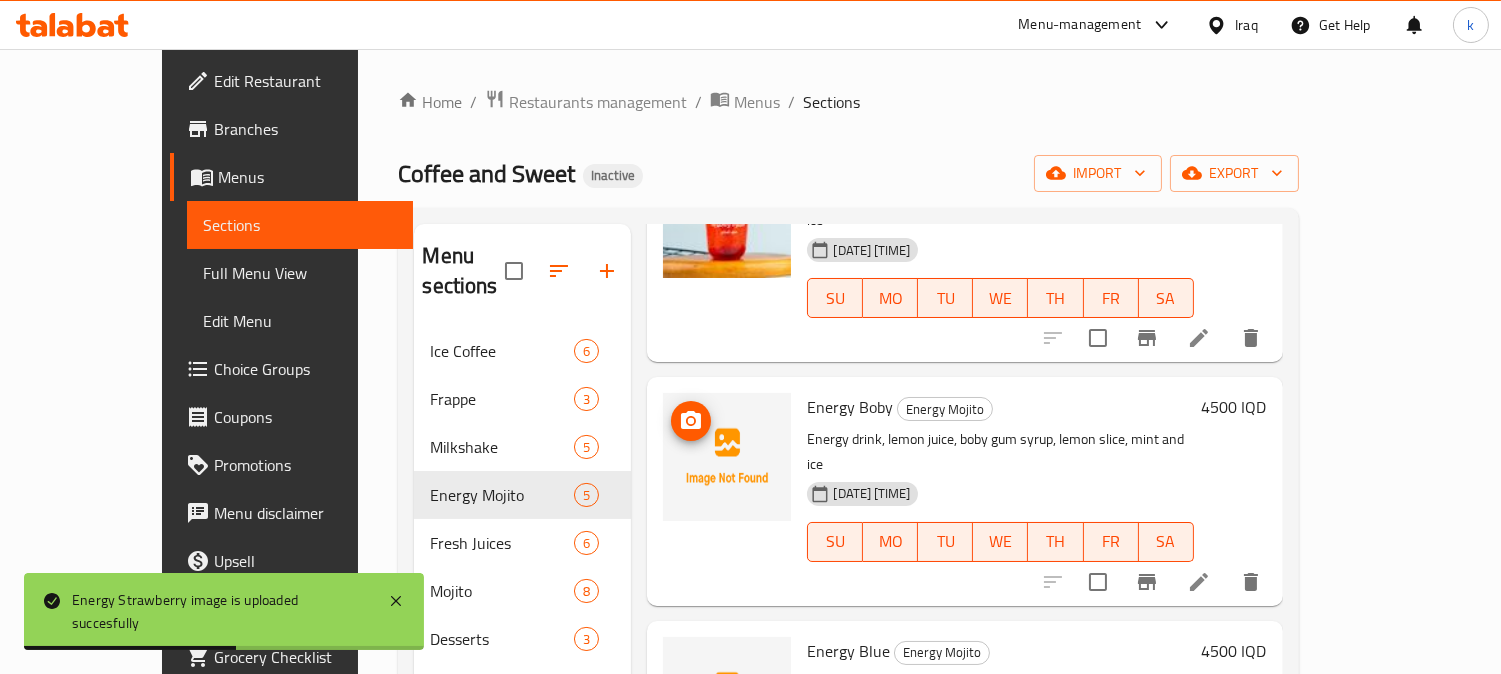 click 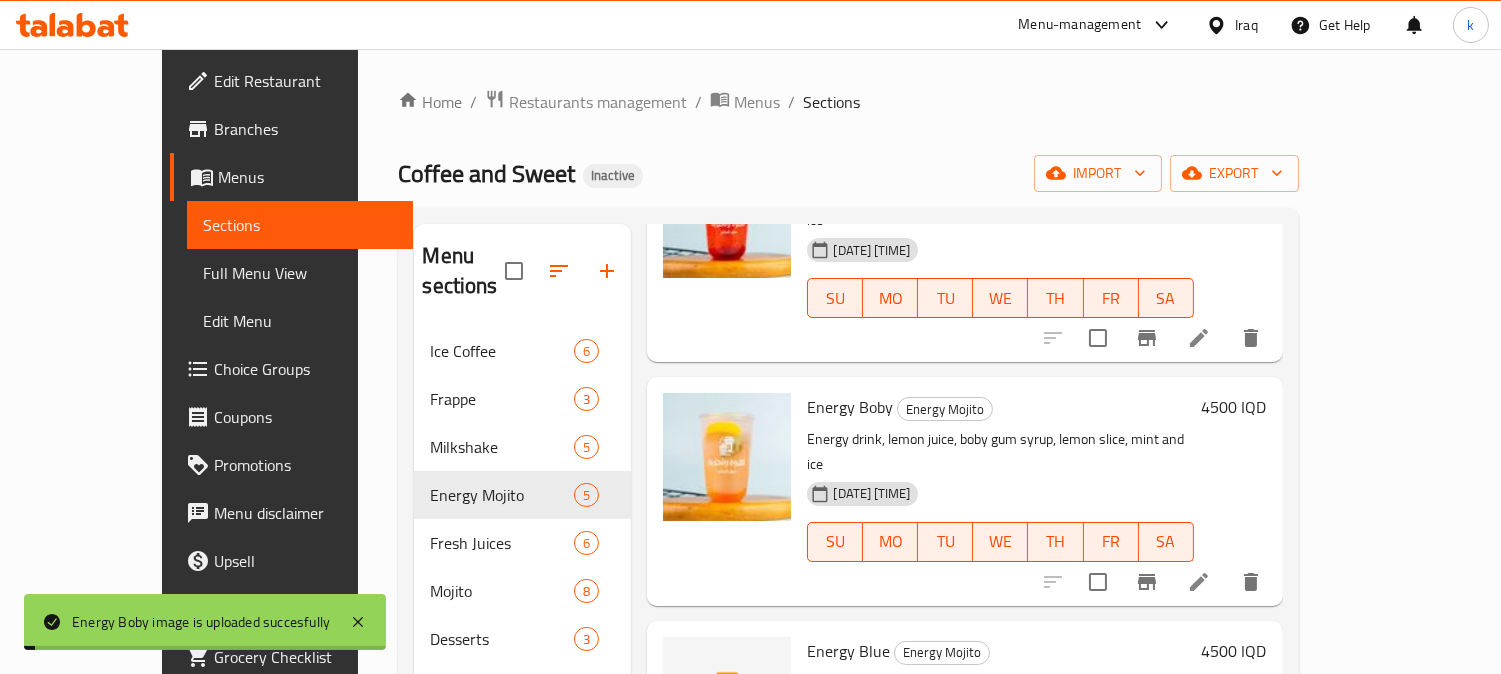 scroll, scrollTop: 370, scrollLeft: 0, axis: vertical 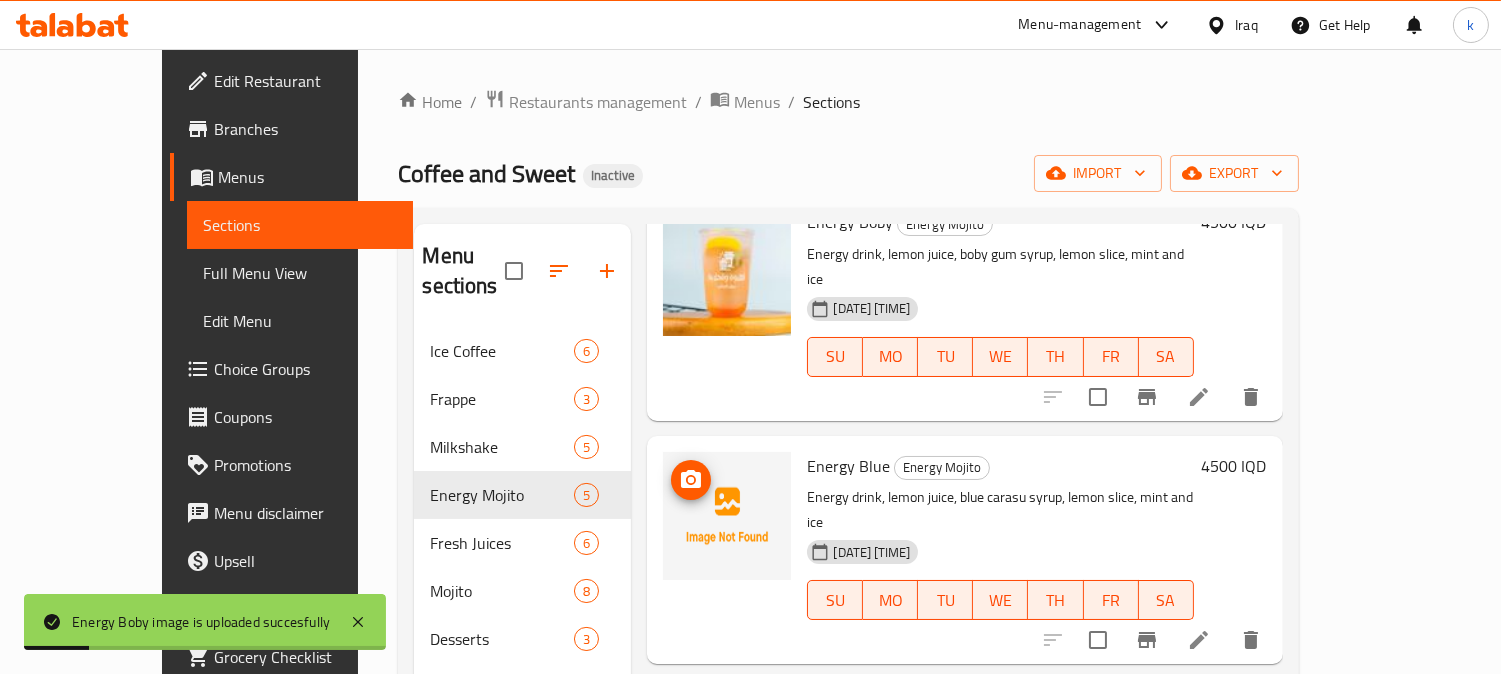 click 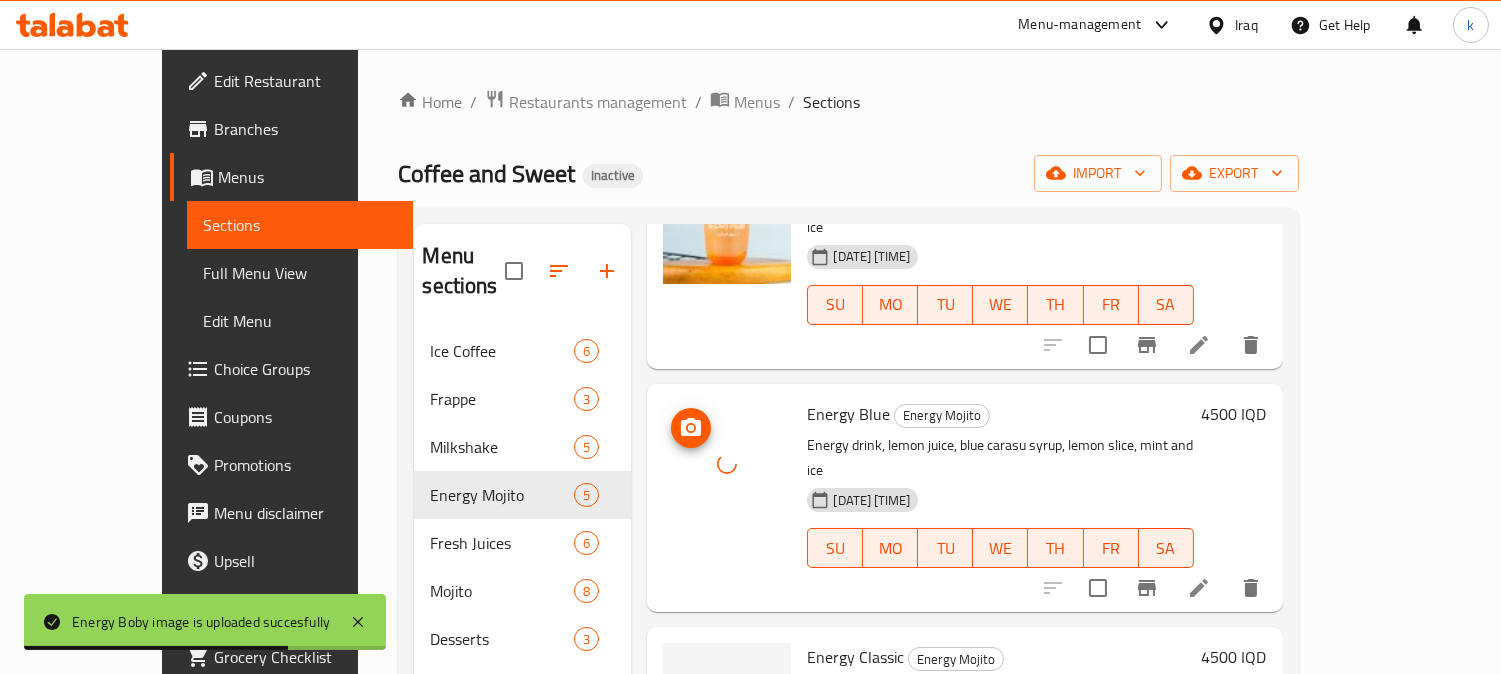 scroll, scrollTop: 466, scrollLeft: 0, axis: vertical 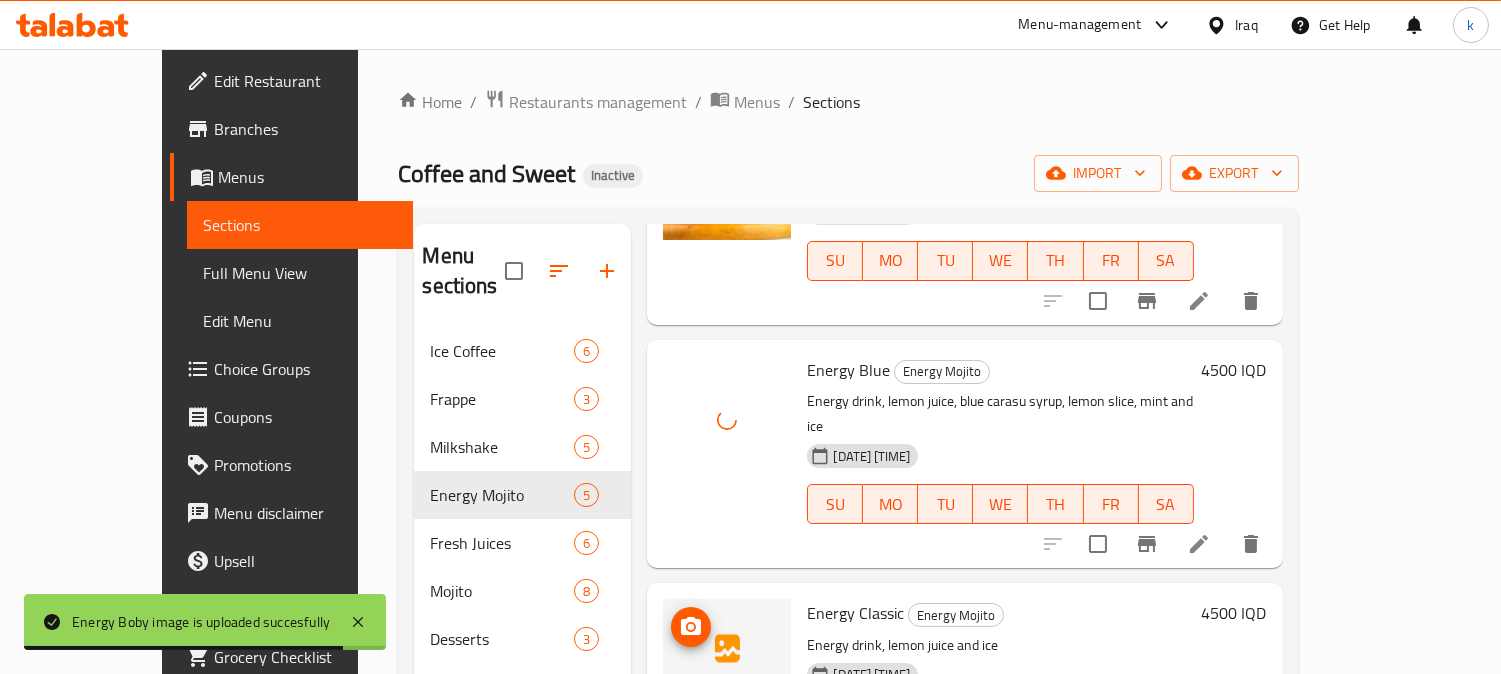 click 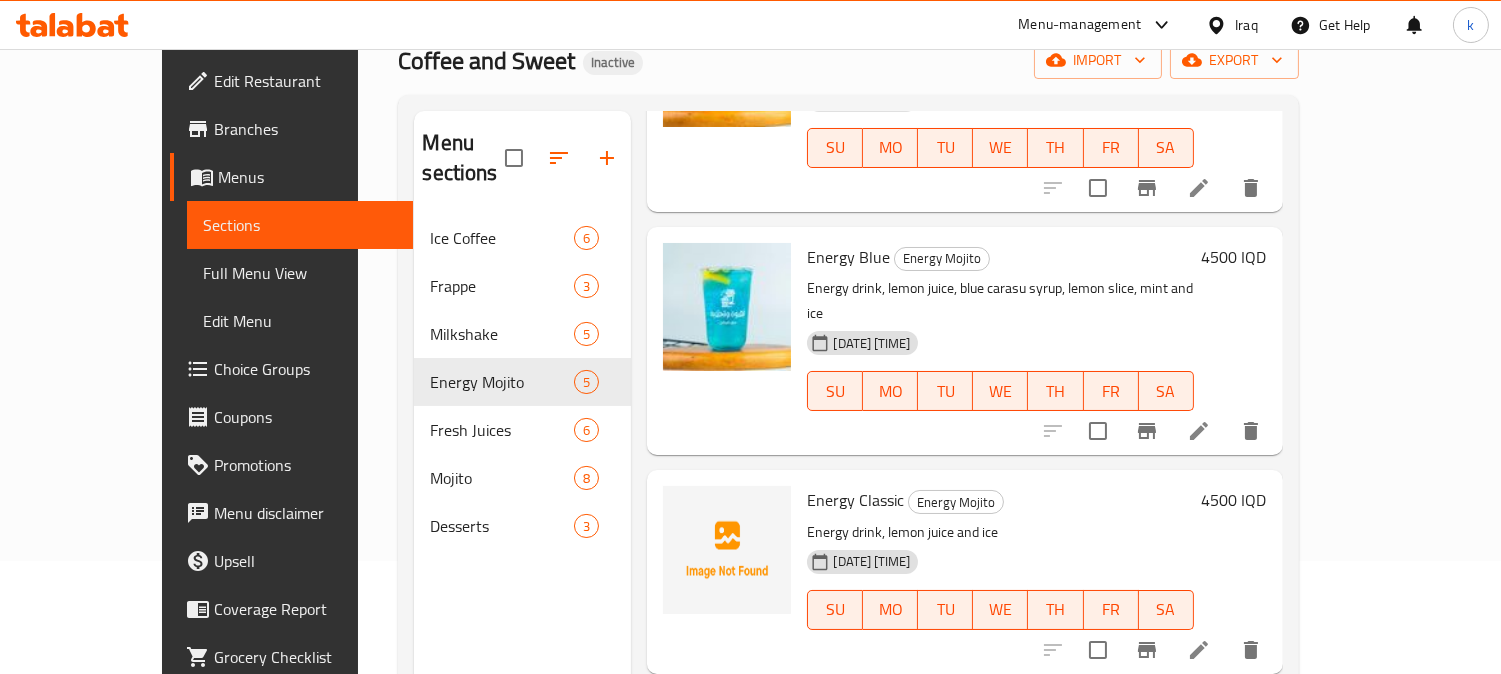 scroll, scrollTop: 185, scrollLeft: 0, axis: vertical 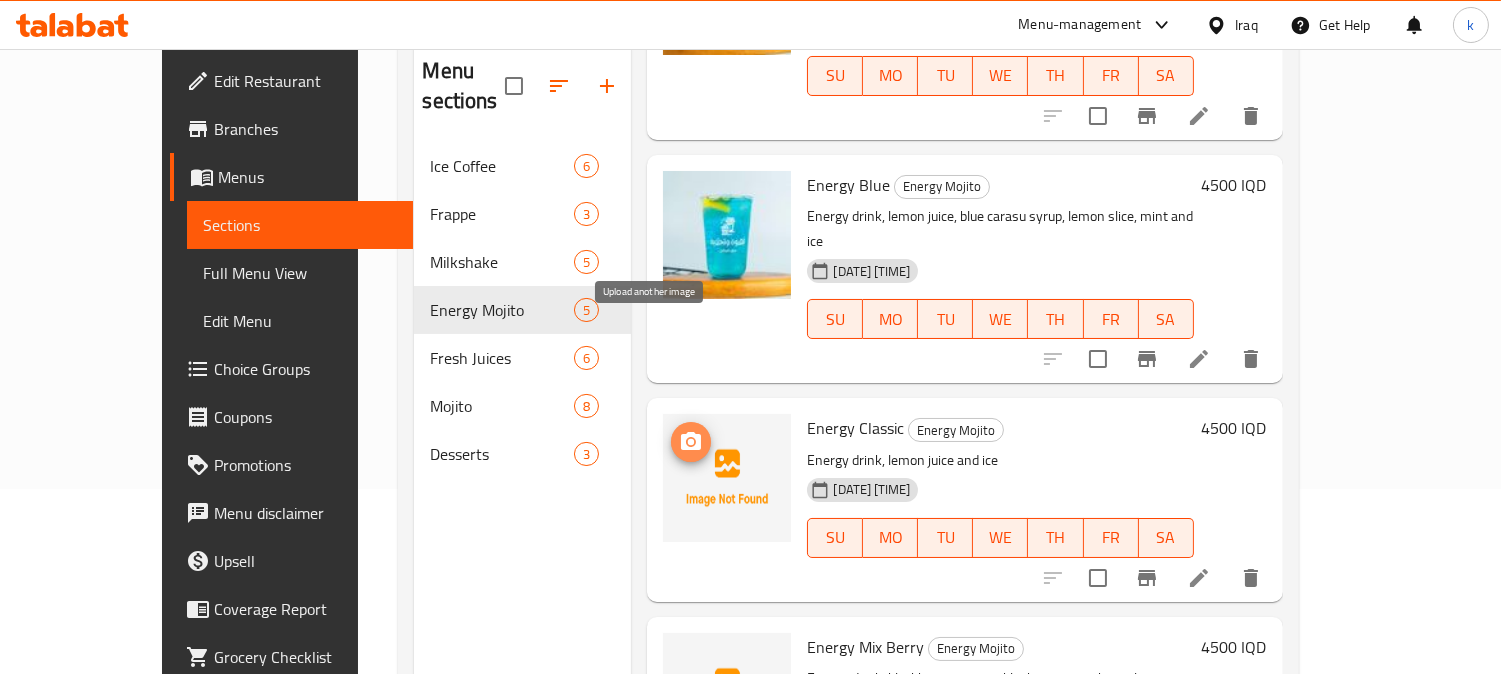 click 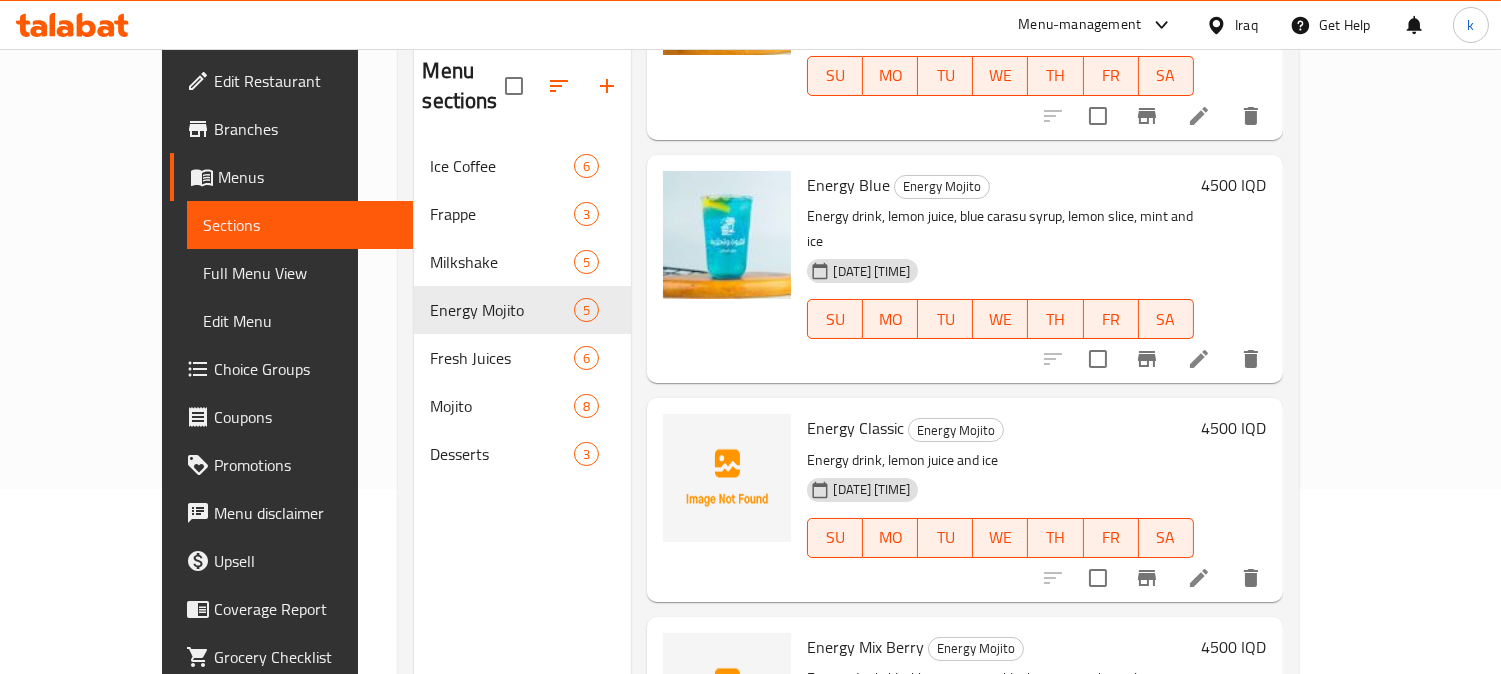 scroll, scrollTop: 280, scrollLeft: 0, axis: vertical 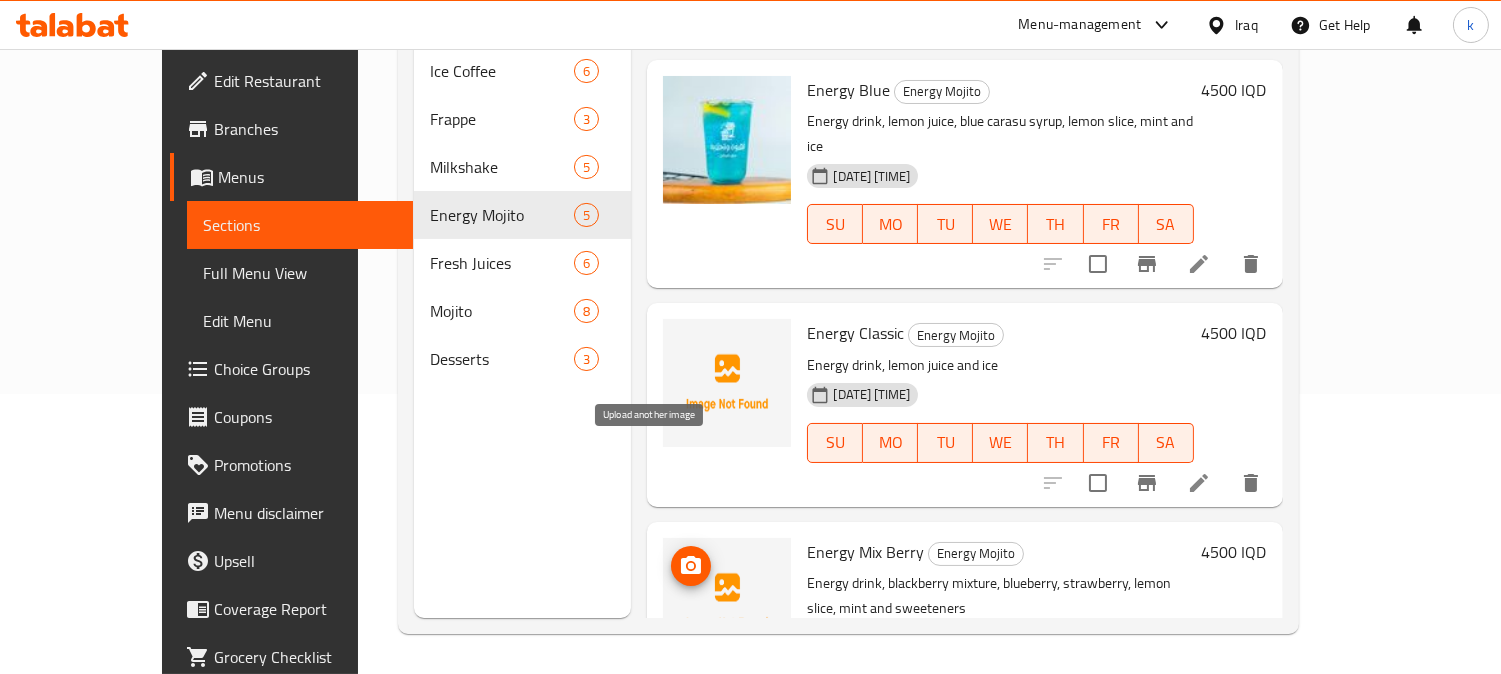 click 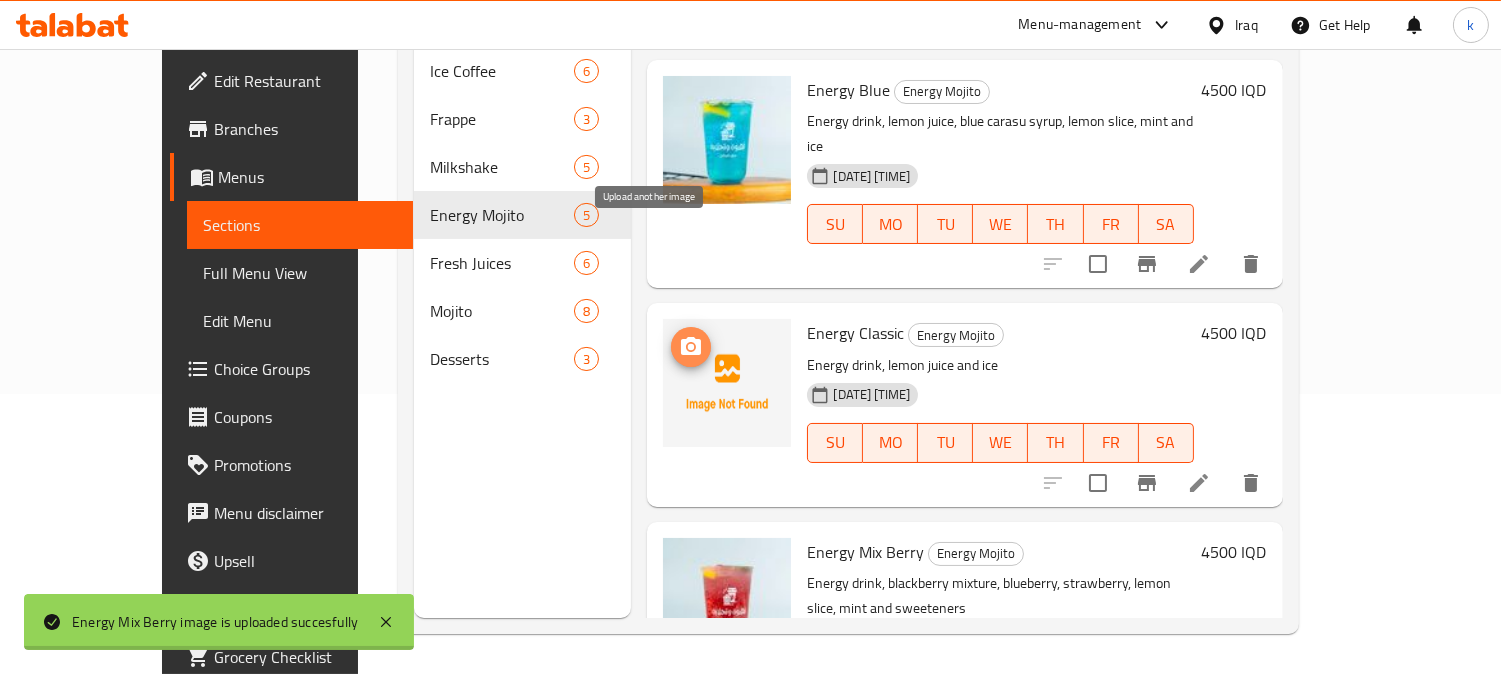 click 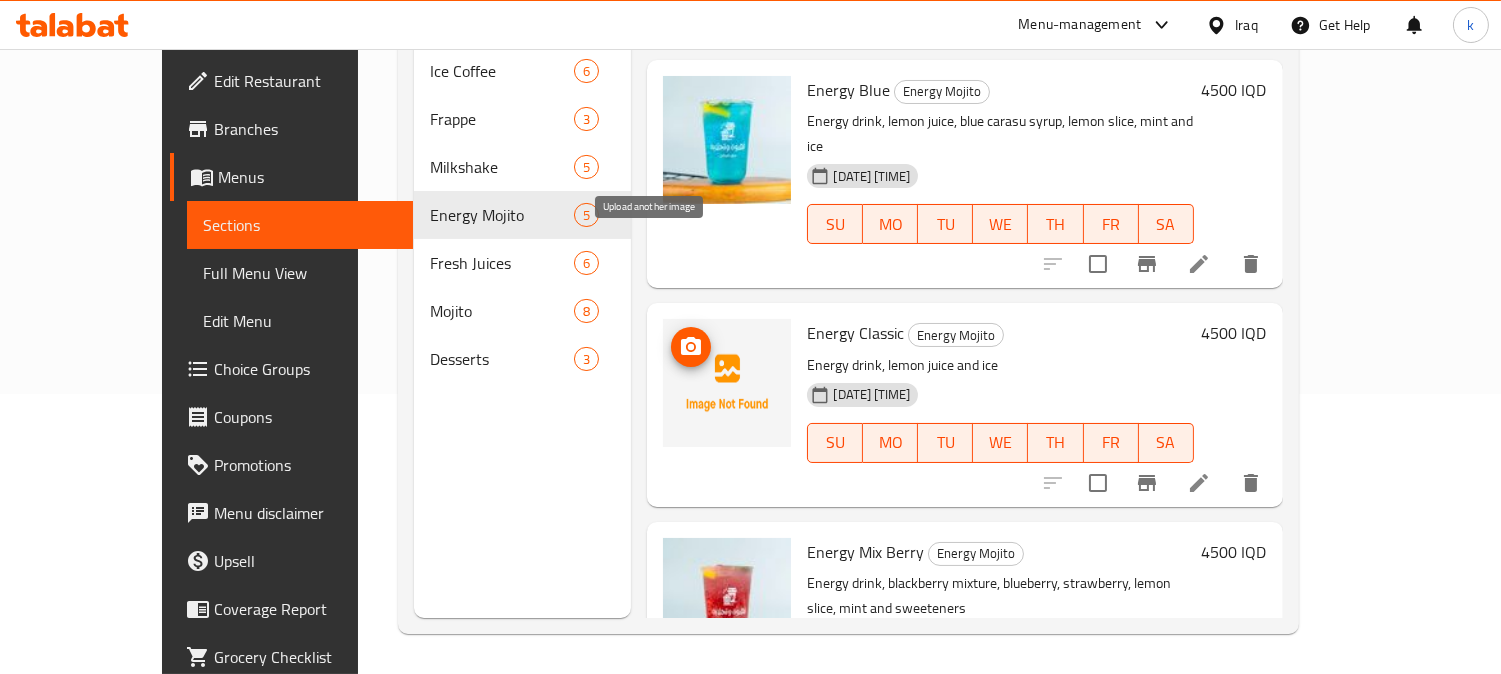 click 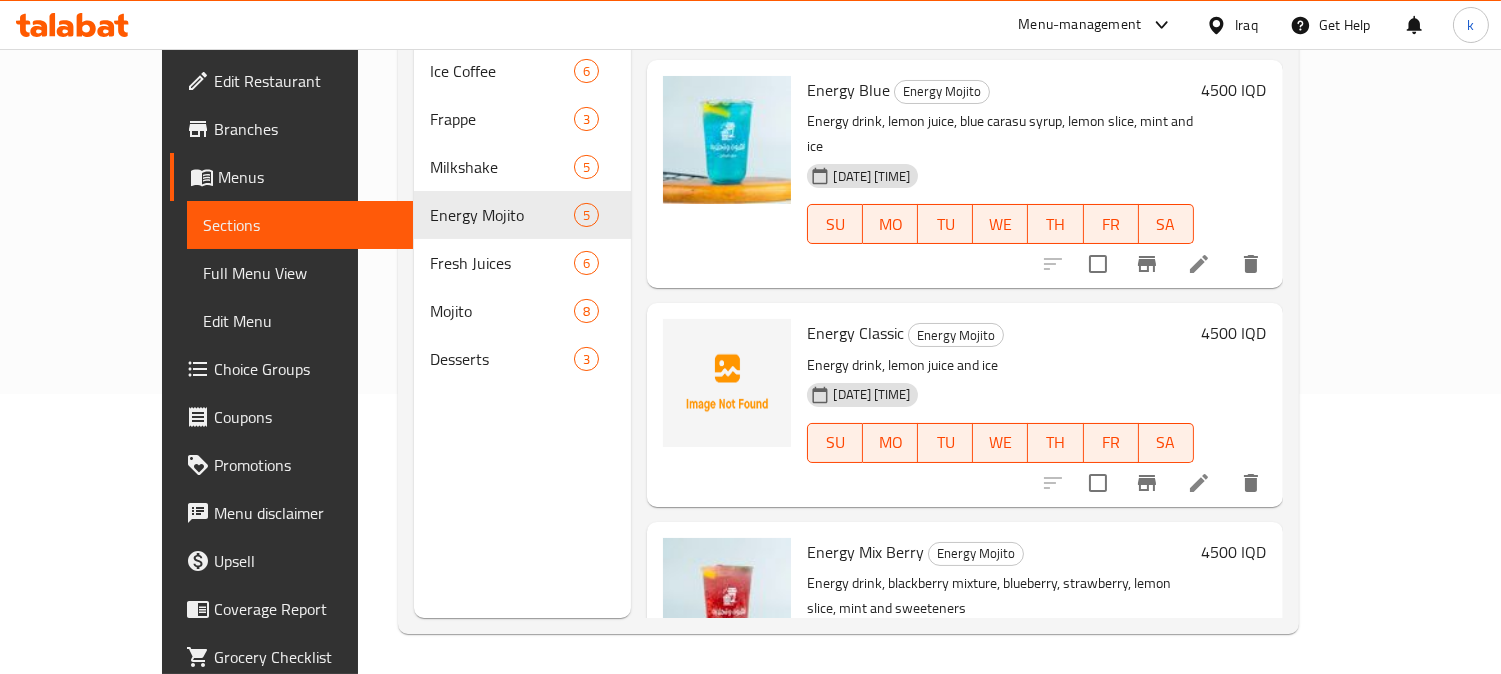 scroll, scrollTop: 0, scrollLeft: 0, axis: both 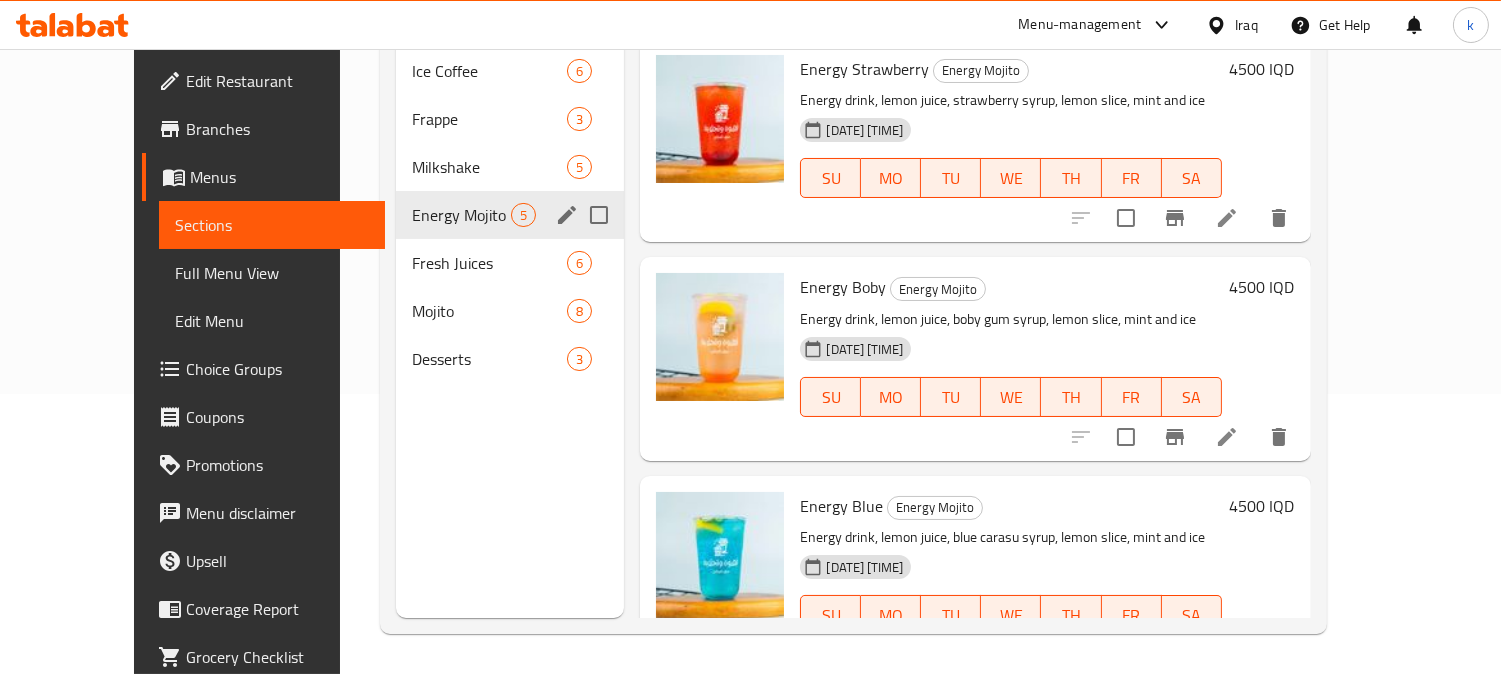 click on "Energy Mojito 5" at bounding box center (510, 215) 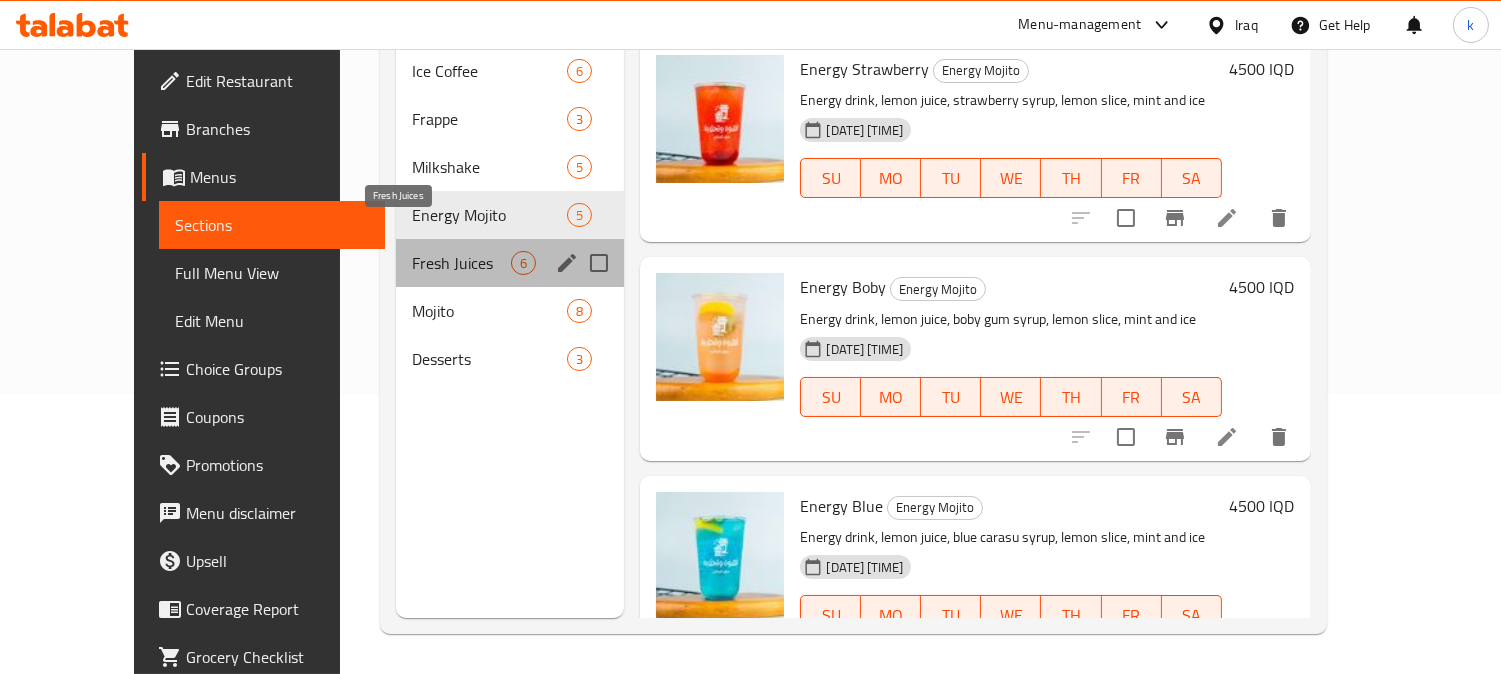 click on "Fresh Juices" at bounding box center (462, 263) 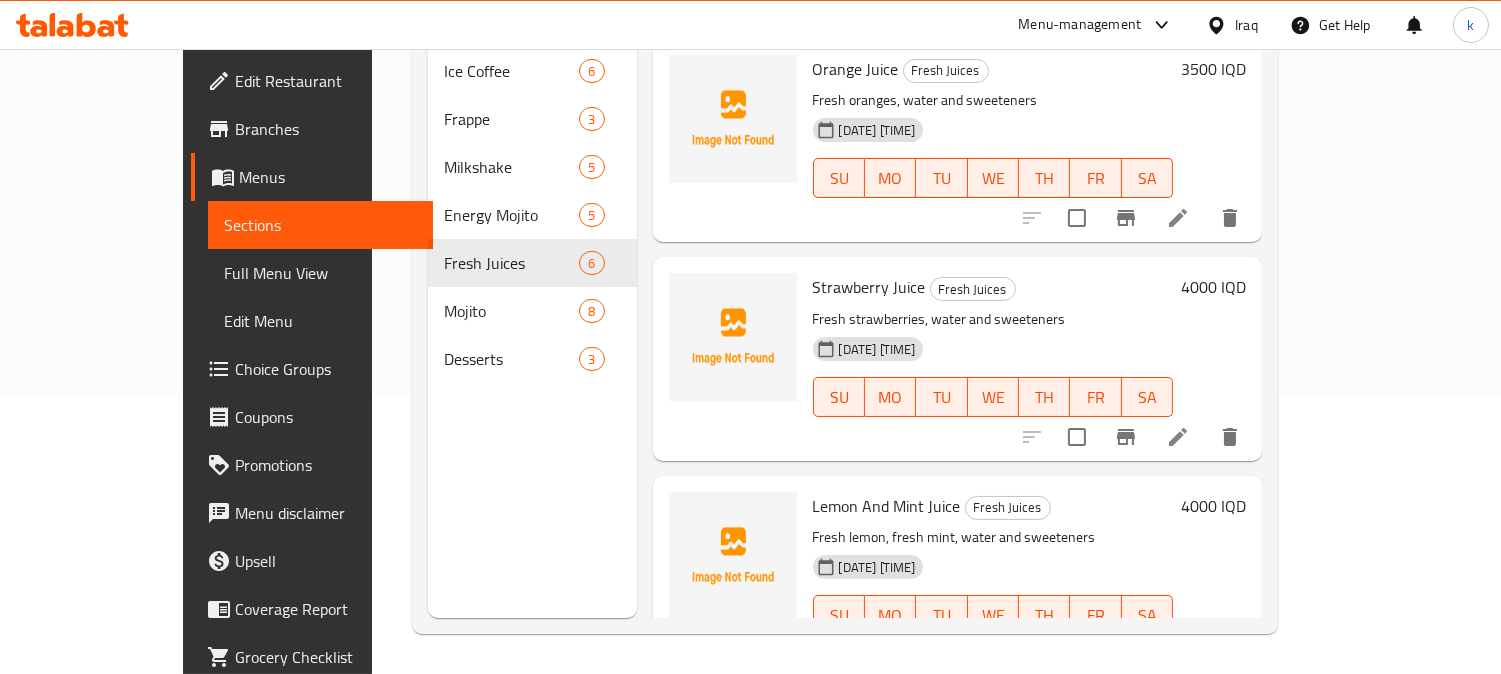 scroll, scrollTop: 0, scrollLeft: 0, axis: both 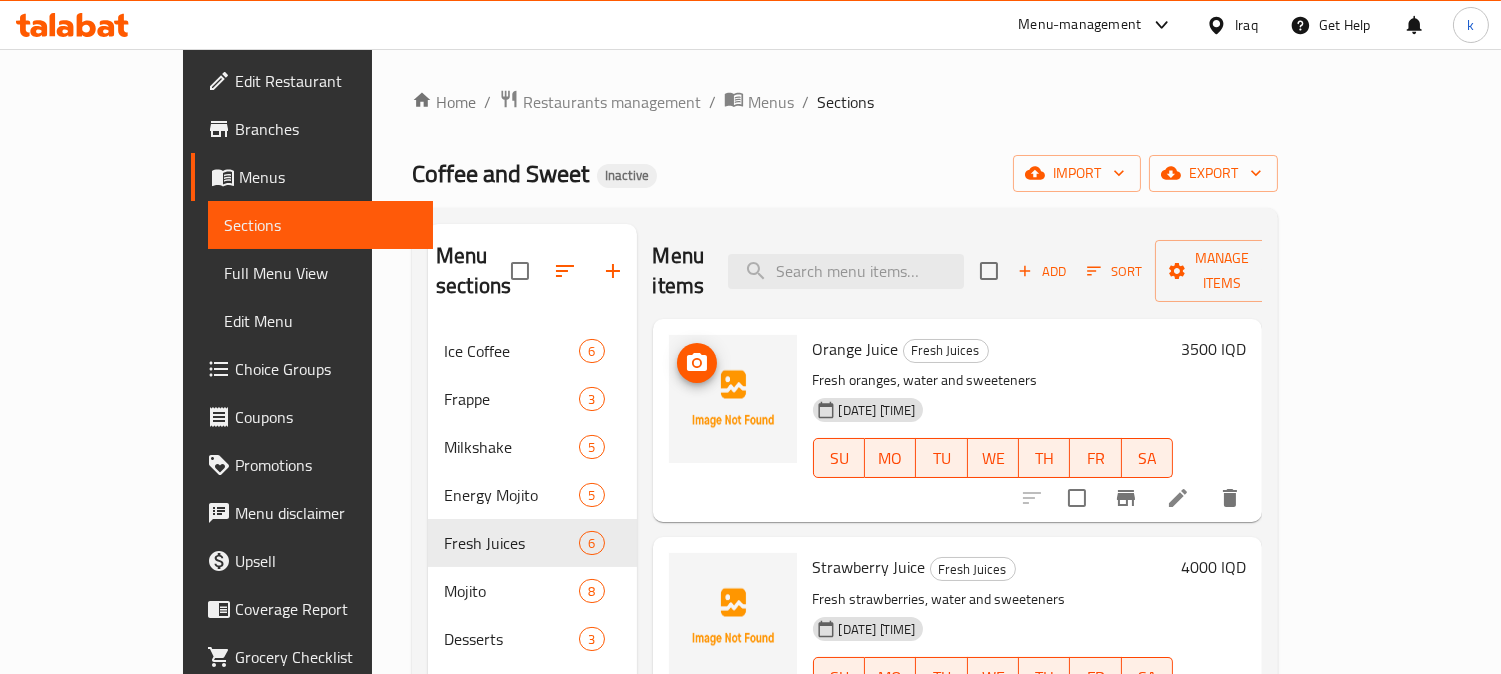 click 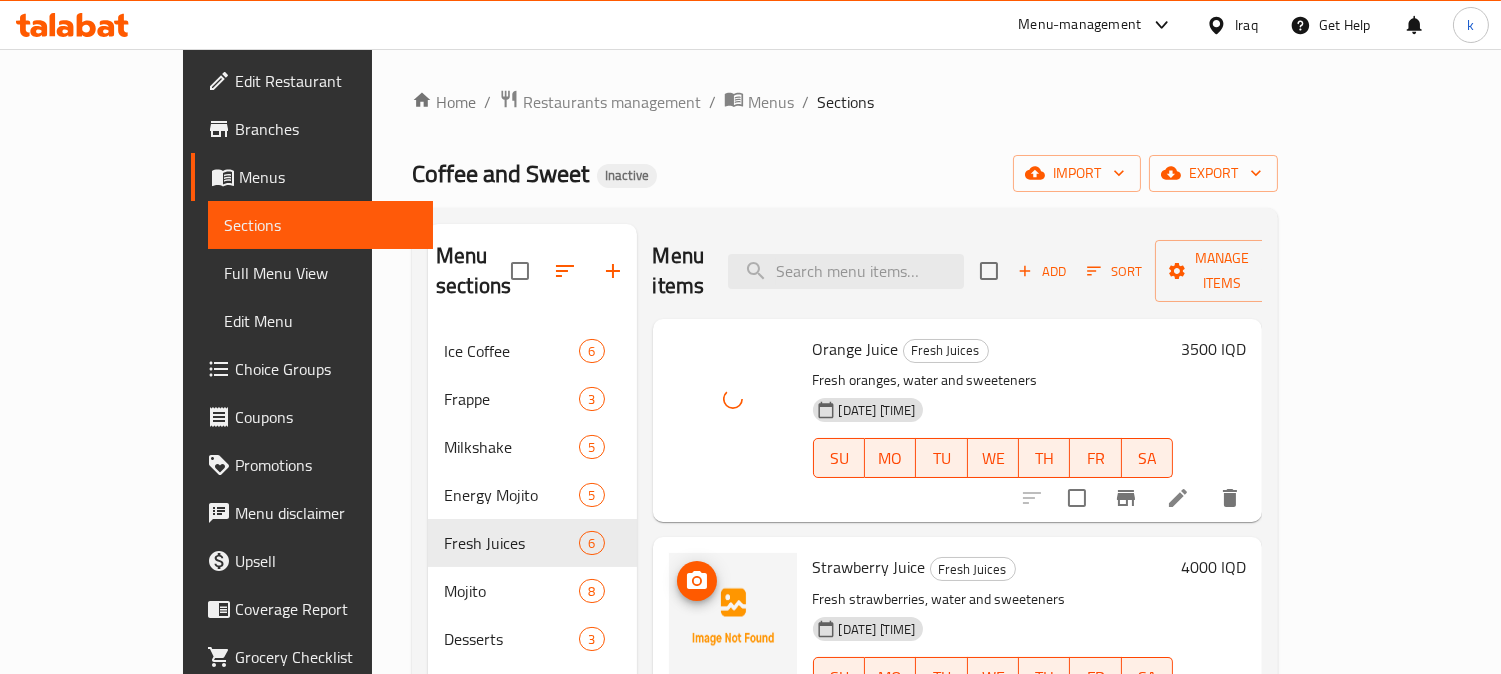 click 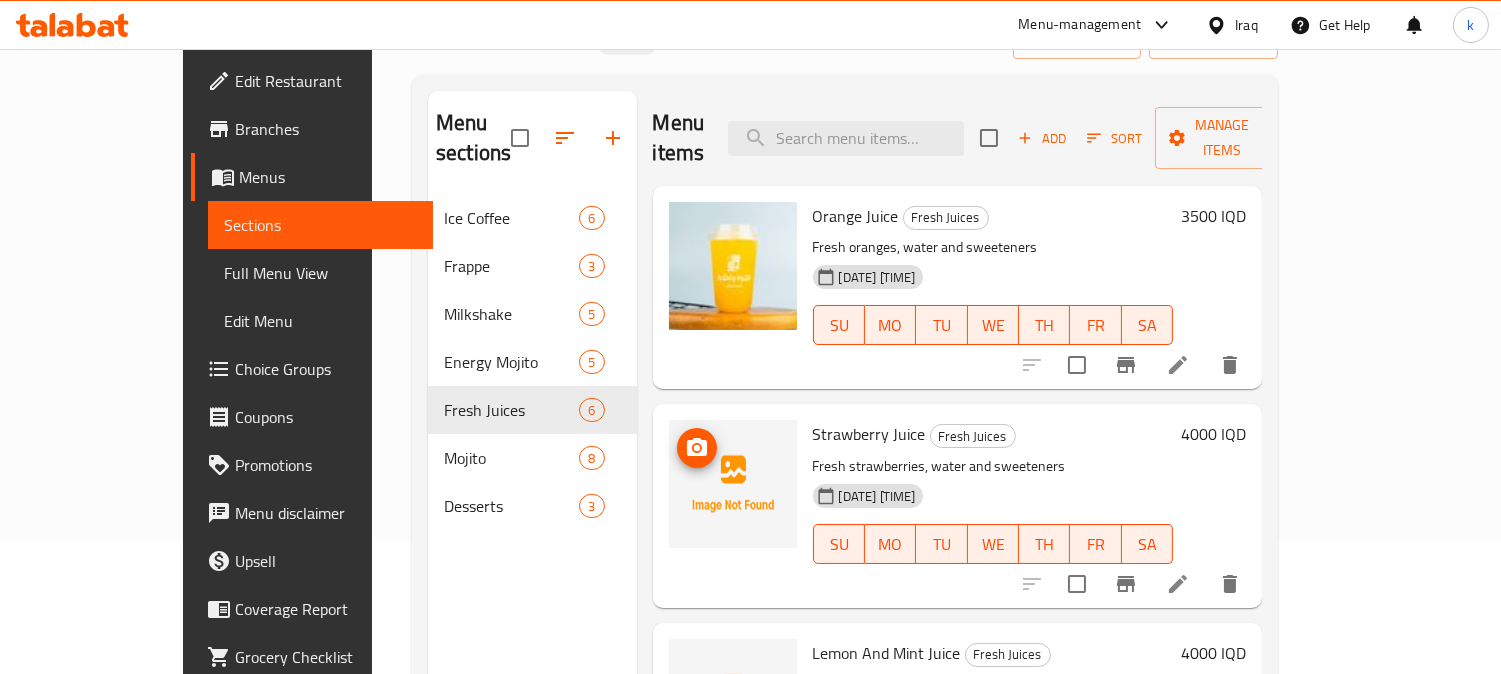 scroll, scrollTop: 185, scrollLeft: 0, axis: vertical 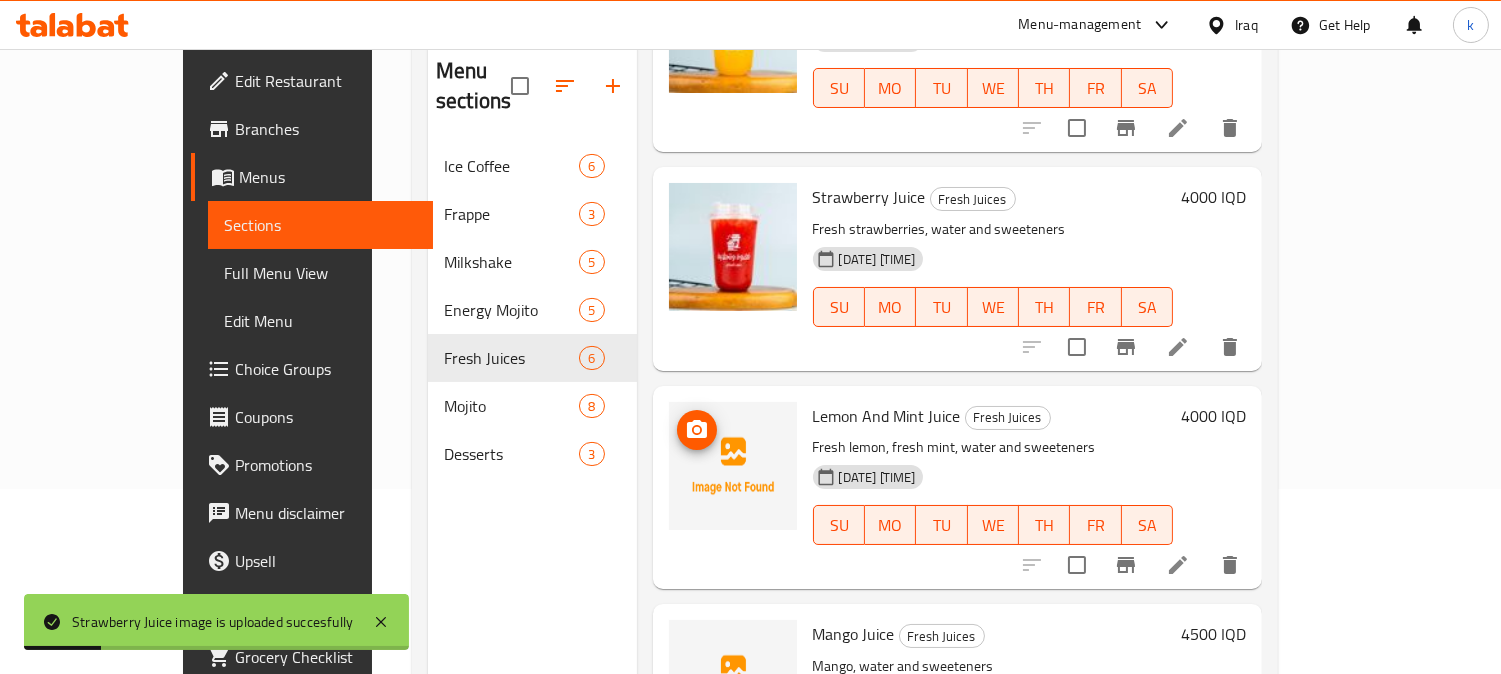 click 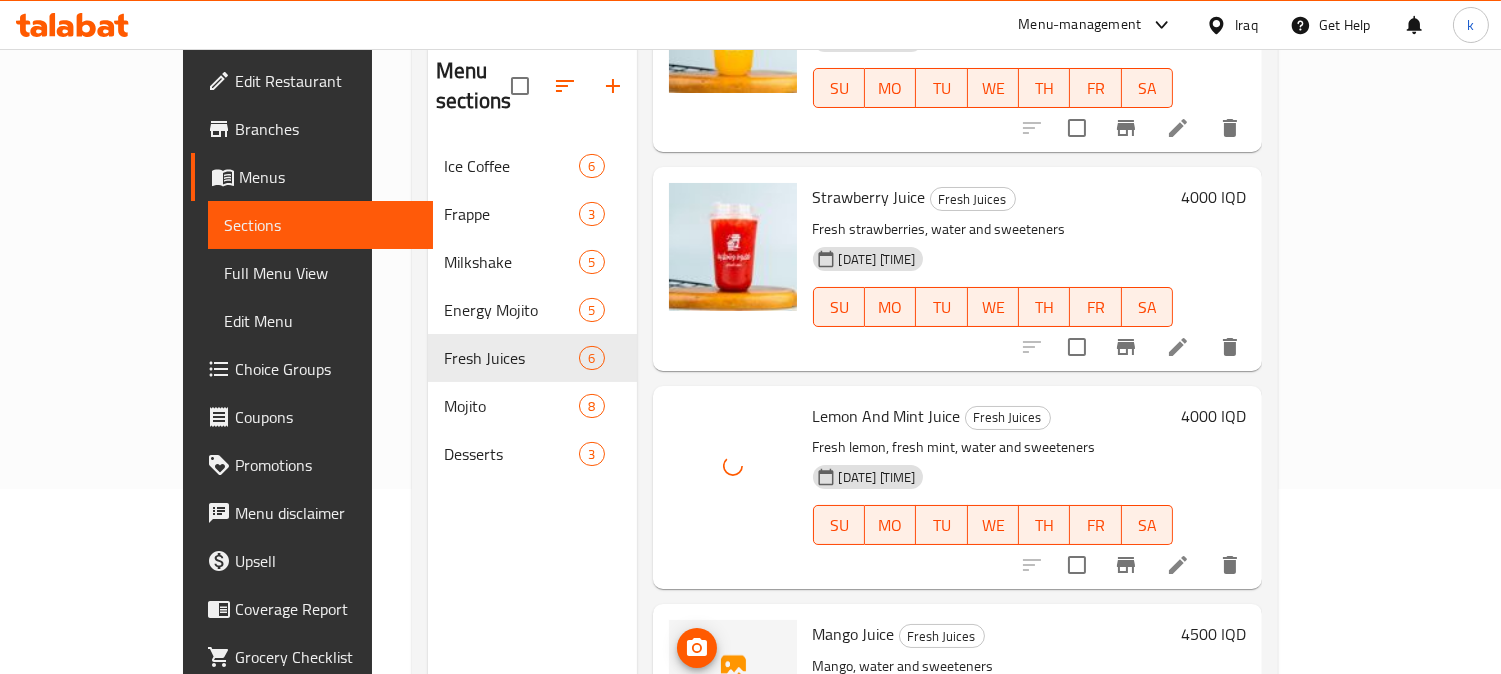 scroll, scrollTop: 370, scrollLeft: 0, axis: vertical 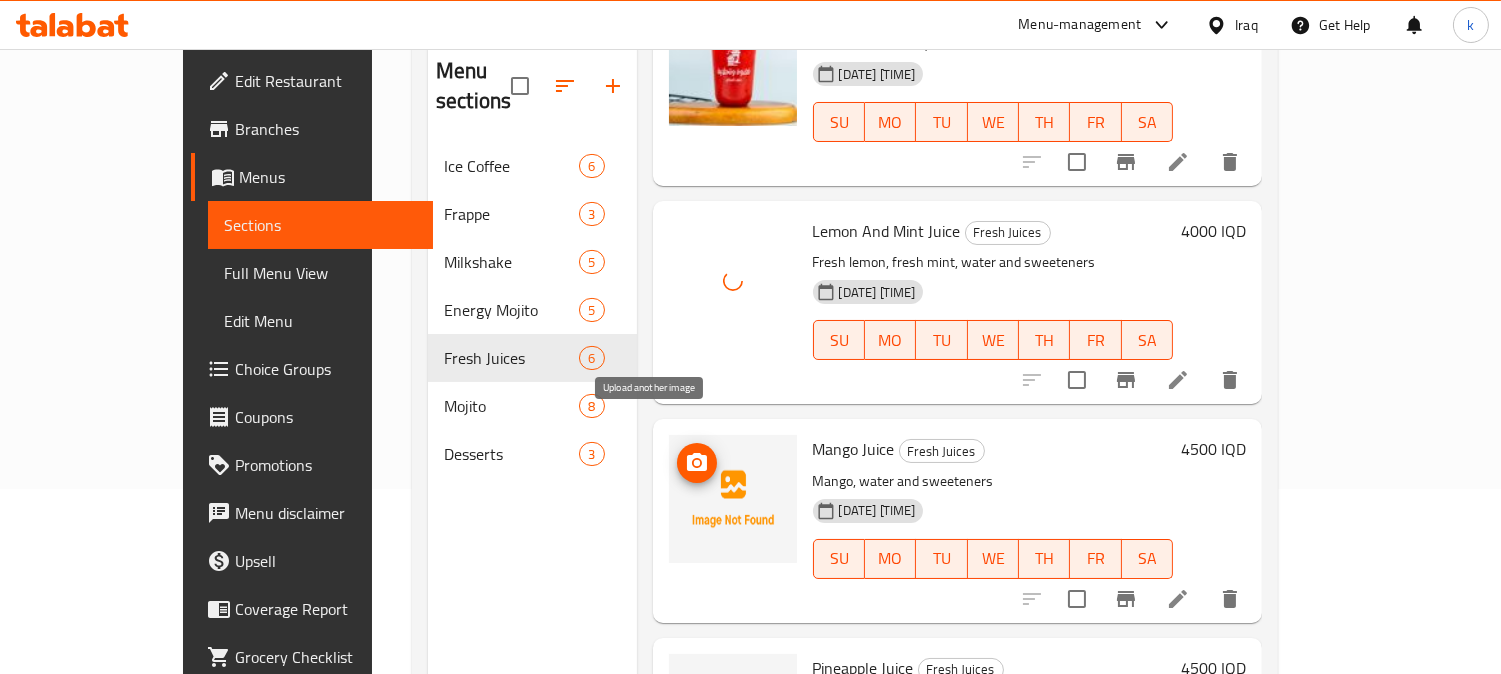 click at bounding box center (697, 463) 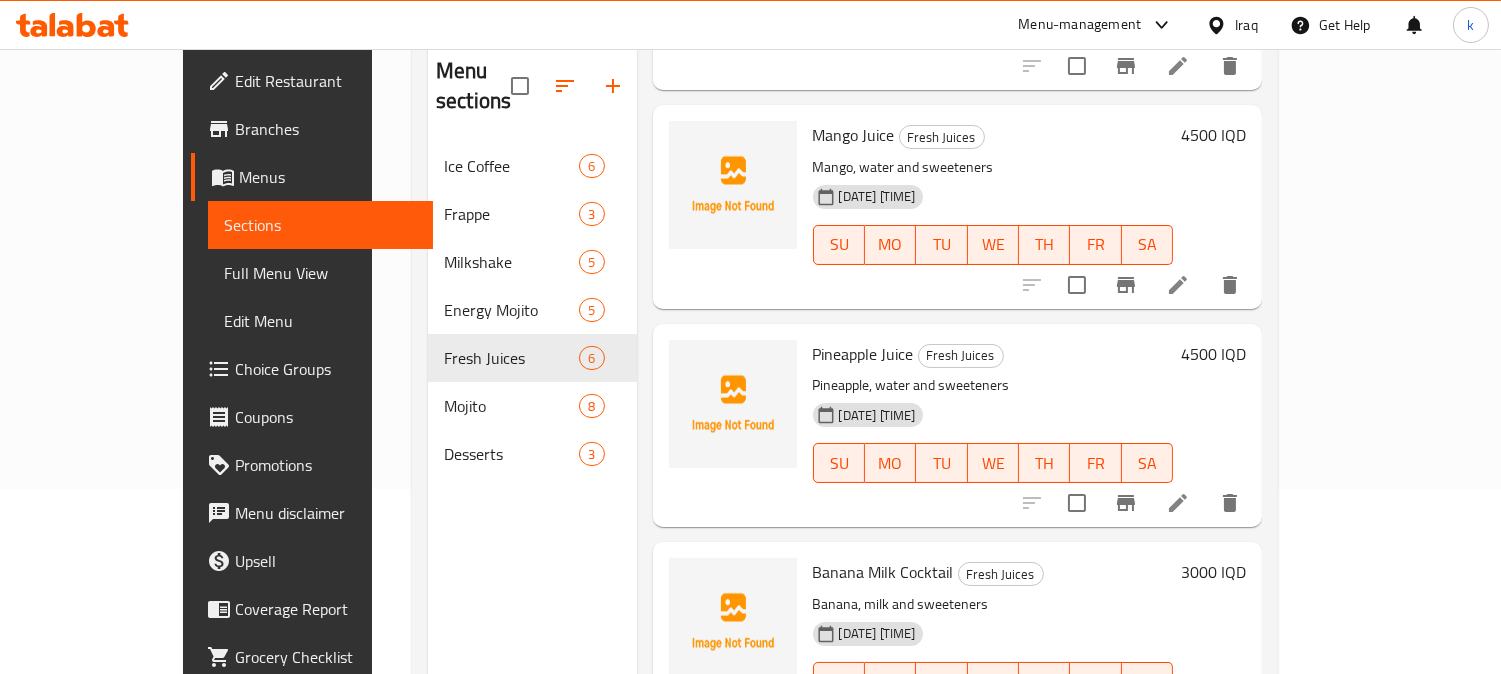 scroll, scrollTop: 685, scrollLeft: 0, axis: vertical 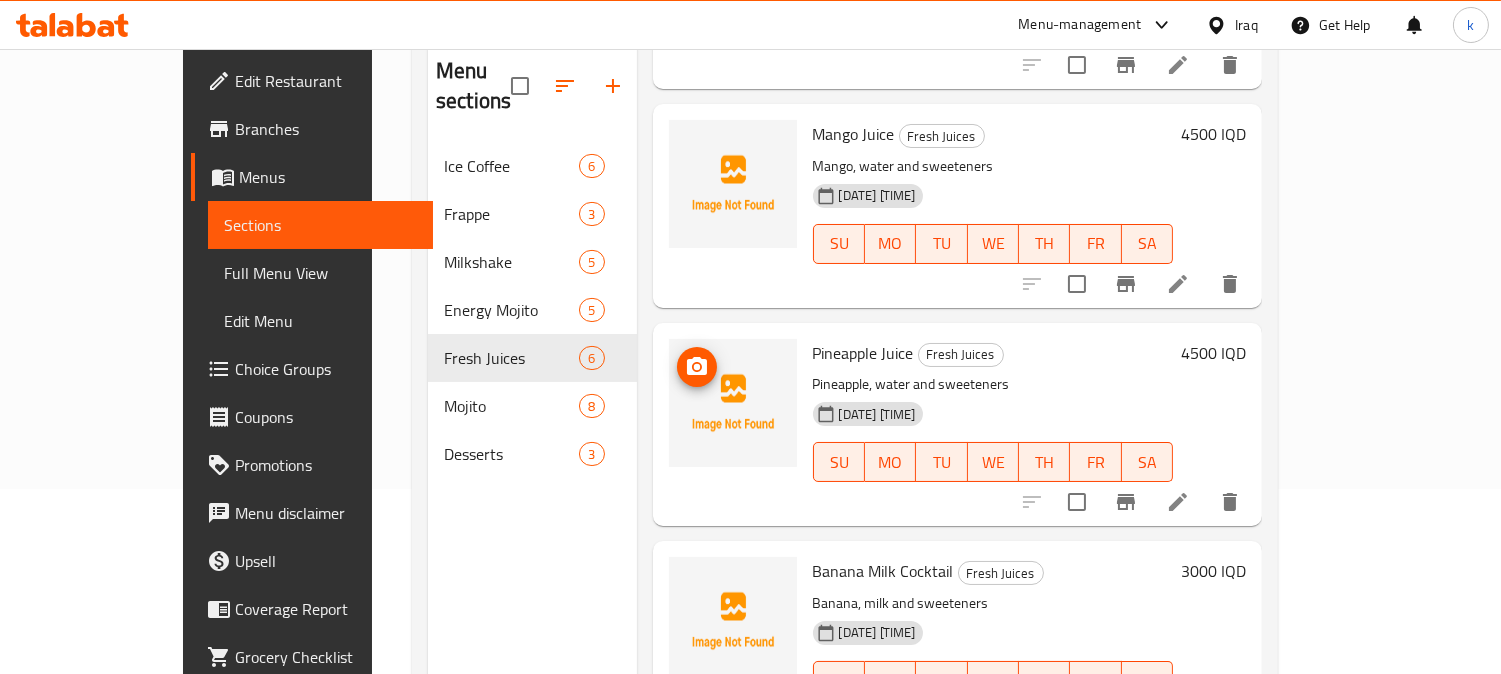 click 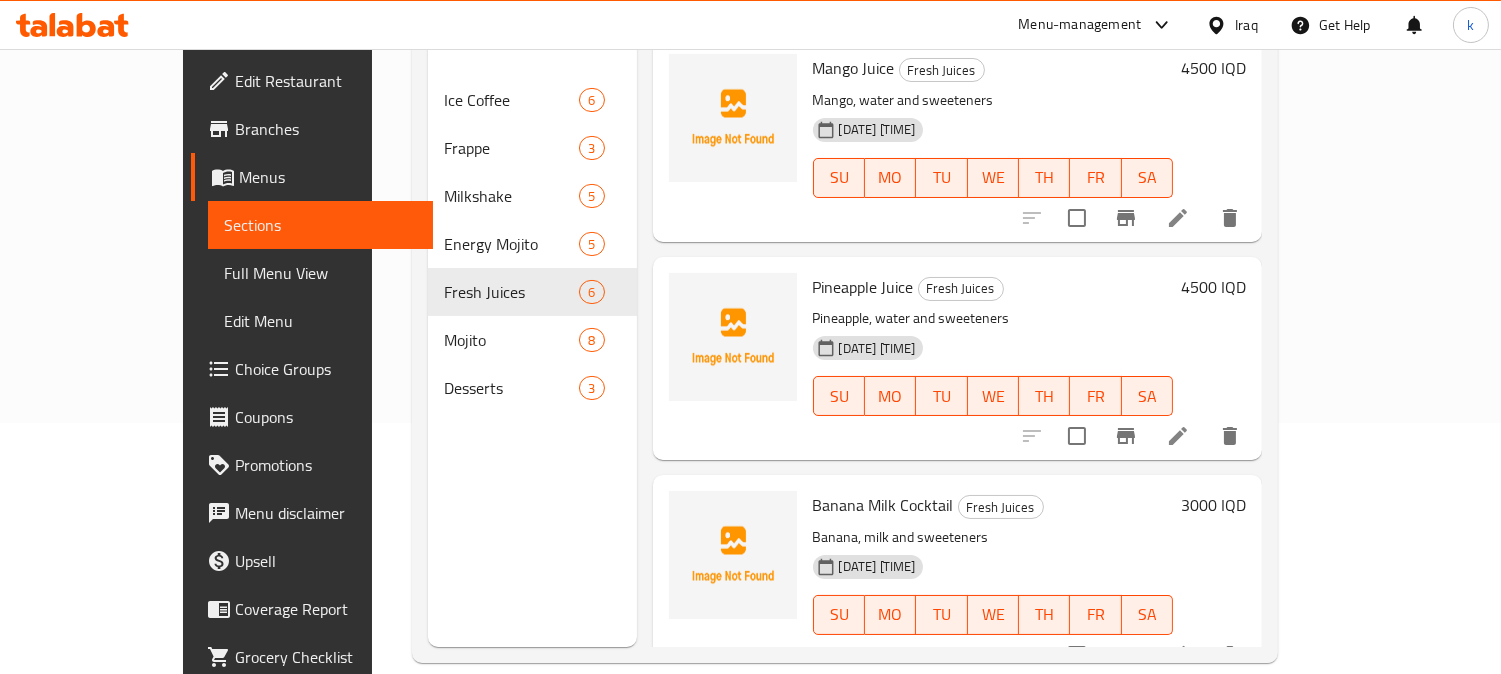 scroll, scrollTop: 280, scrollLeft: 0, axis: vertical 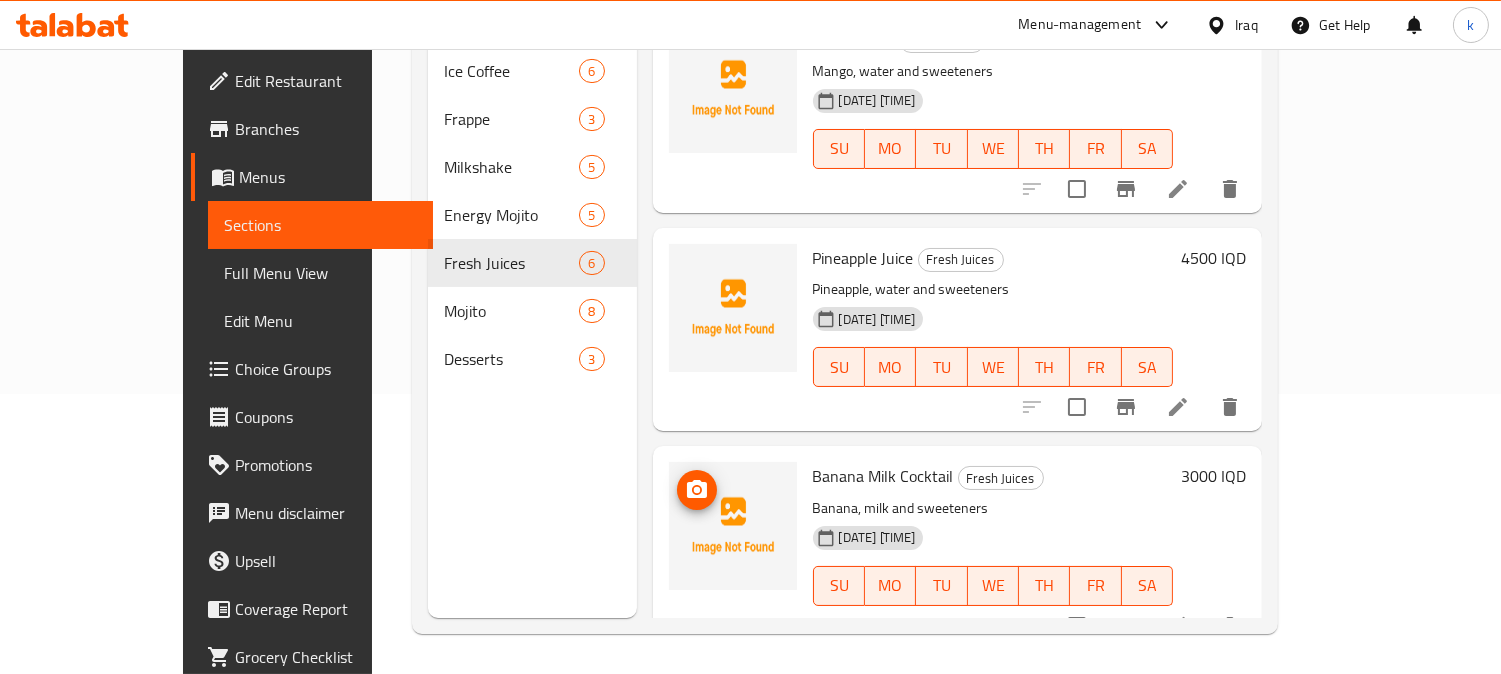 click at bounding box center [697, 490] 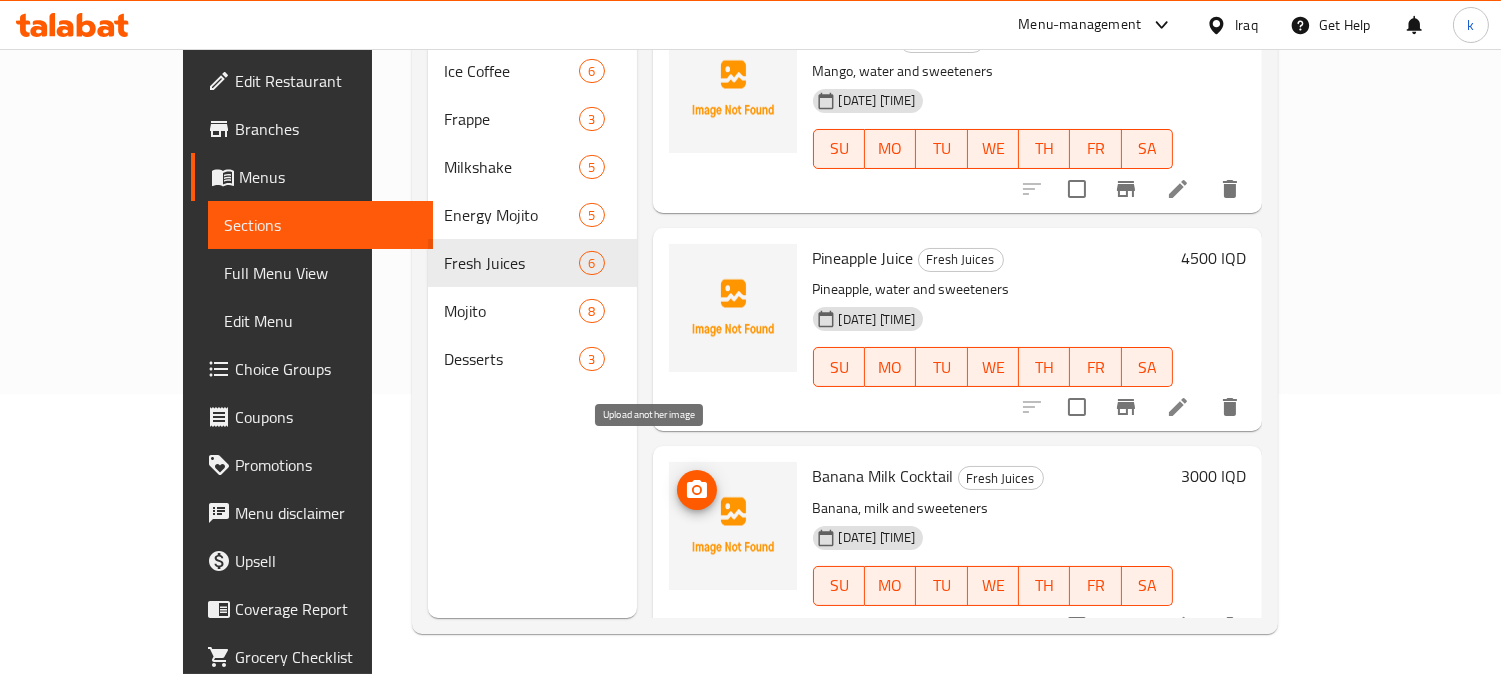 click at bounding box center (697, 490) 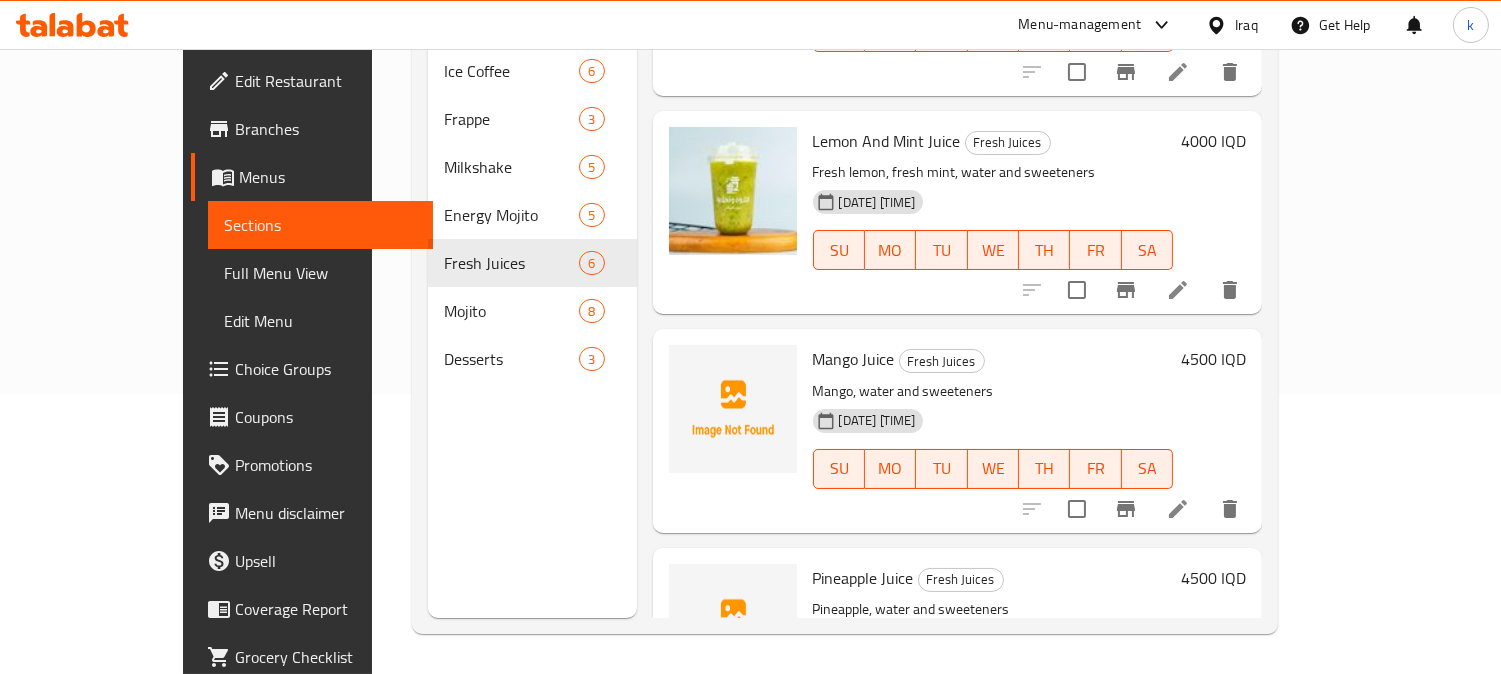 scroll, scrollTop: 315, scrollLeft: 0, axis: vertical 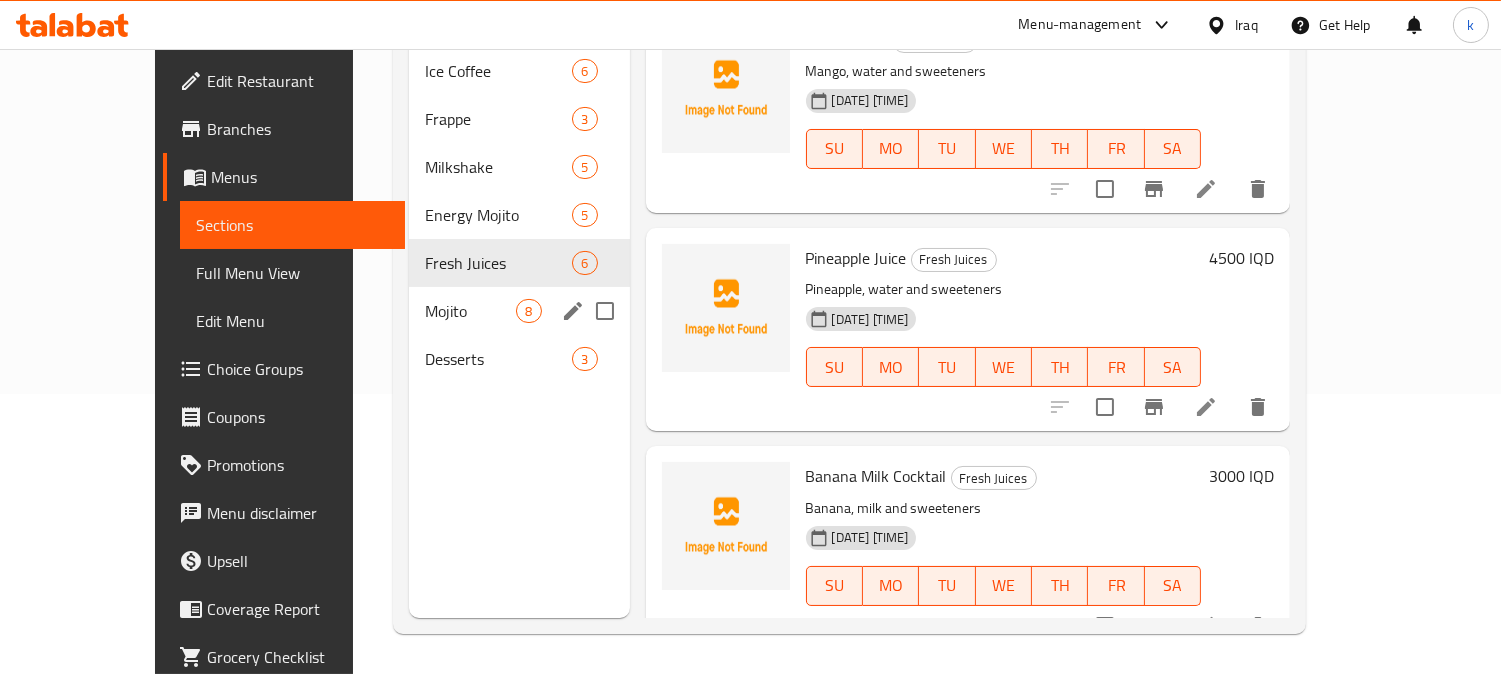 click on "Mojito" at bounding box center (470, 311) 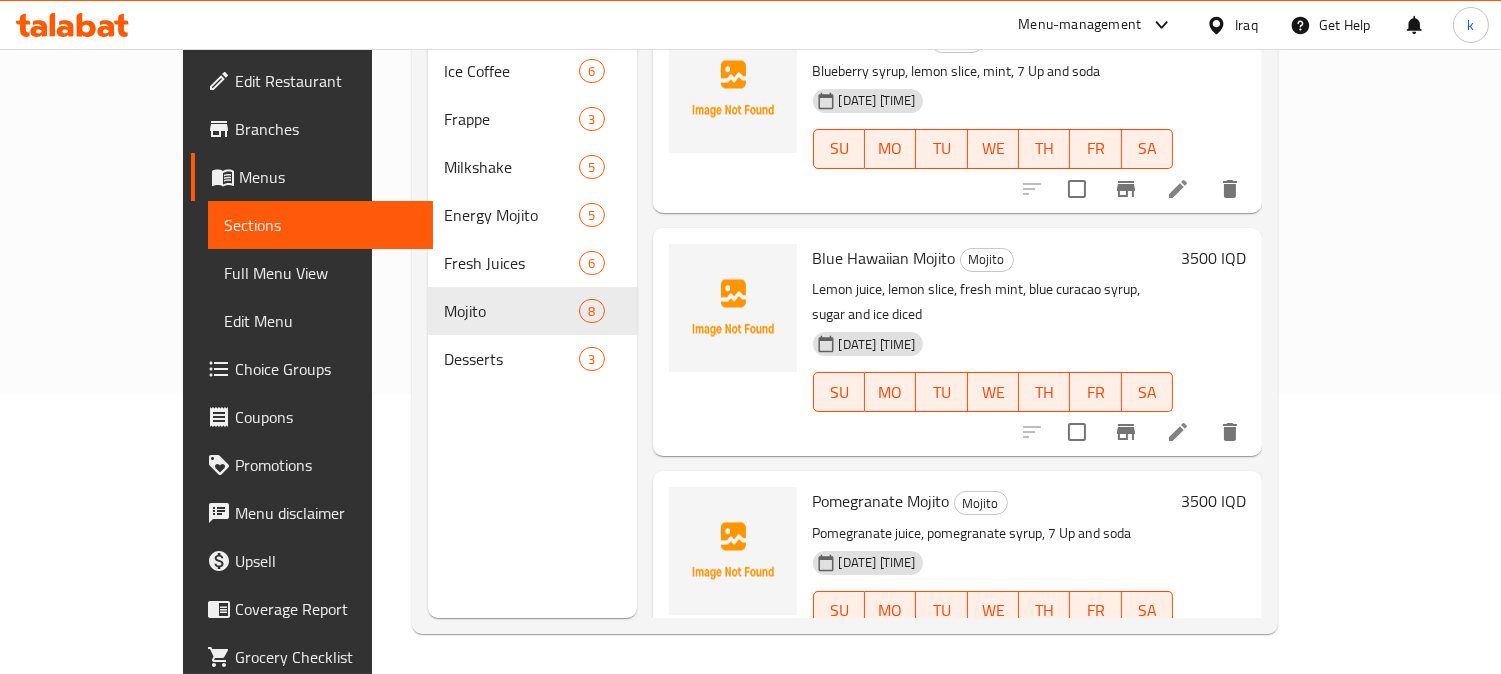 scroll, scrollTop: 0, scrollLeft: 0, axis: both 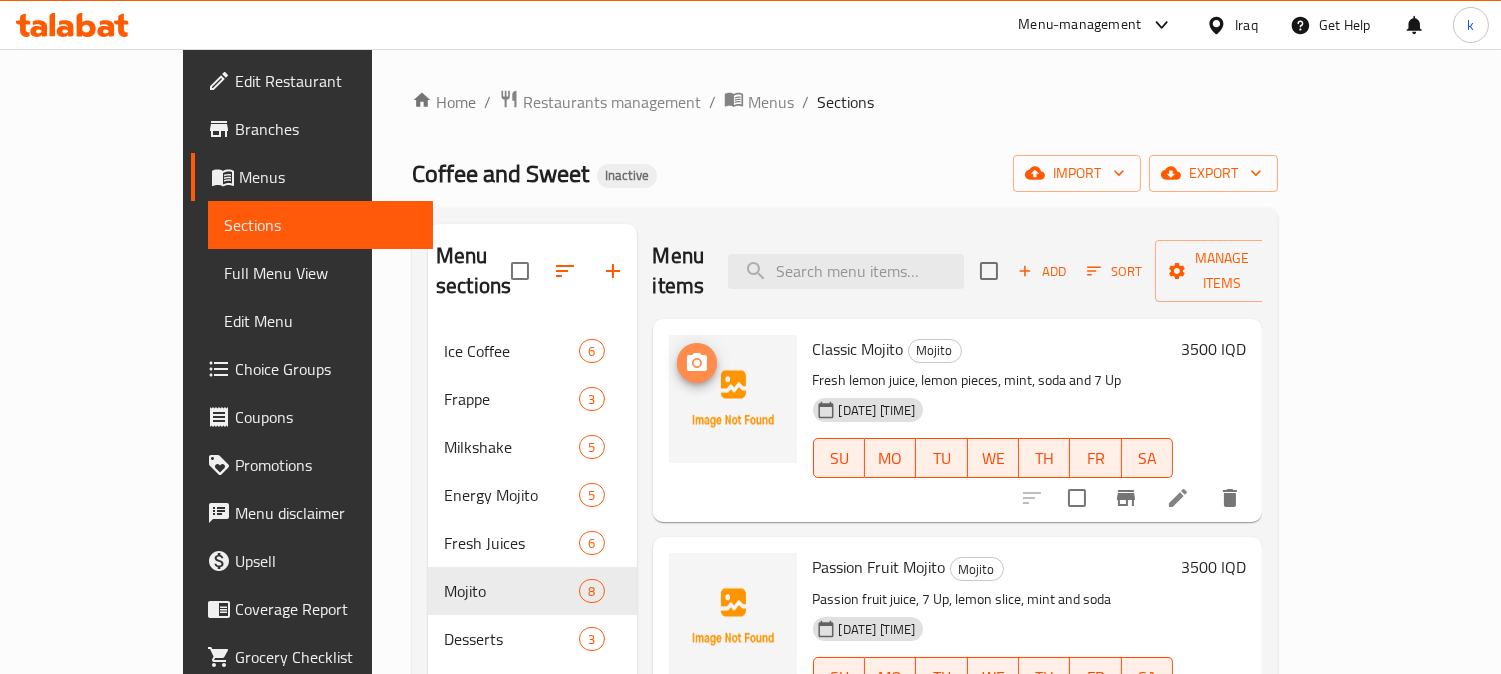 click 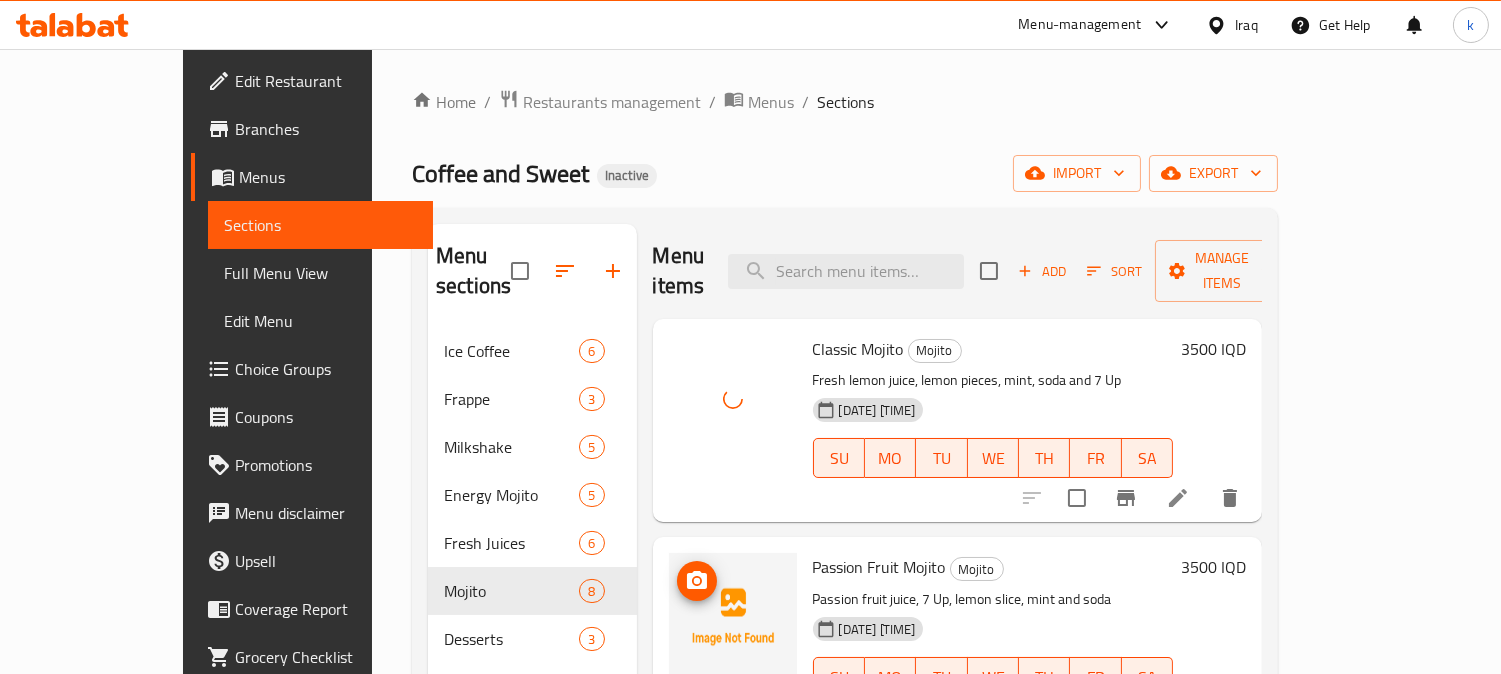 click 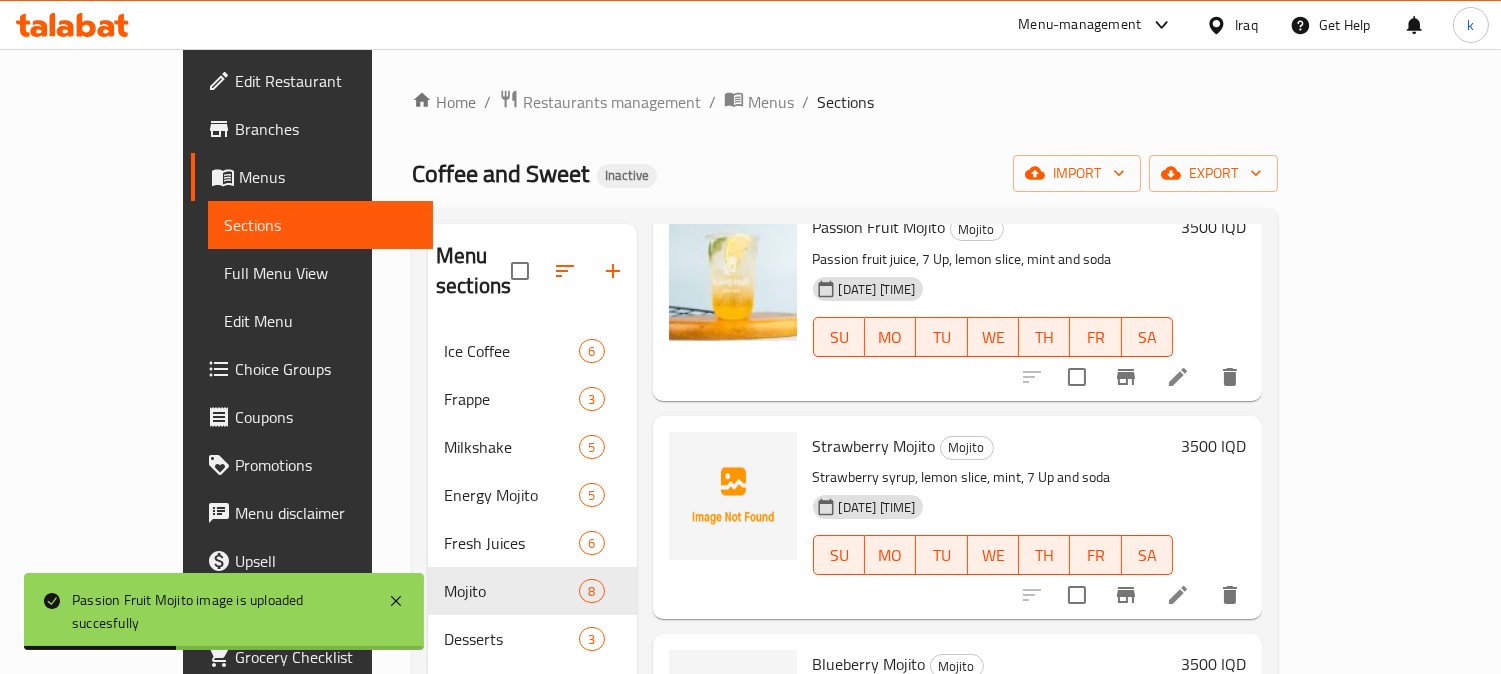 scroll, scrollTop: 370, scrollLeft: 0, axis: vertical 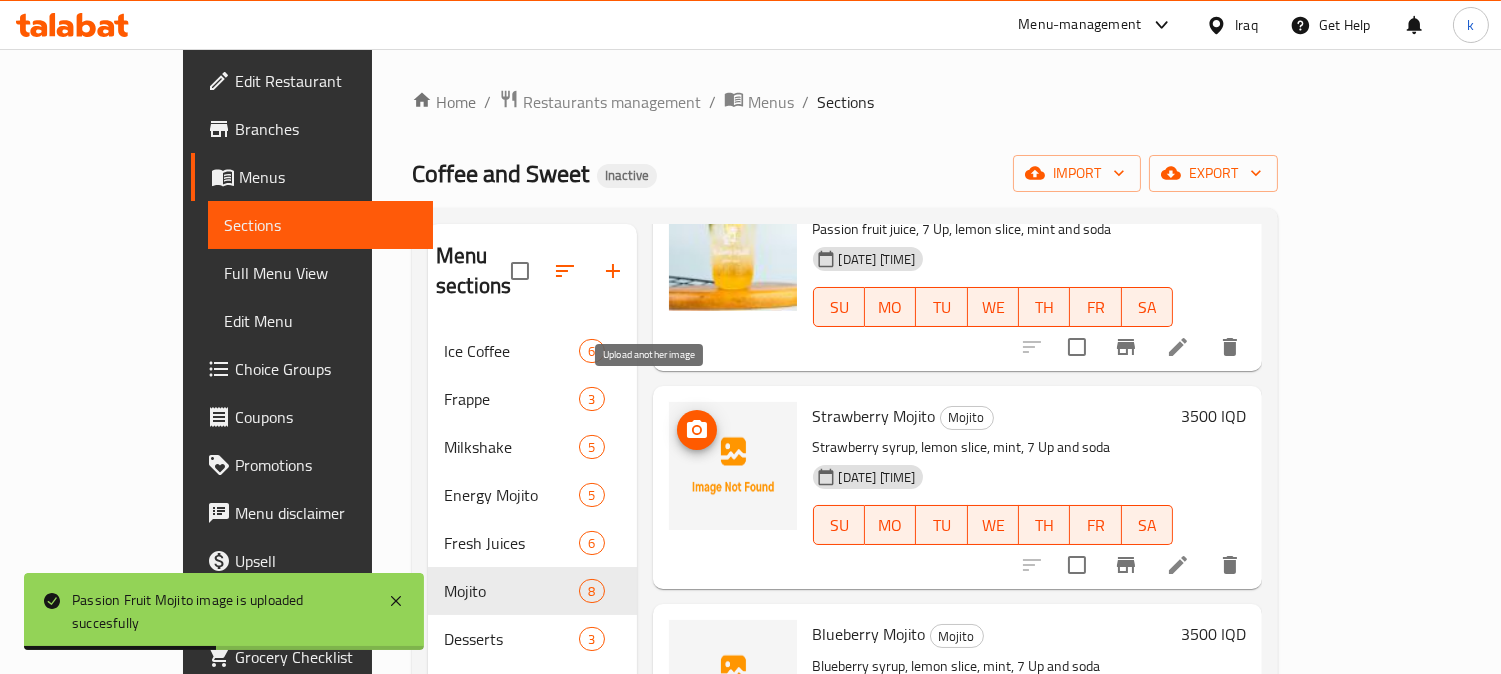 click at bounding box center [697, 430] 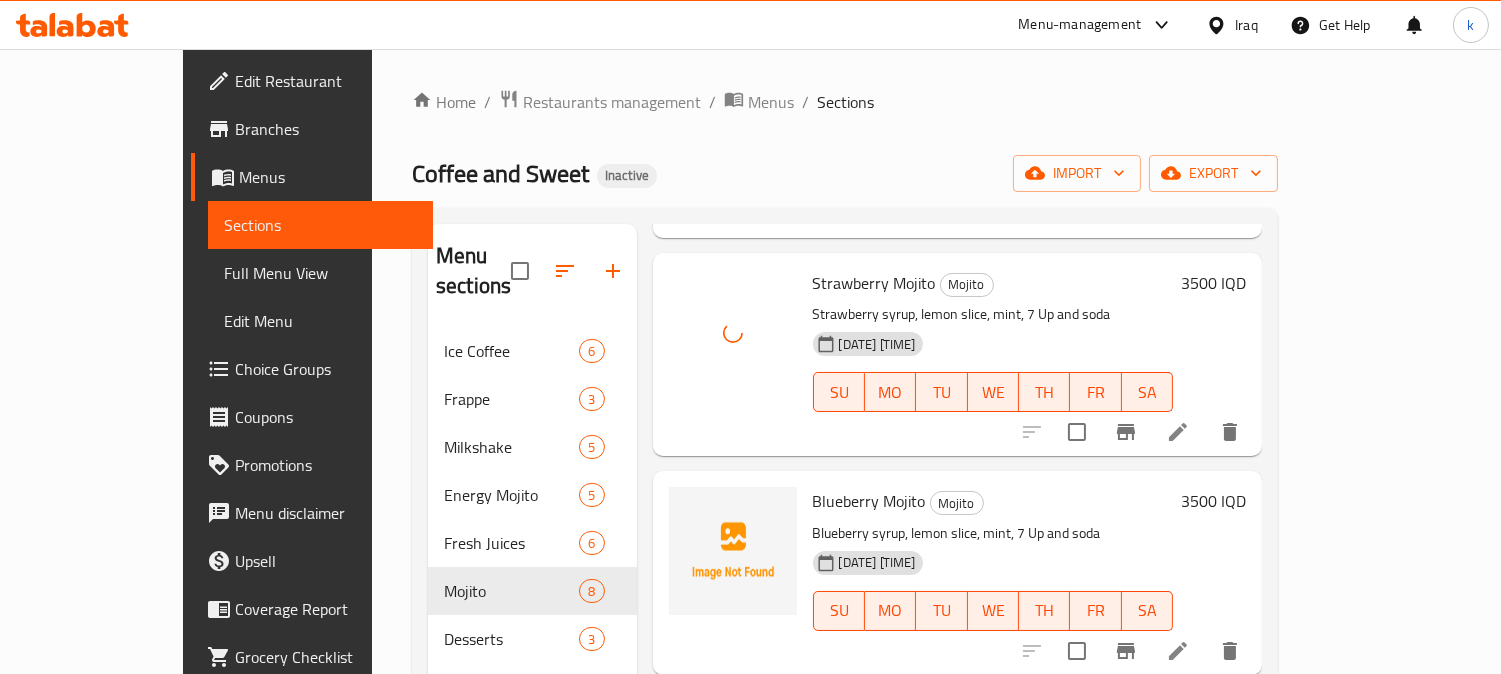 scroll, scrollTop: 555, scrollLeft: 0, axis: vertical 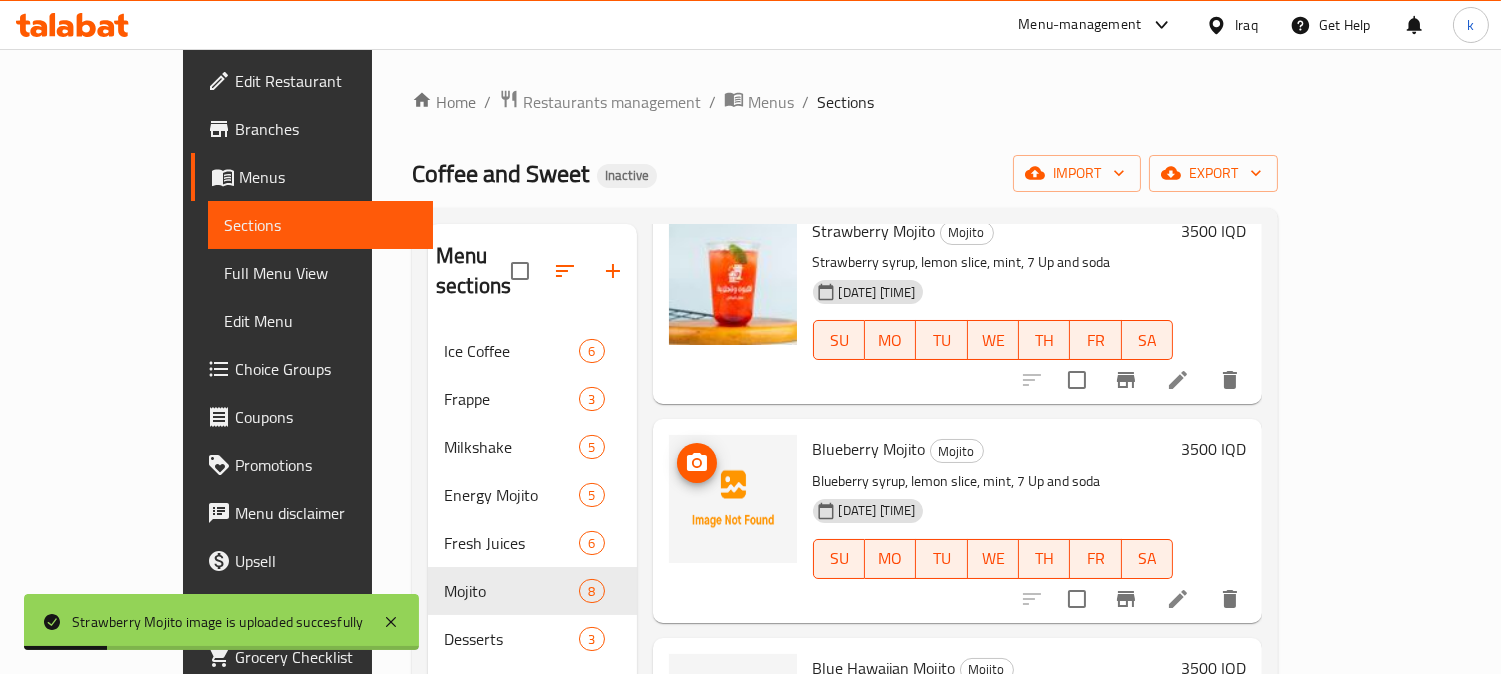 click 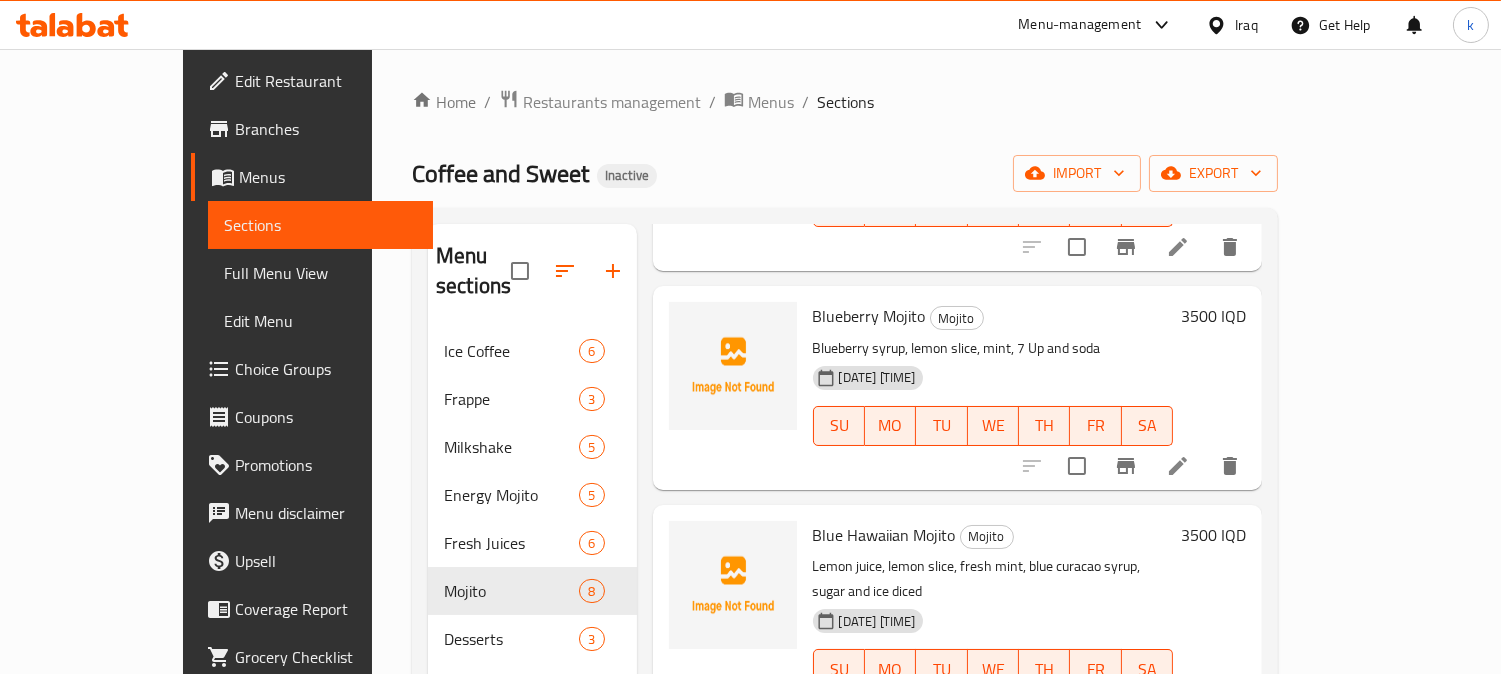 scroll, scrollTop: 741, scrollLeft: 0, axis: vertical 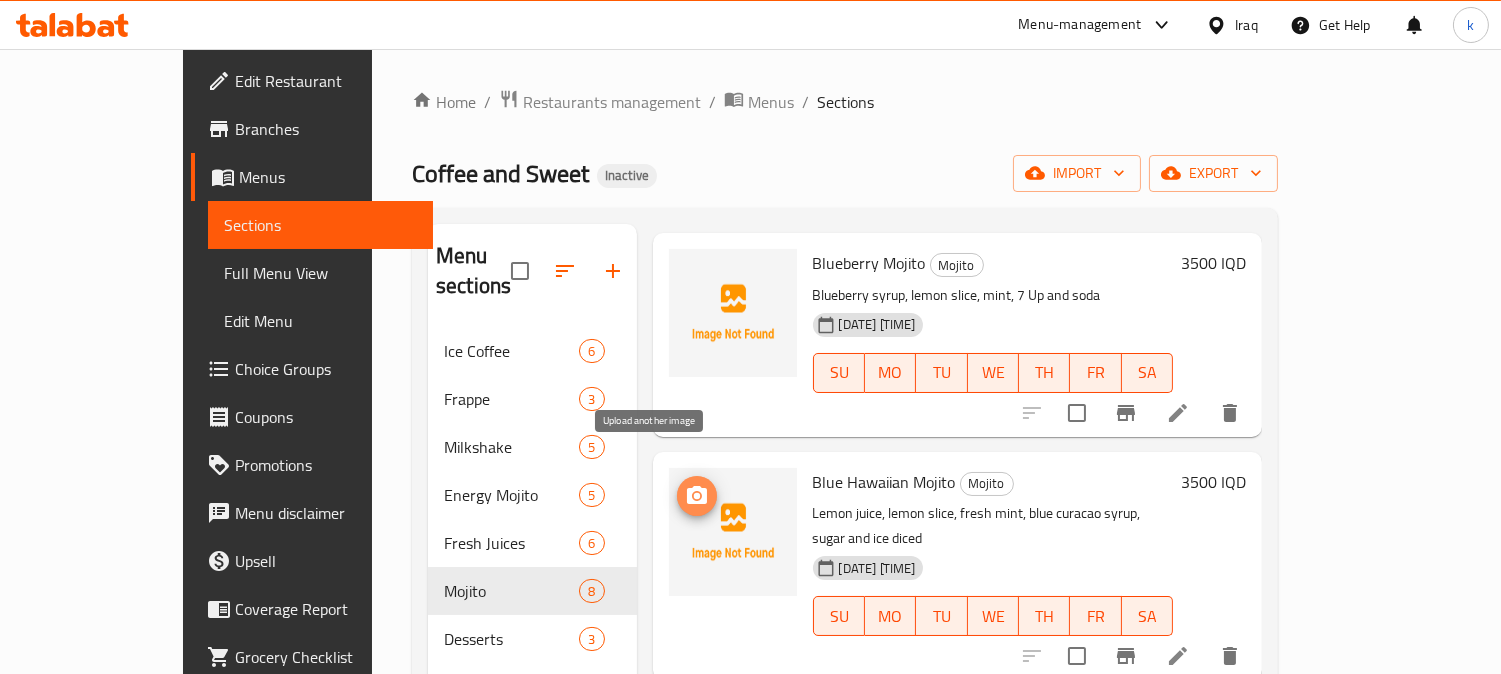 click at bounding box center (697, 496) 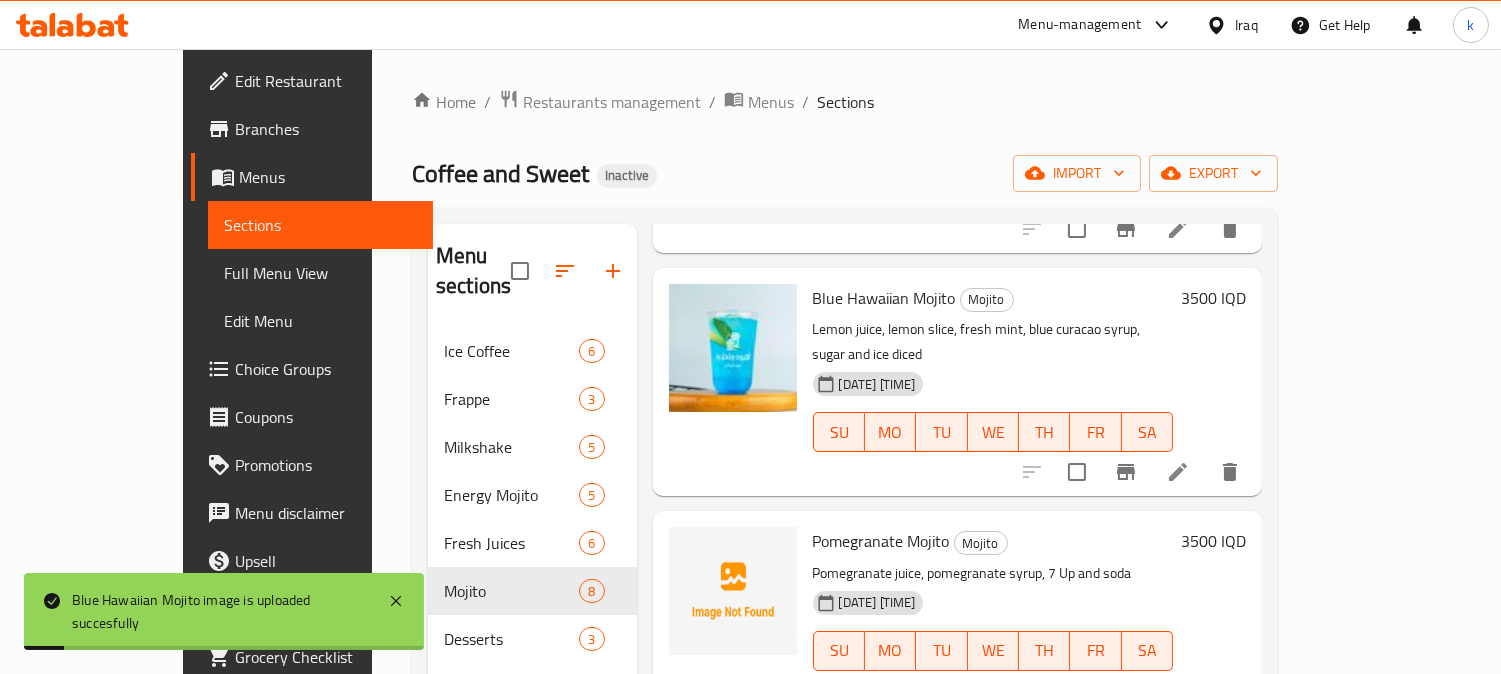 scroll, scrollTop: 1111, scrollLeft: 0, axis: vertical 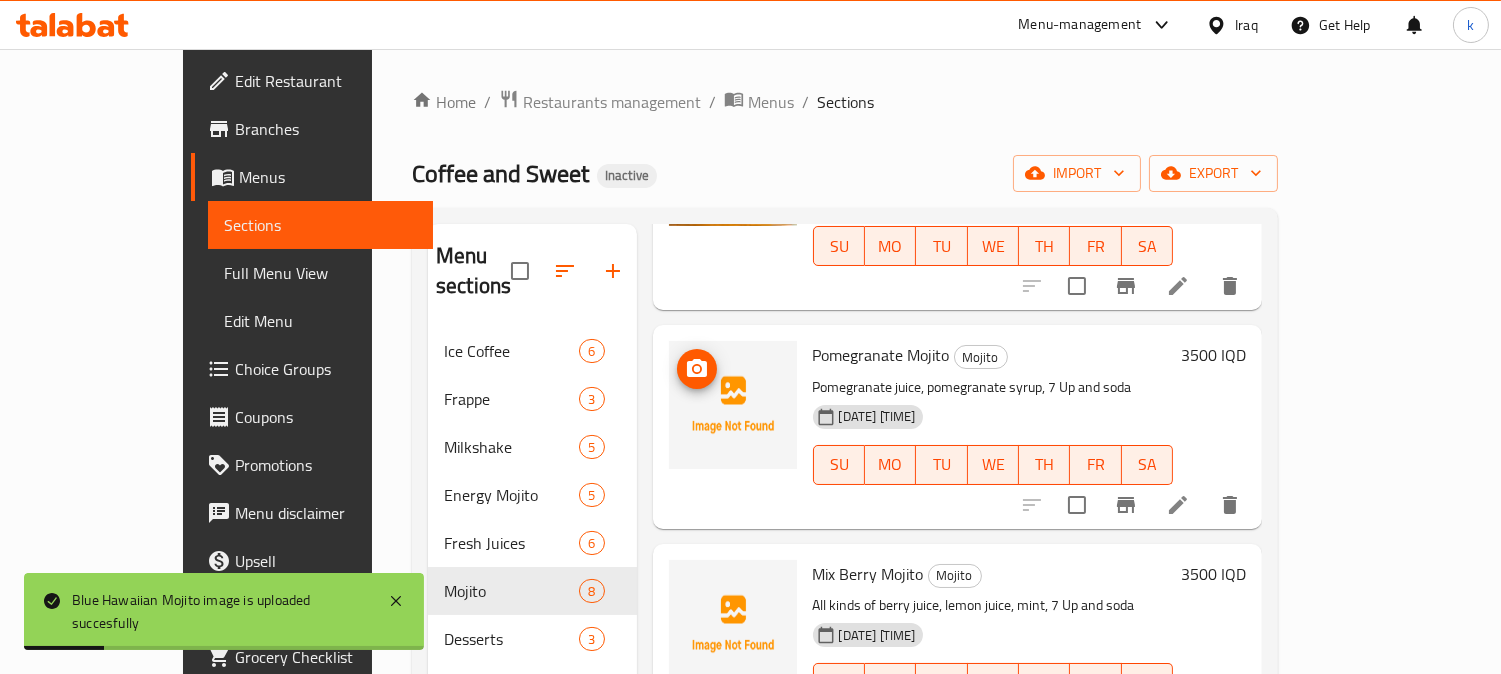 click 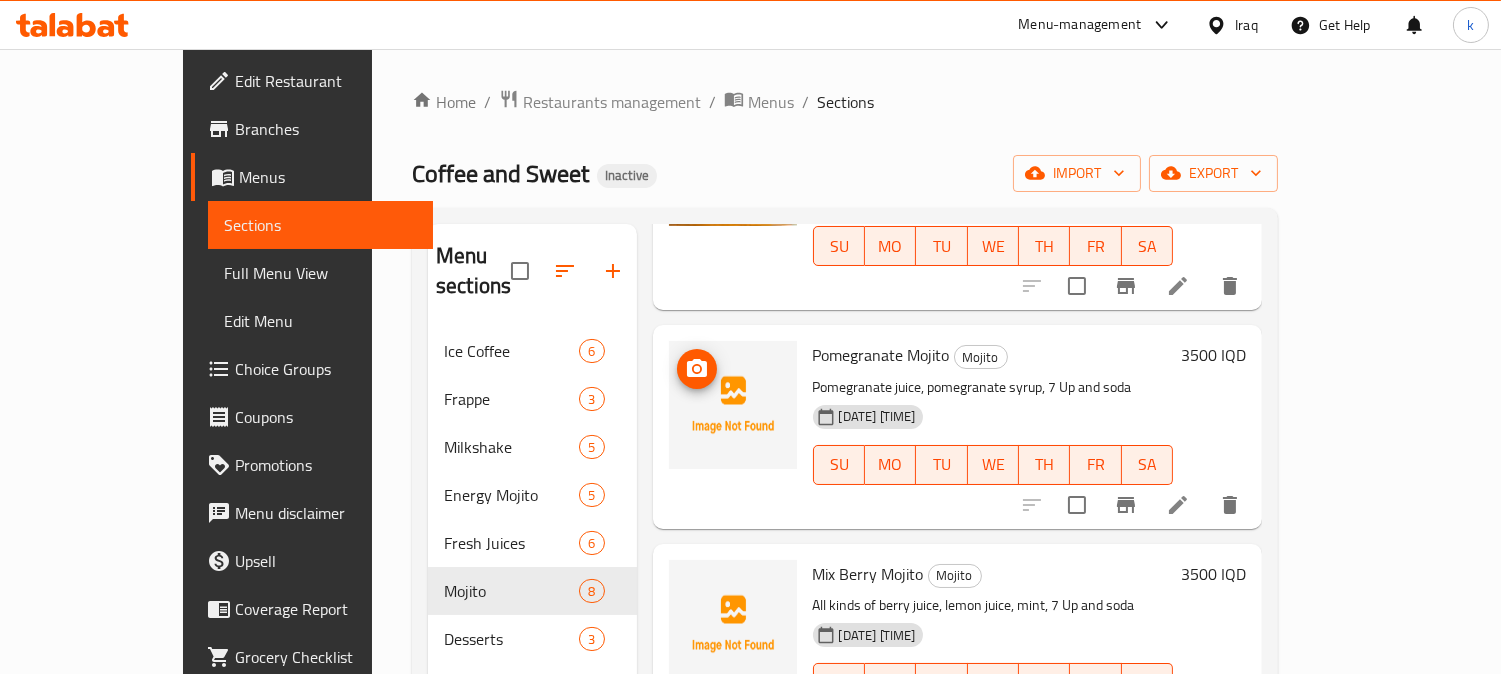 click 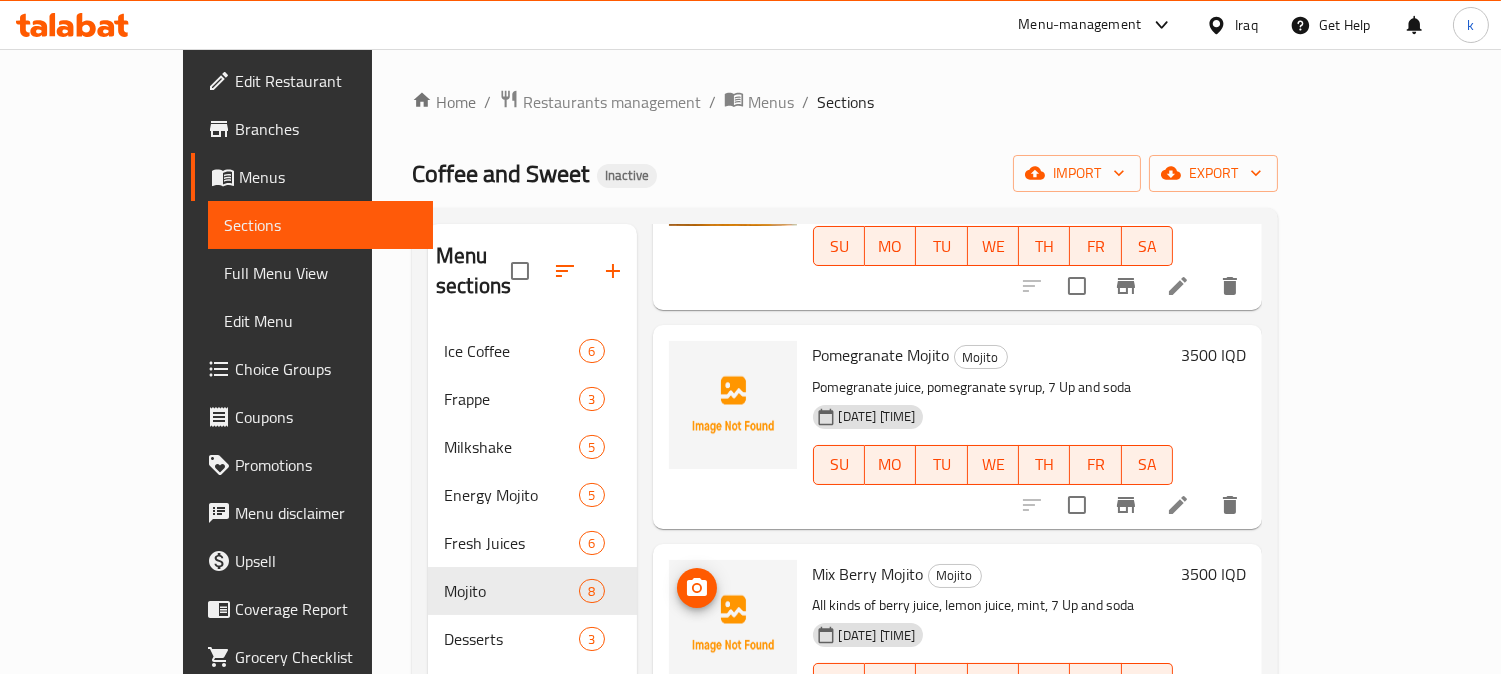 click 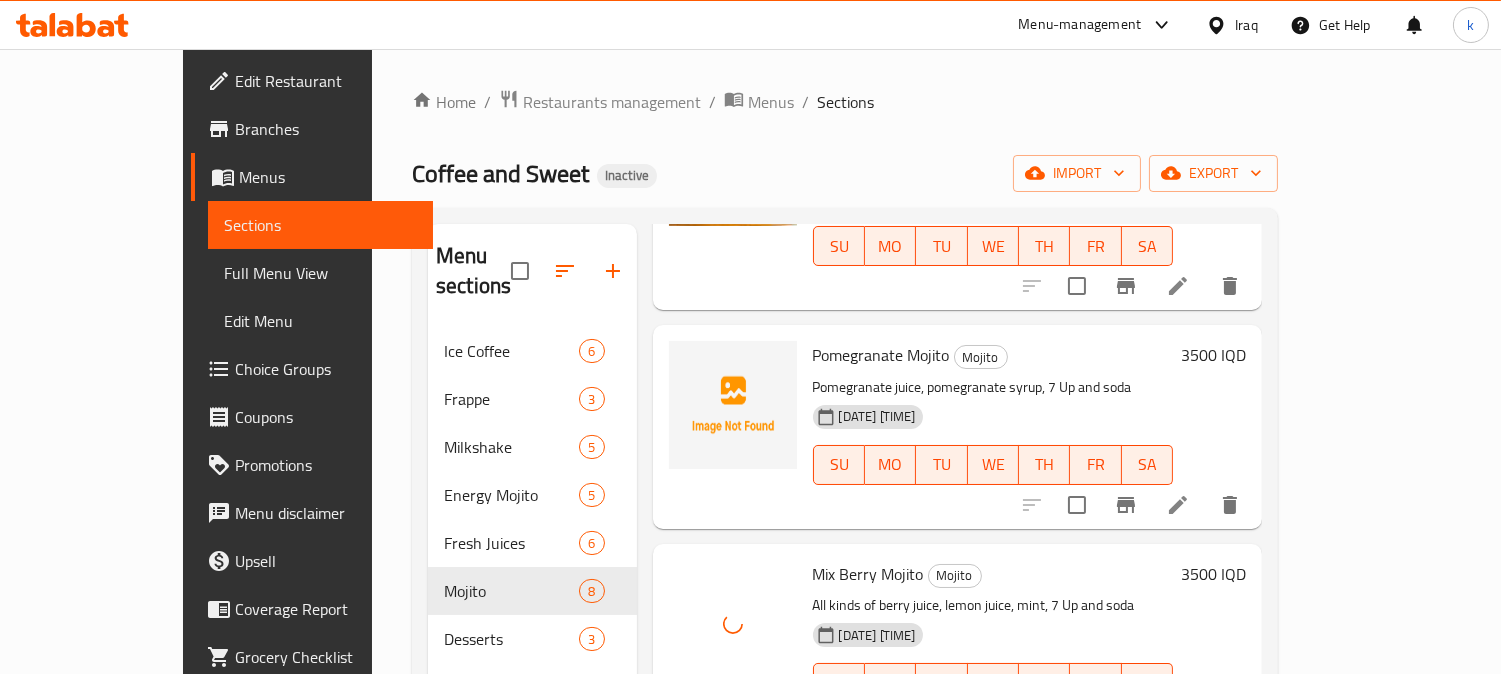 scroll, scrollTop: 1122, scrollLeft: 0, axis: vertical 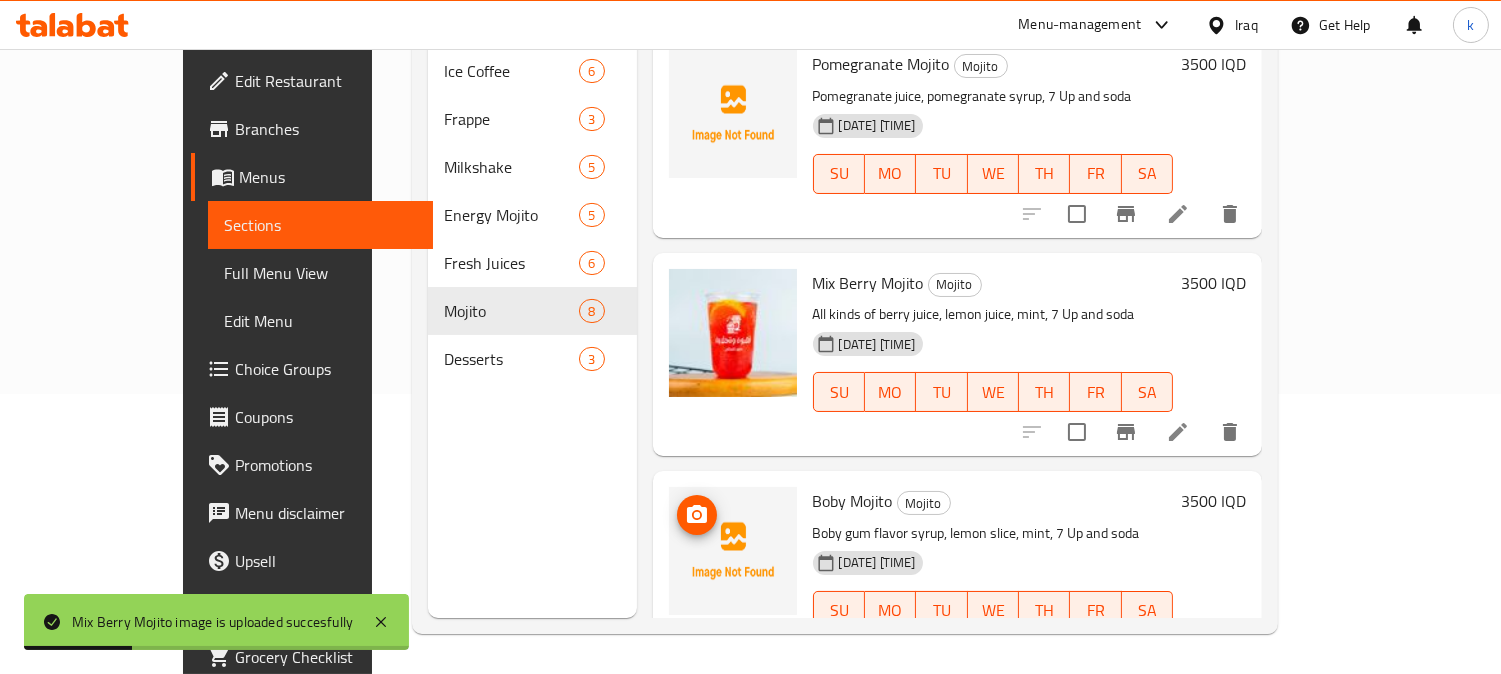 click 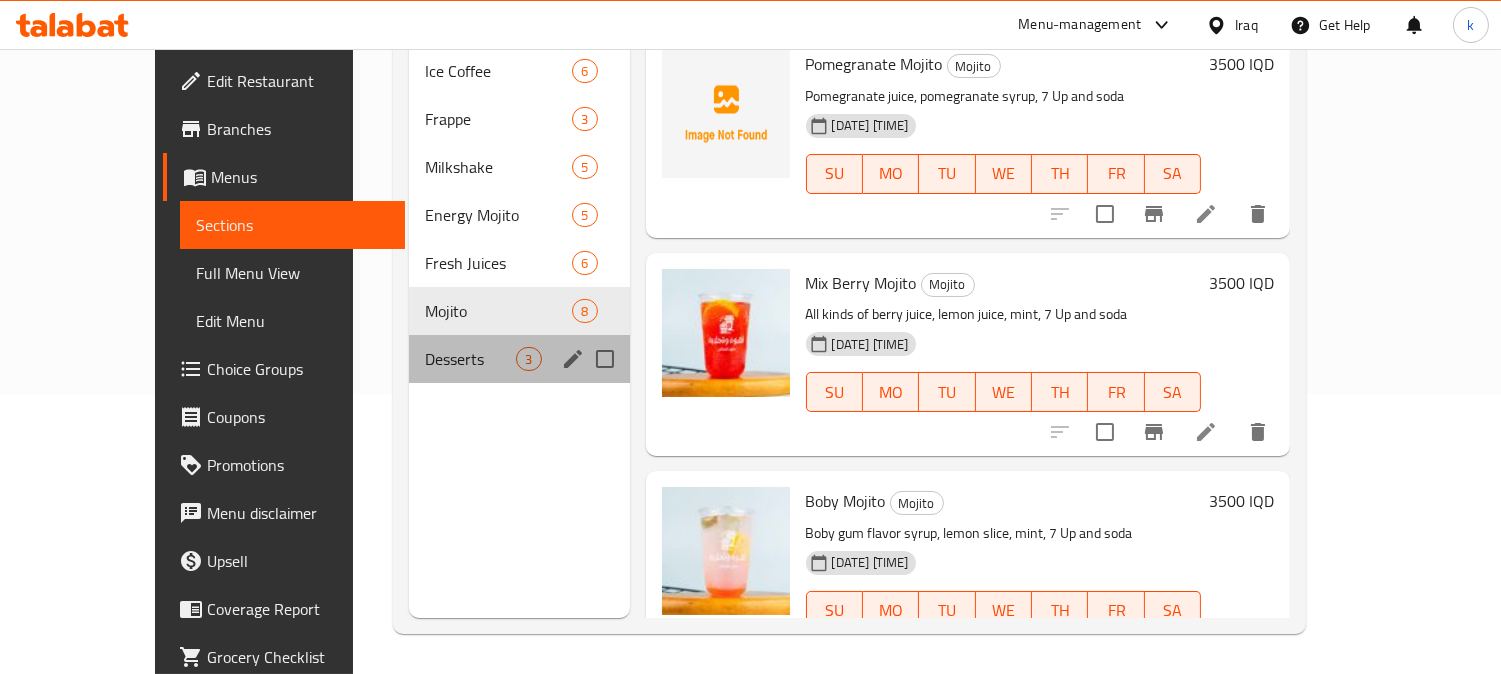 click on "Desserts 3" at bounding box center [519, 359] 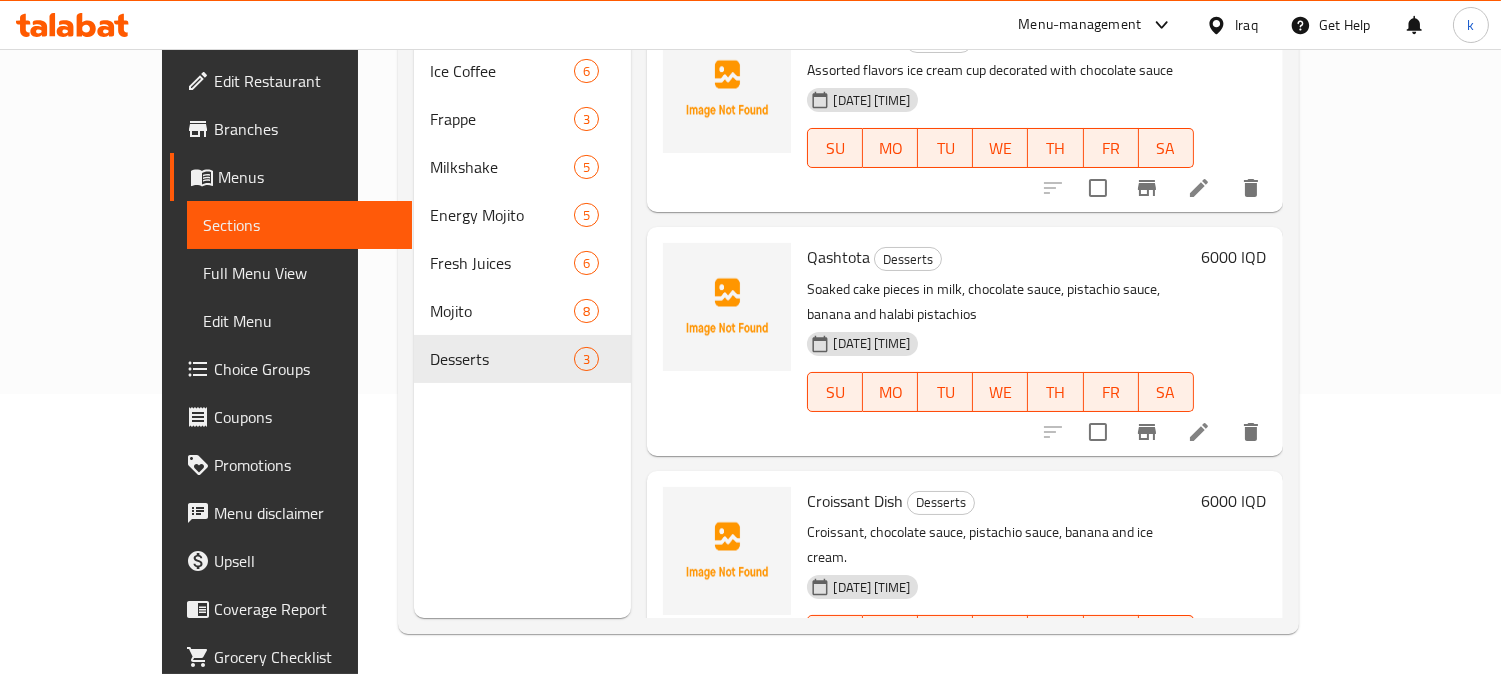 scroll, scrollTop: 0, scrollLeft: 0, axis: both 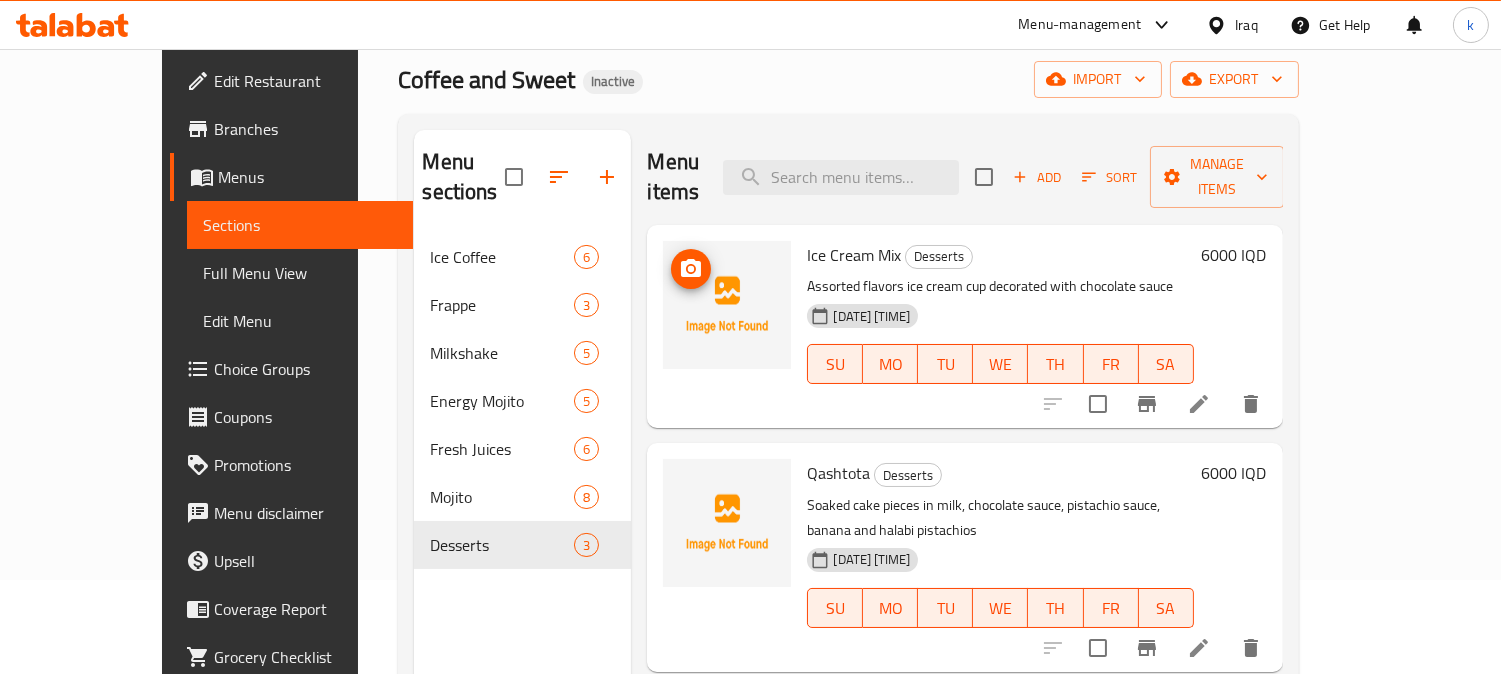 click 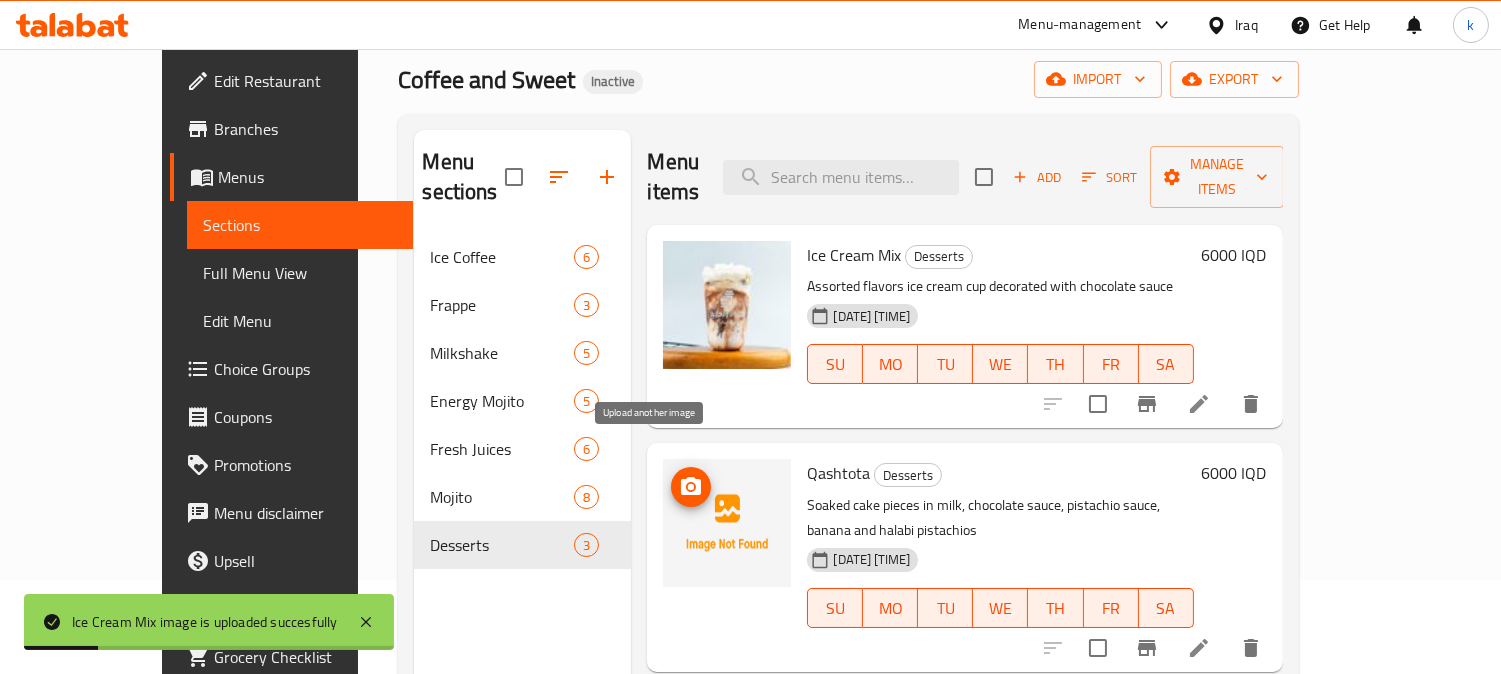 click at bounding box center [691, 487] 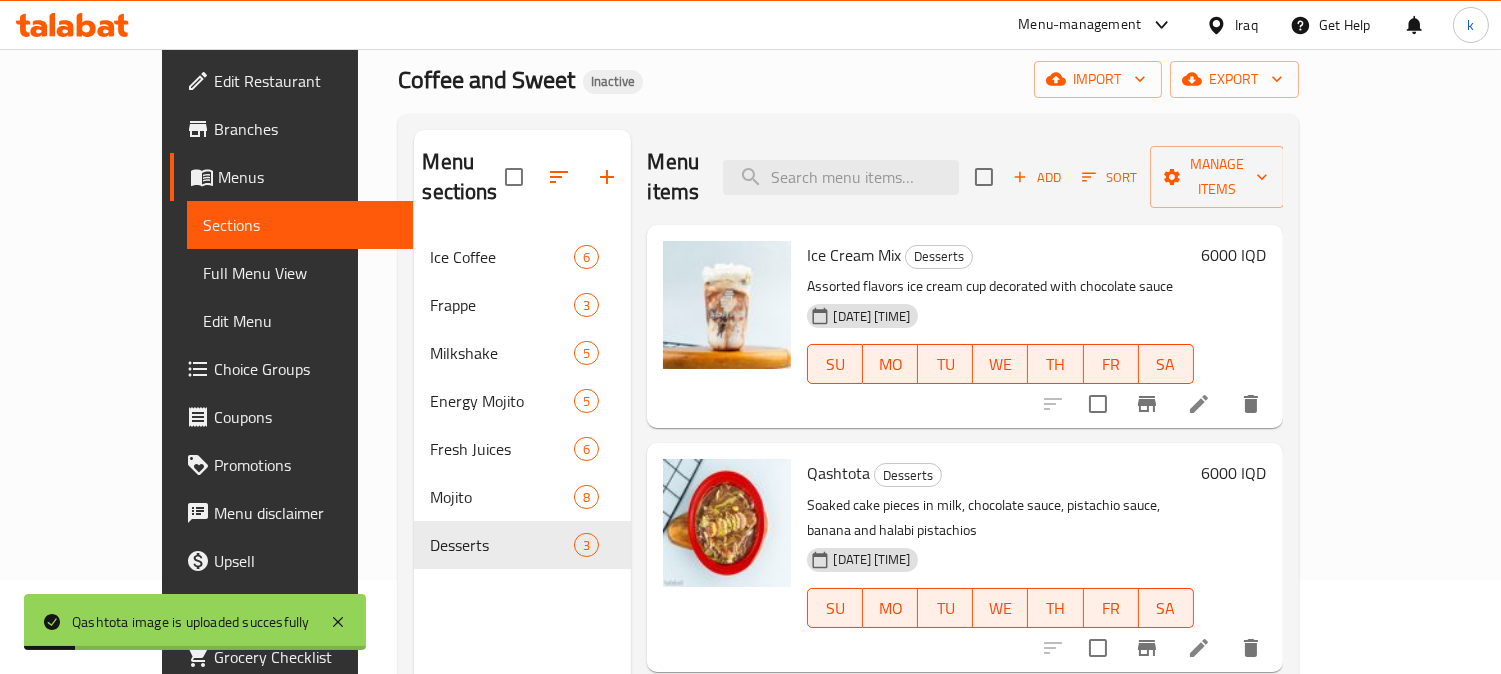 scroll, scrollTop: 30, scrollLeft: 0, axis: vertical 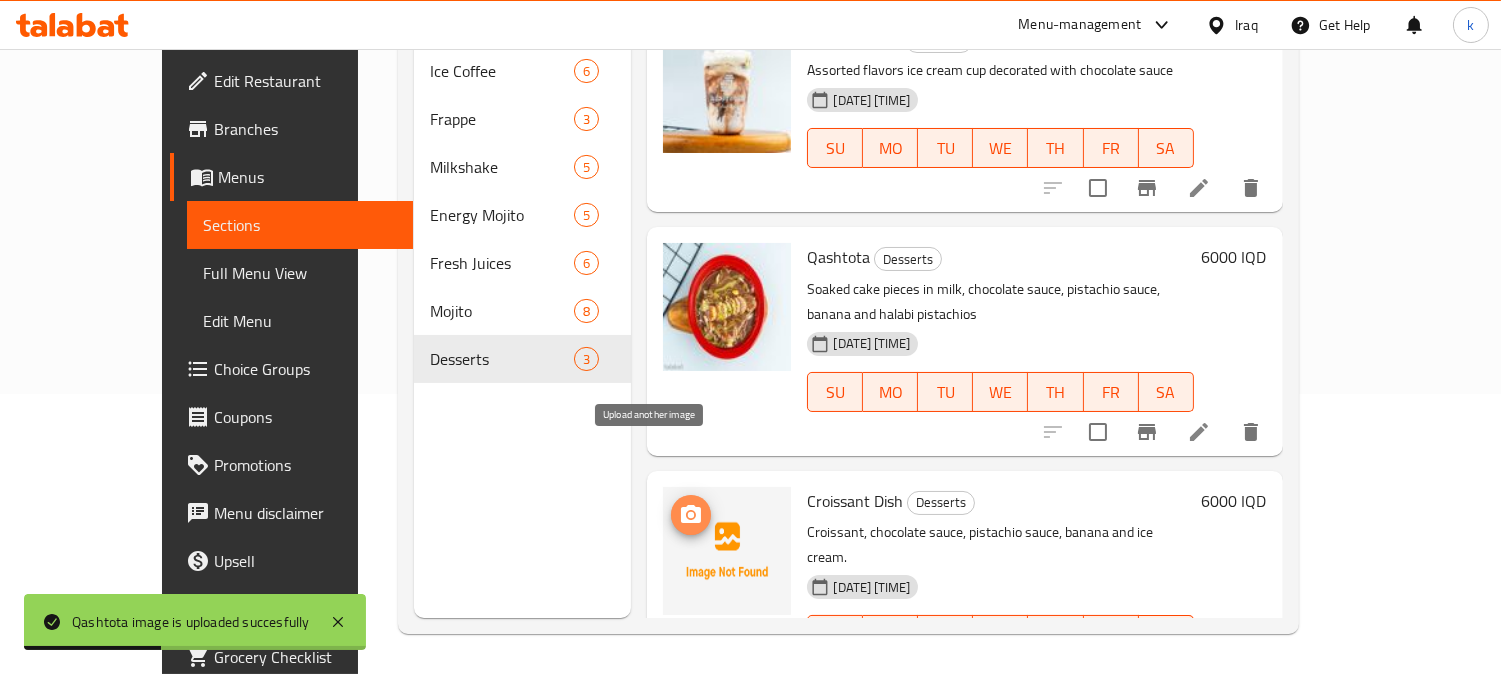 click 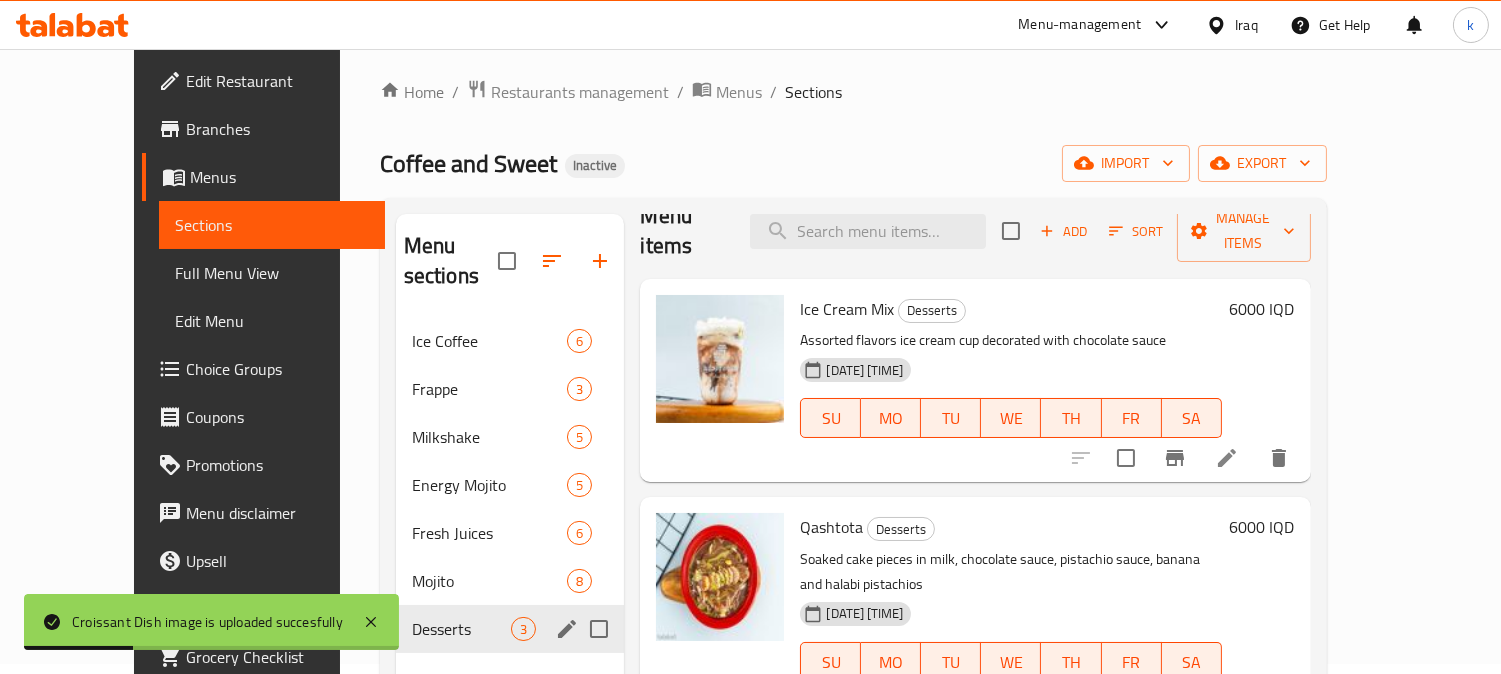 scroll, scrollTop: 0, scrollLeft: 0, axis: both 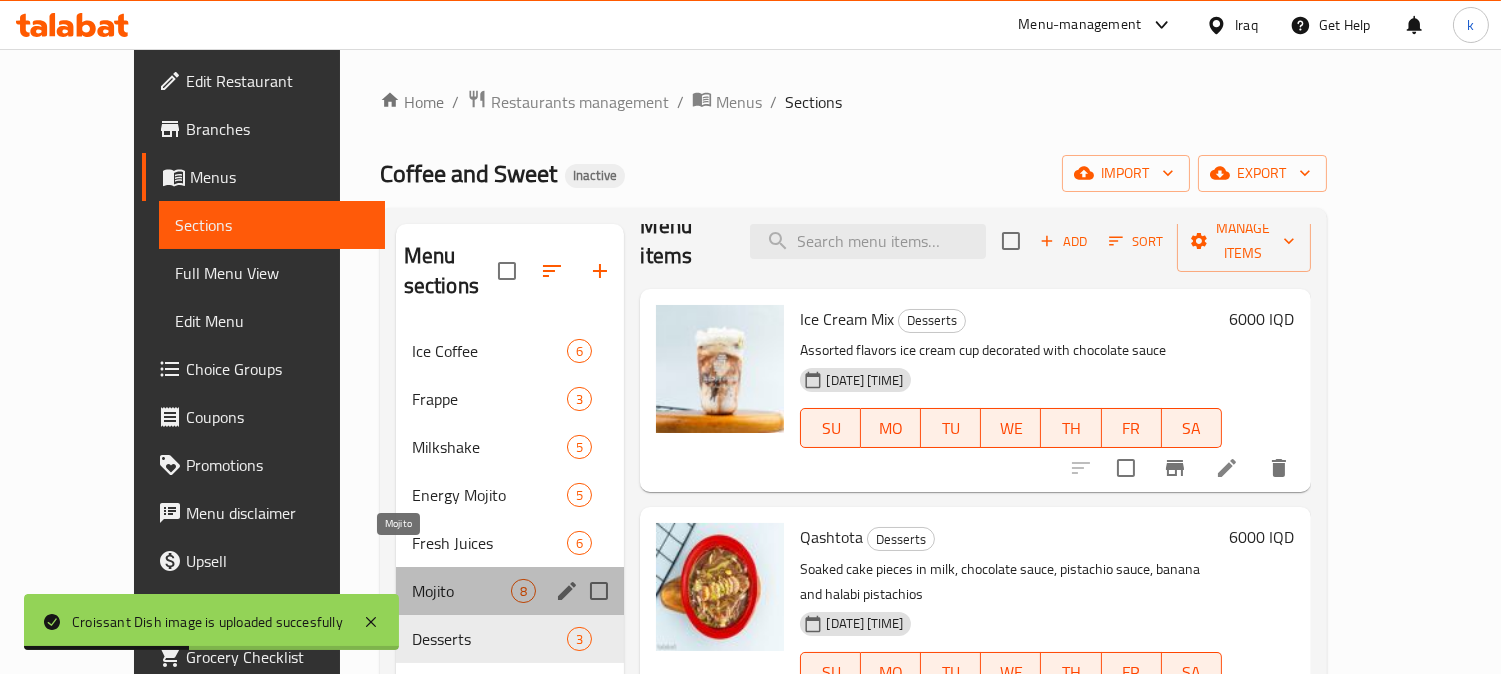 click on "Mojito" at bounding box center [462, 591] 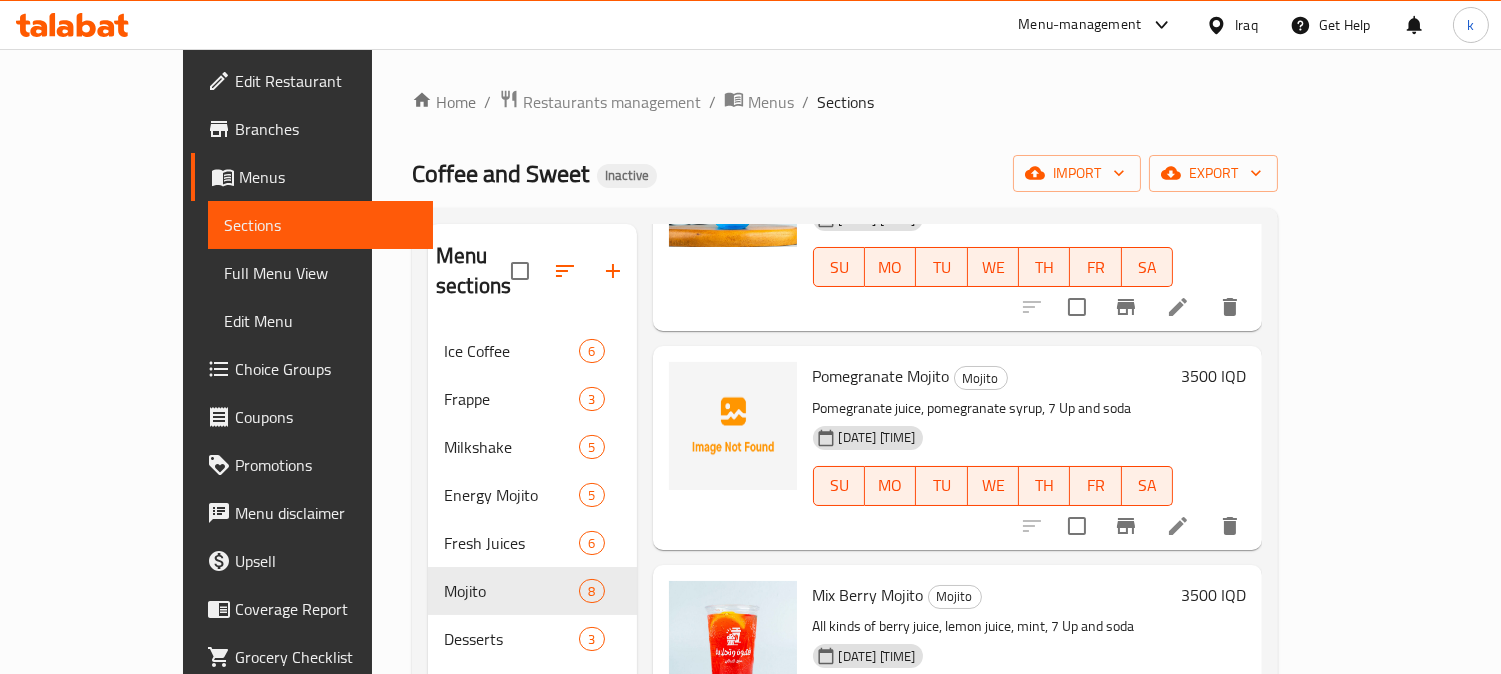 scroll, scrollTop: 1111, scrollLeft: 0, axis: vertical 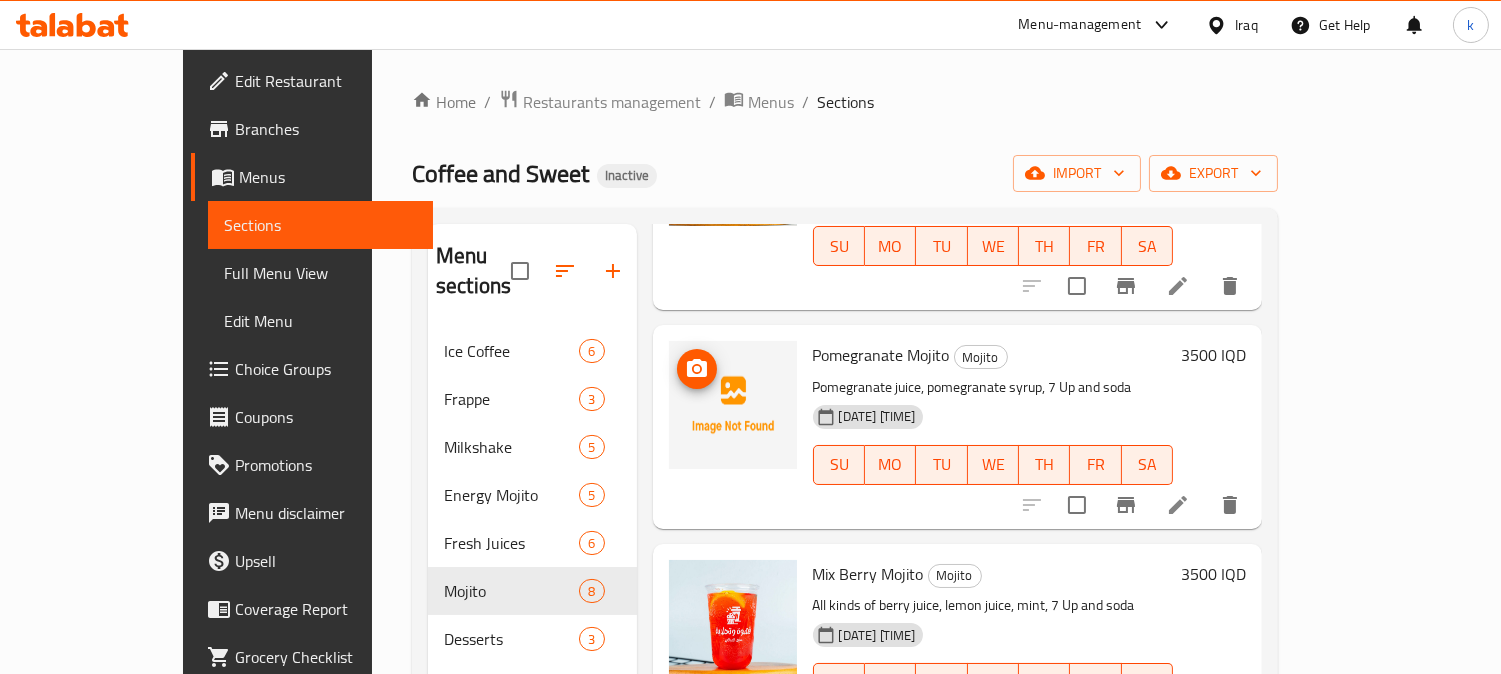 click 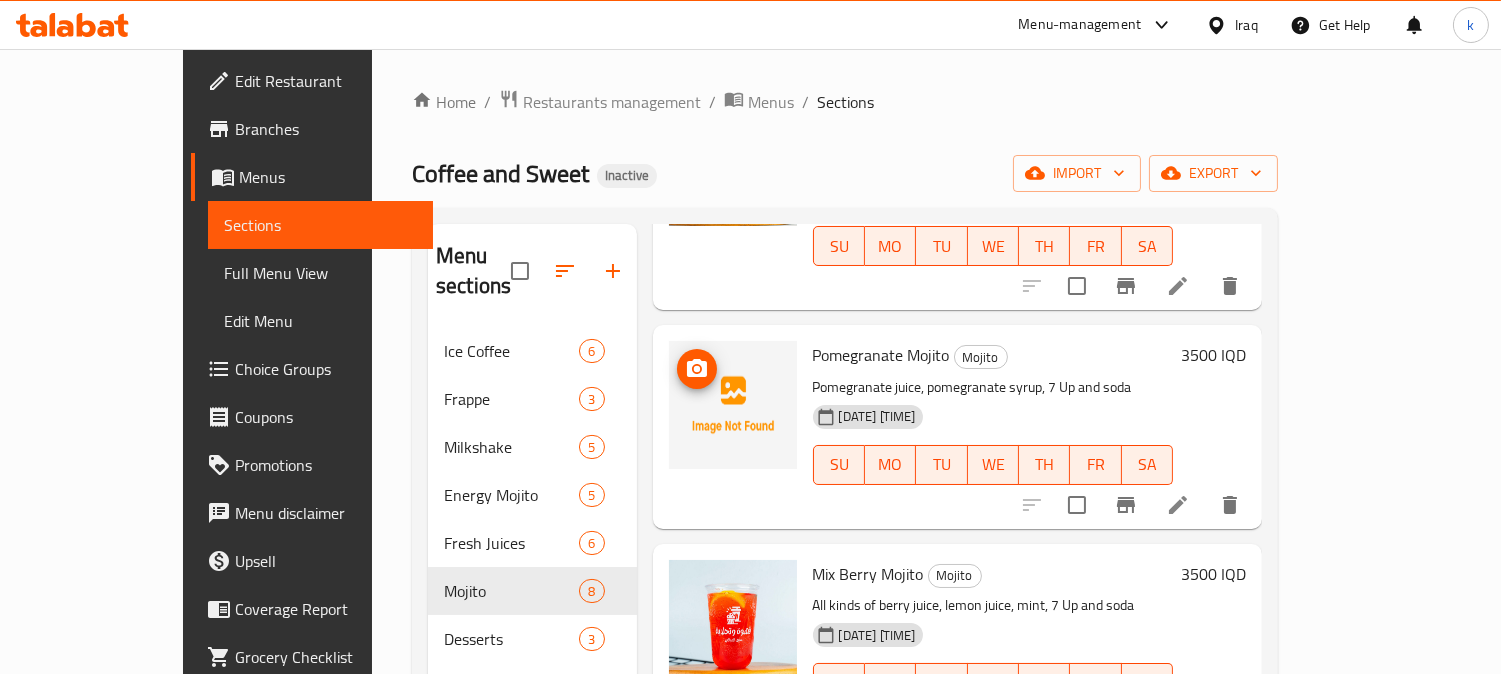 scroll, scrollTop: 370, scrollLeft: 0, axis: vertical 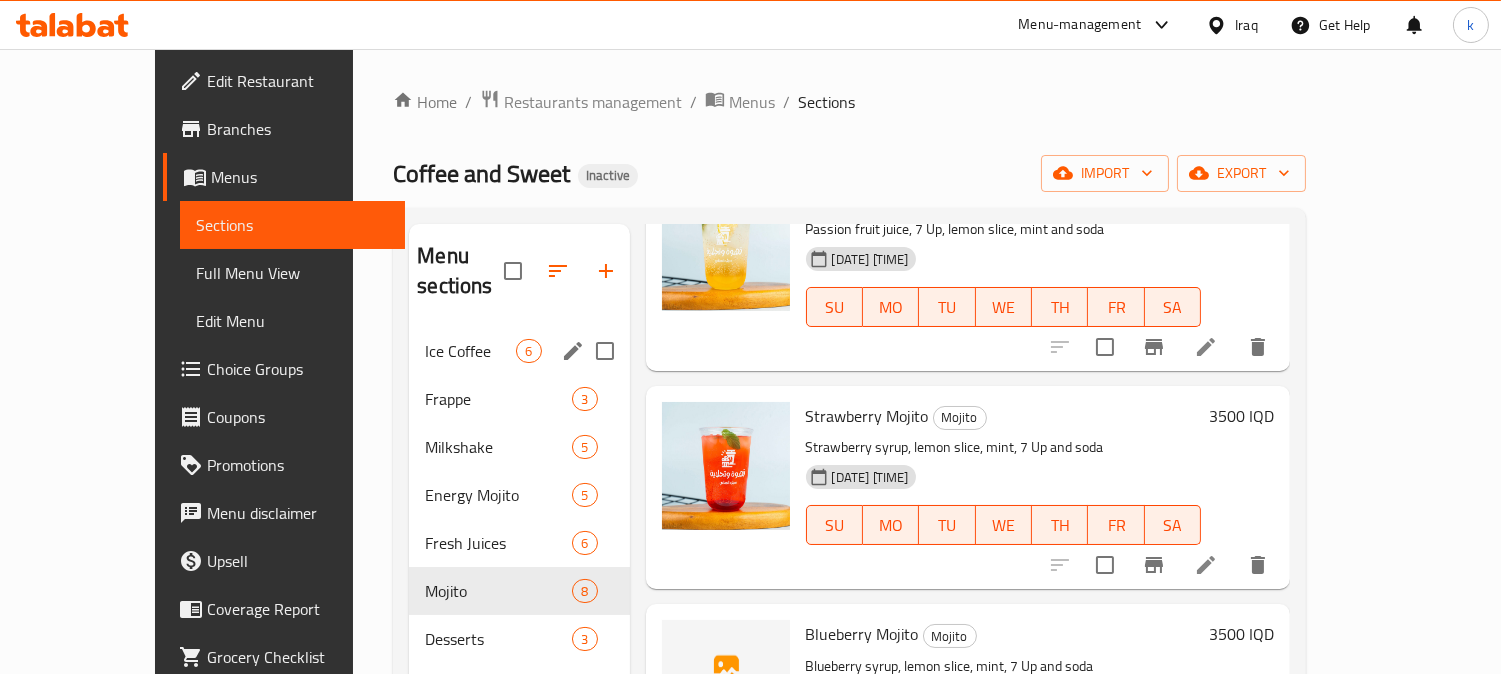 click on "Ice Coffee" at bounding box center [470, 351] 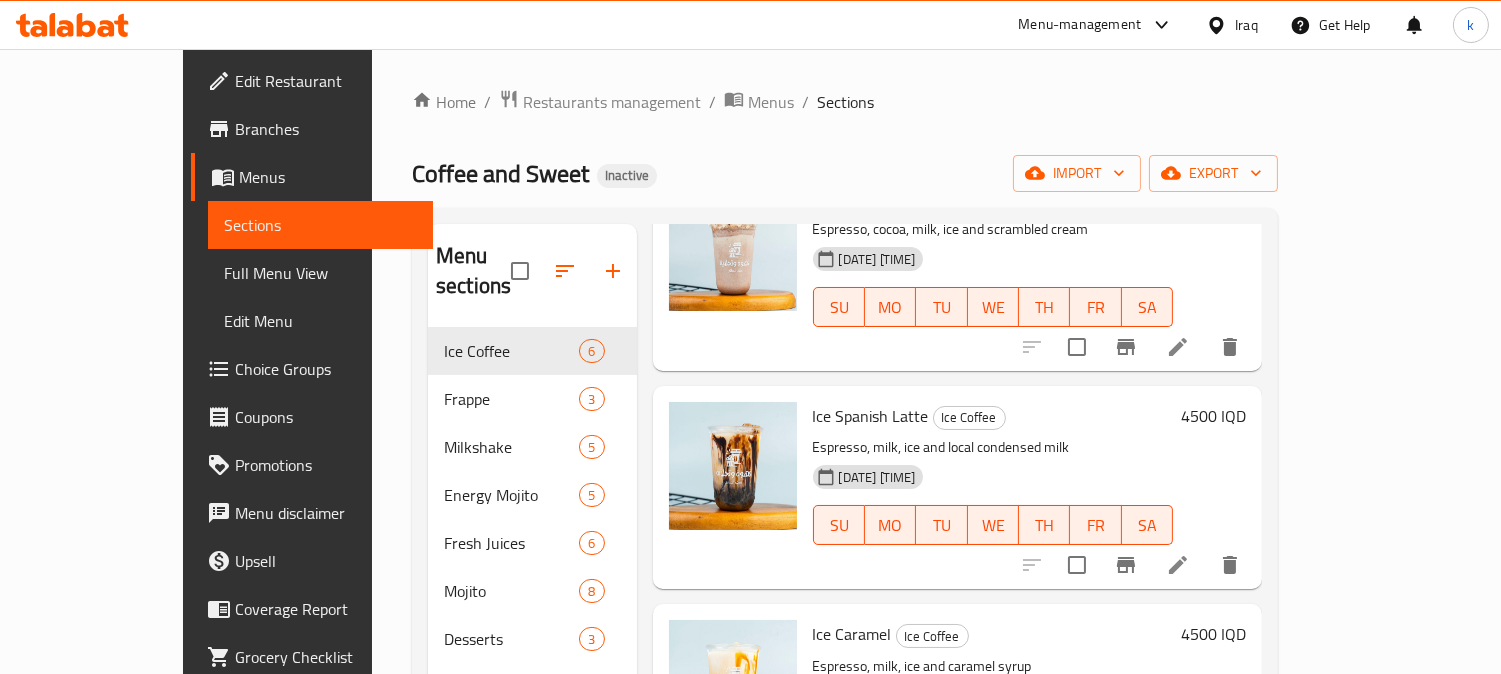 scroll, scrollTop: 0, scrollLeft: 0, axis: both 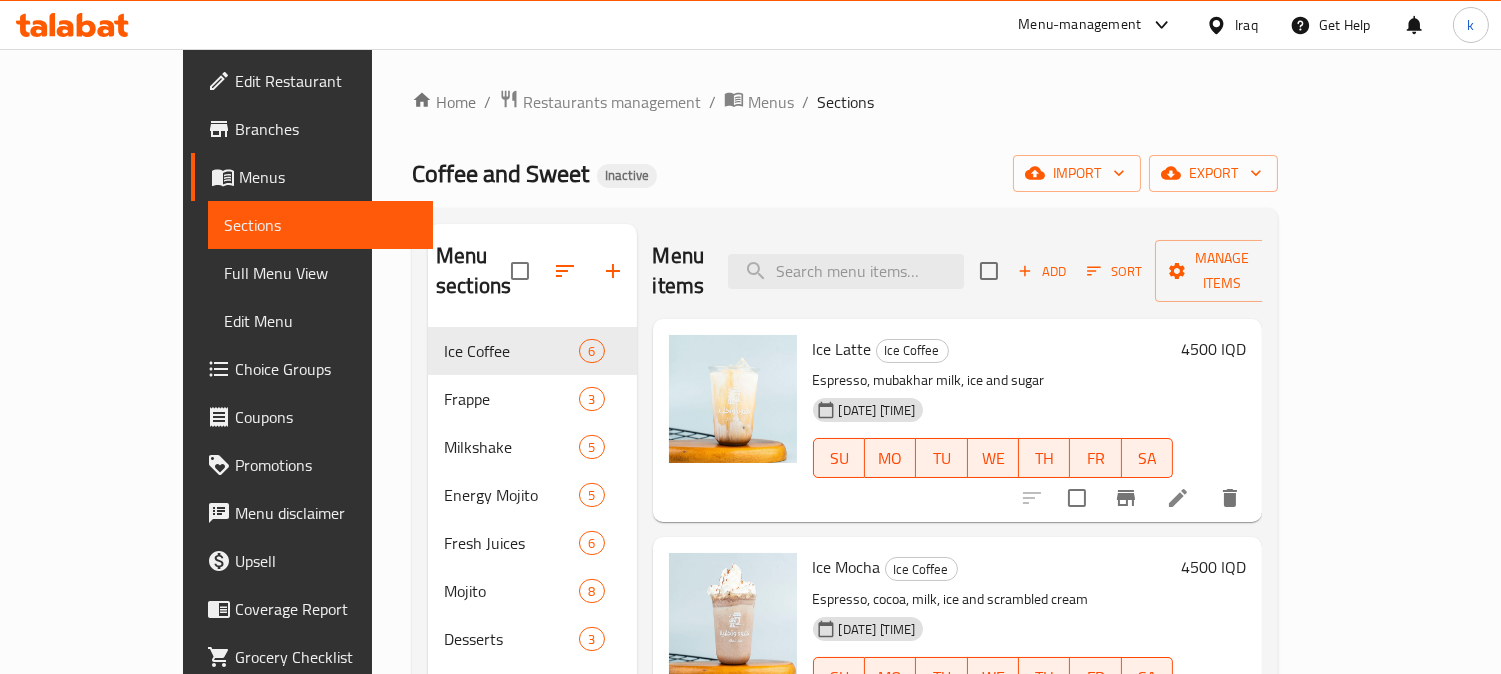 click on "Edit Restaurant" at bounding box center [326, 81] 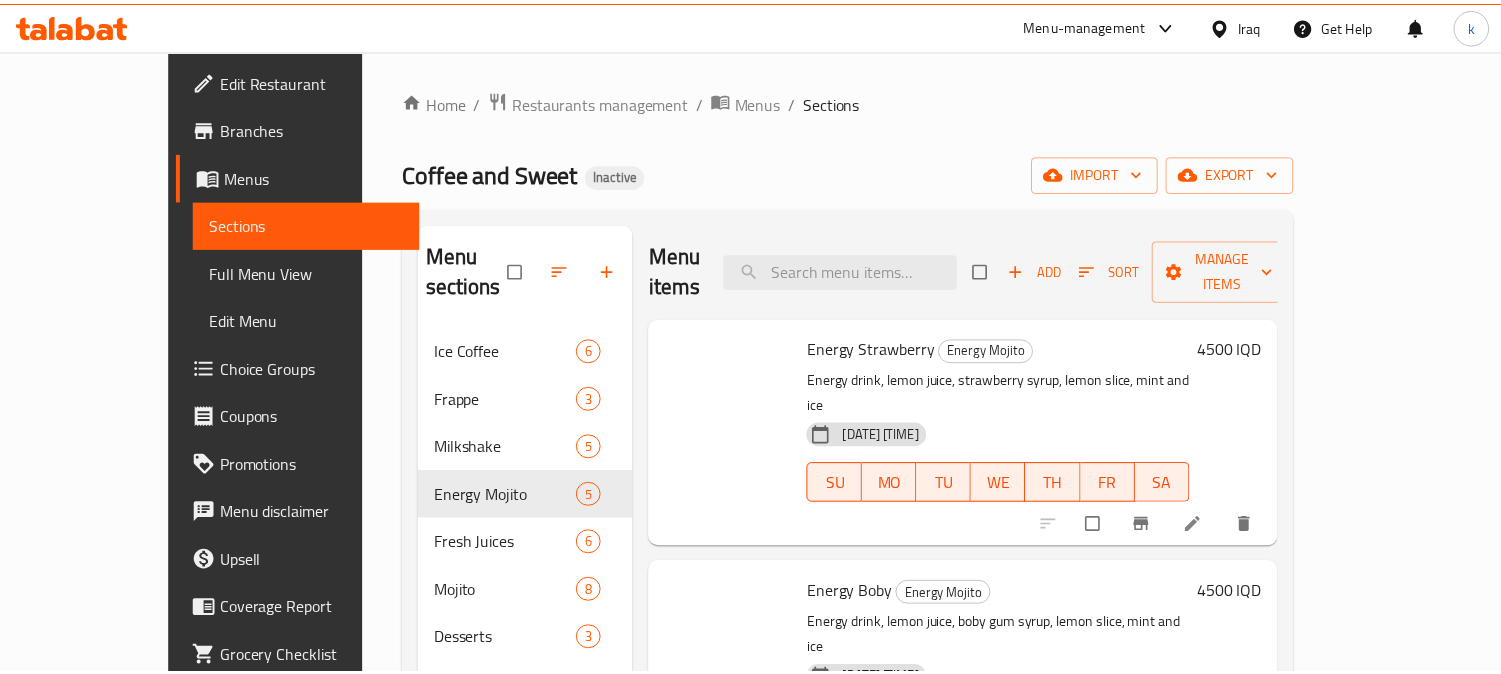 scroll, scrollTop: 0, scrollLeft: 0, axis: both 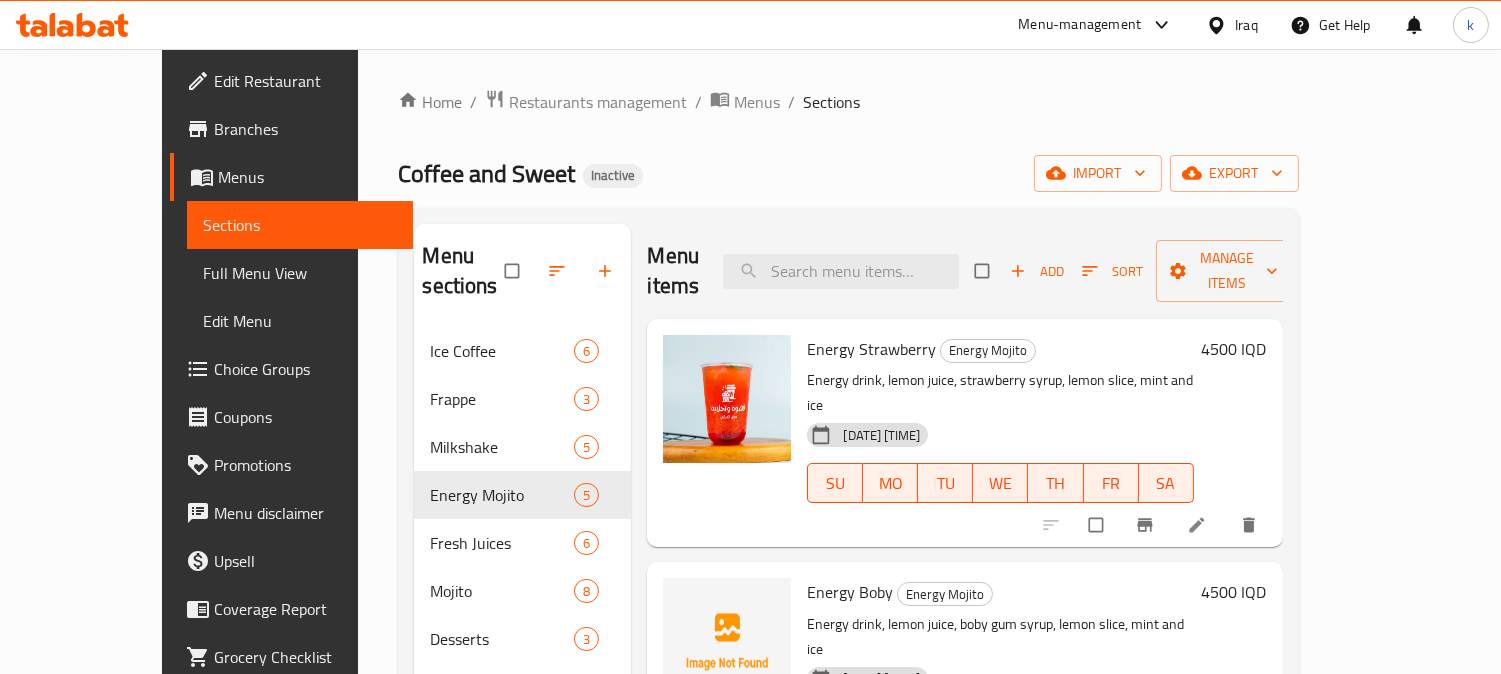 click 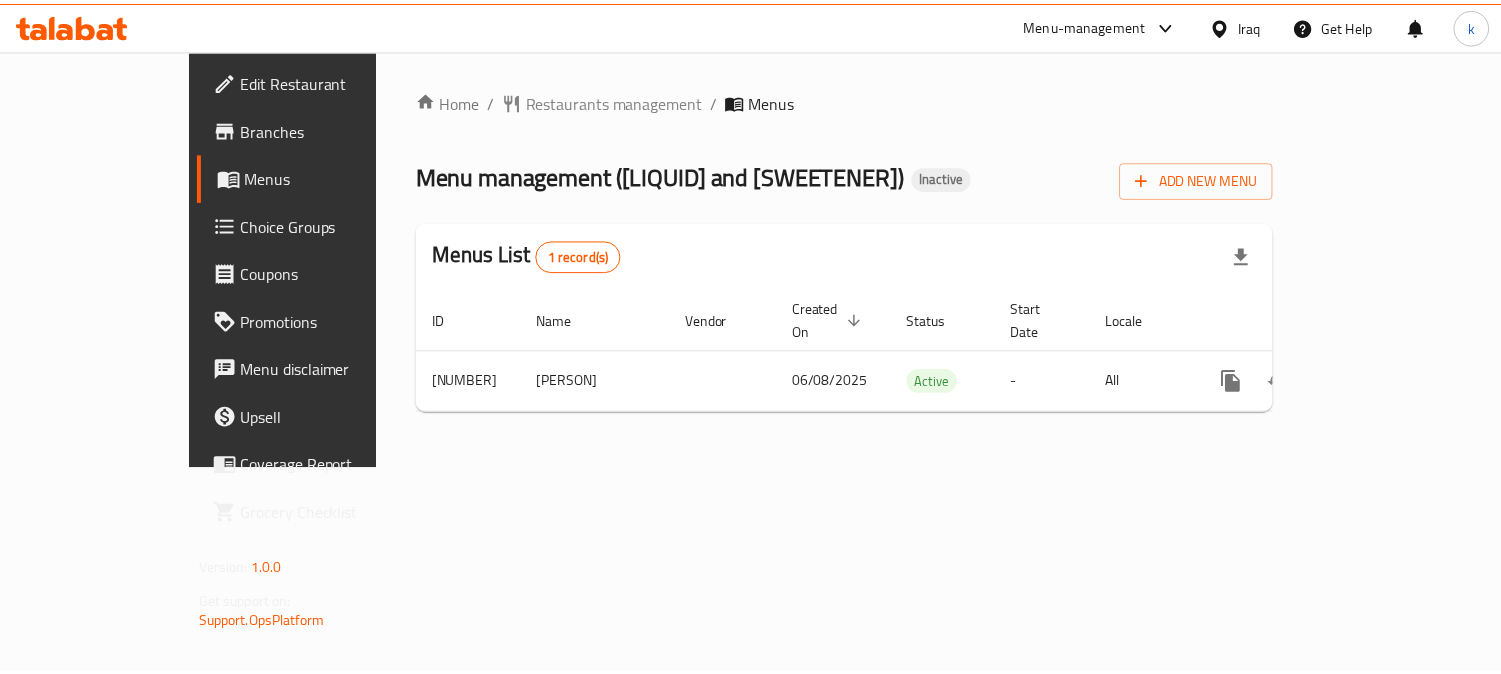 scroll, scrollTop: 0, scrollLeft: 0, axis: both 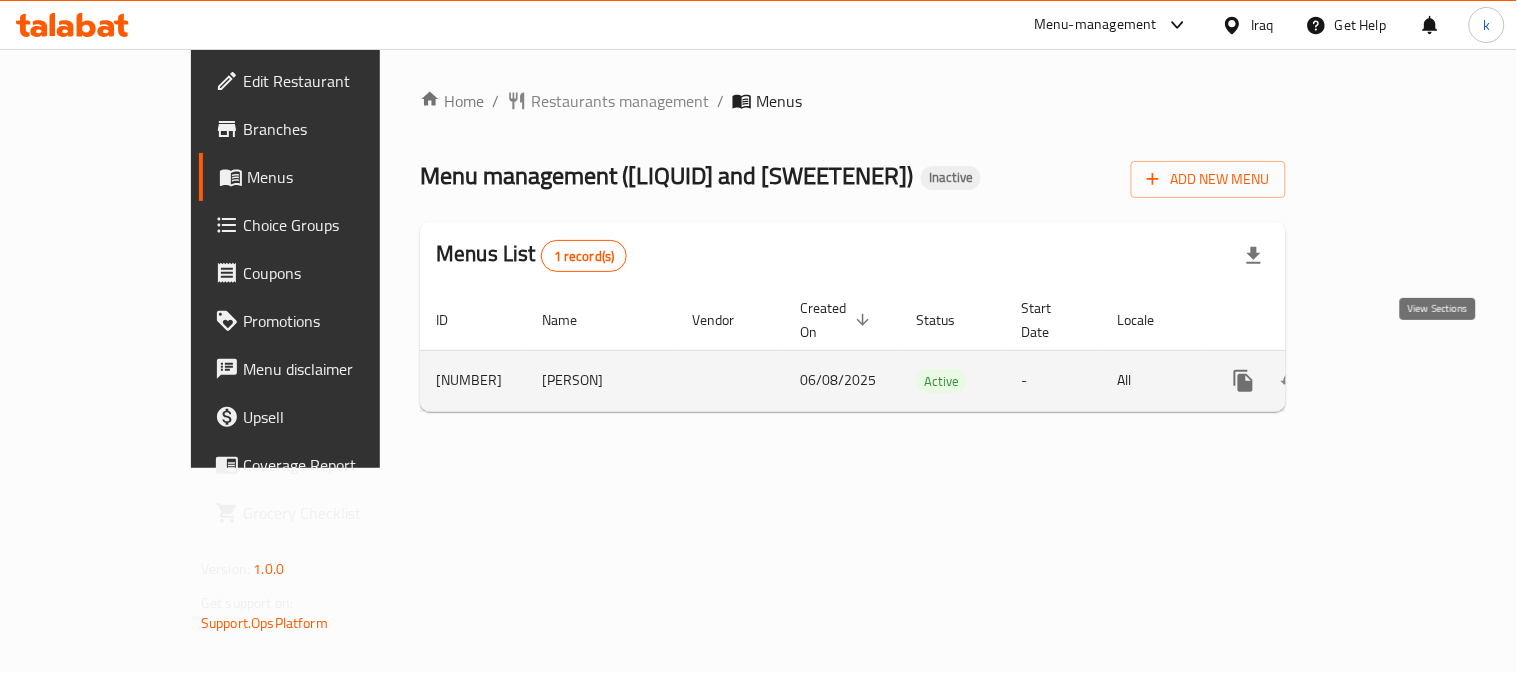 click at bounding box center (1388, 381) 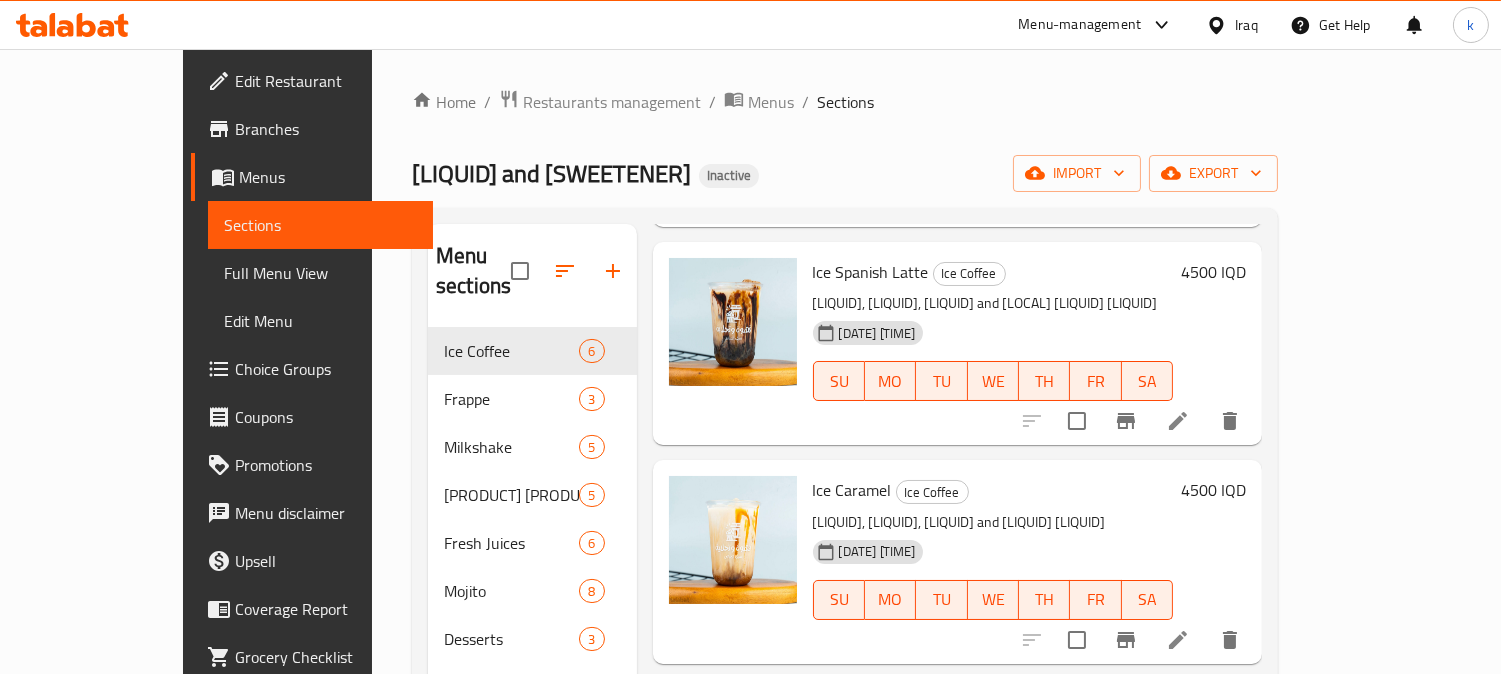 scroll, scrollTop: 685, scrollLeft: 0, axis: vertical 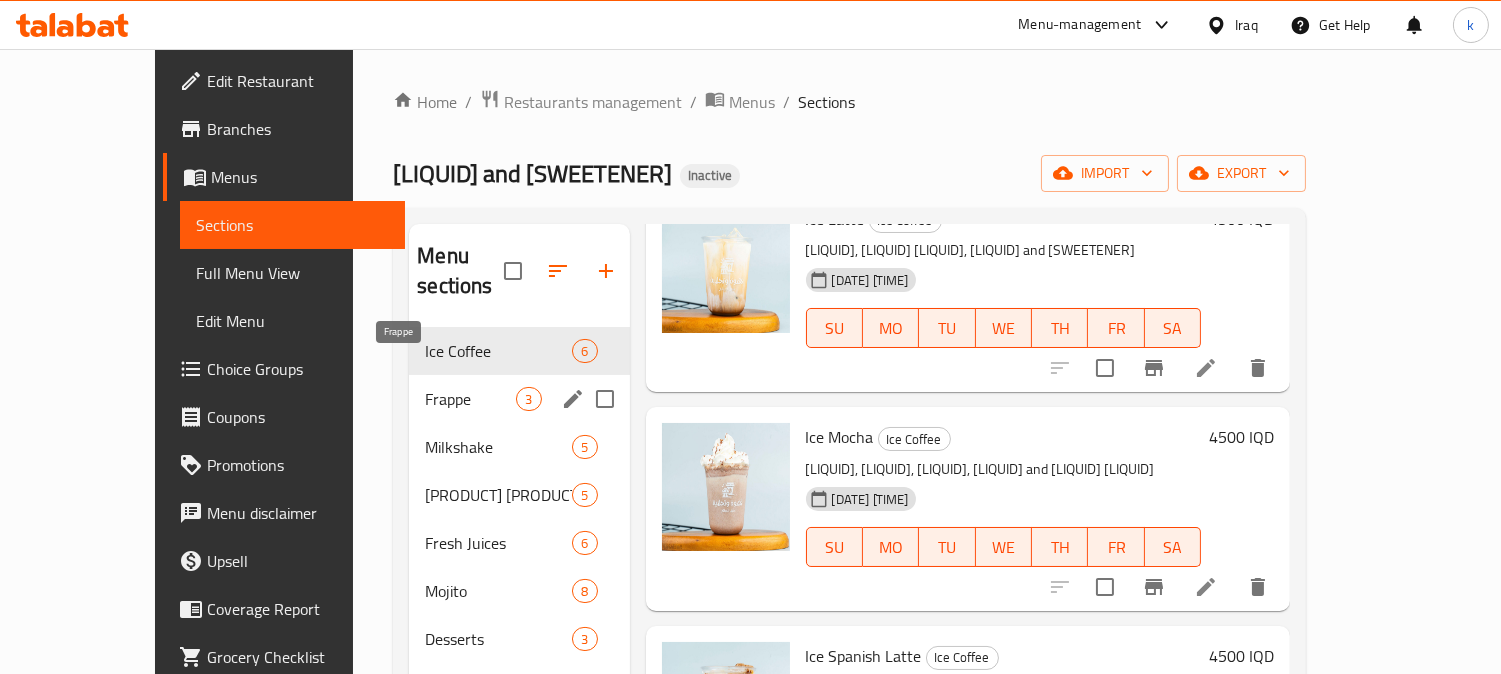 click on "Frappe" at bounding box center [470, 399] 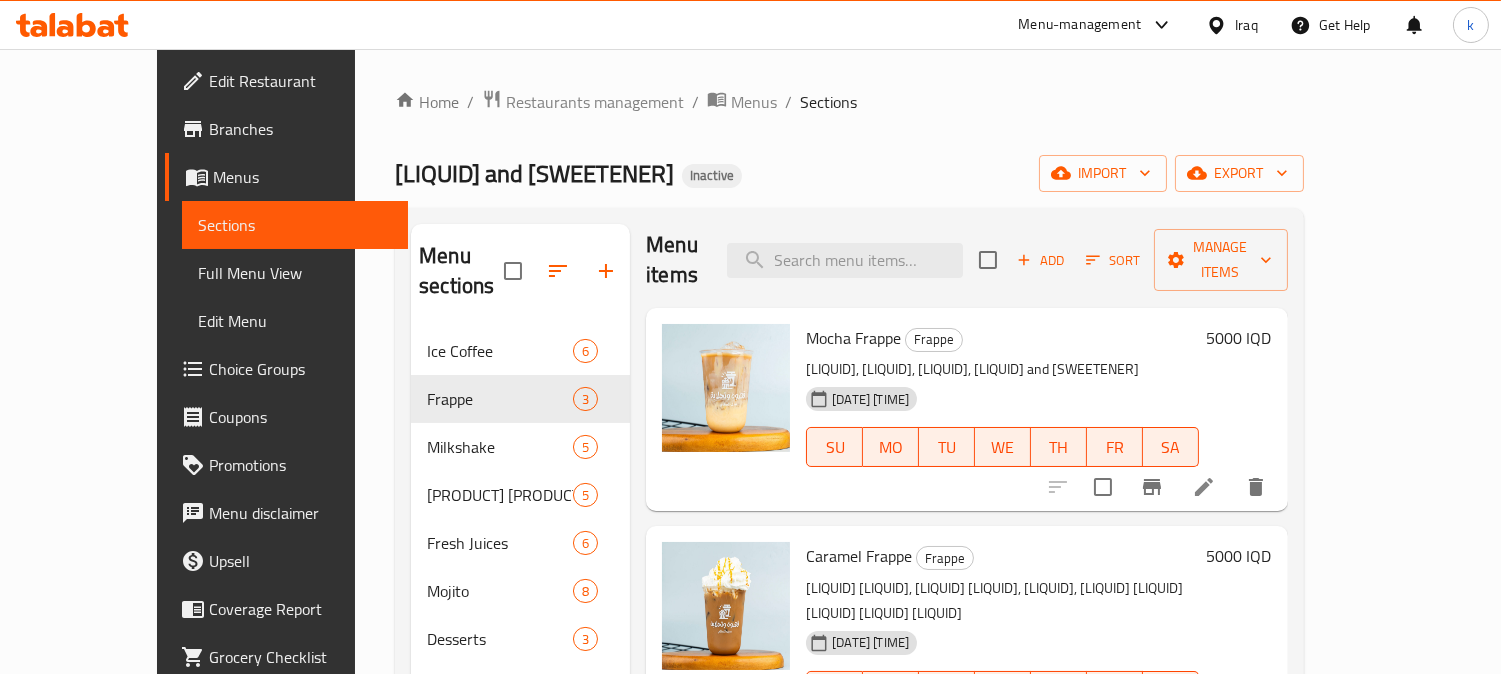 scroll, scrollTop: 30, scrollLeft: 0, axis: vertical 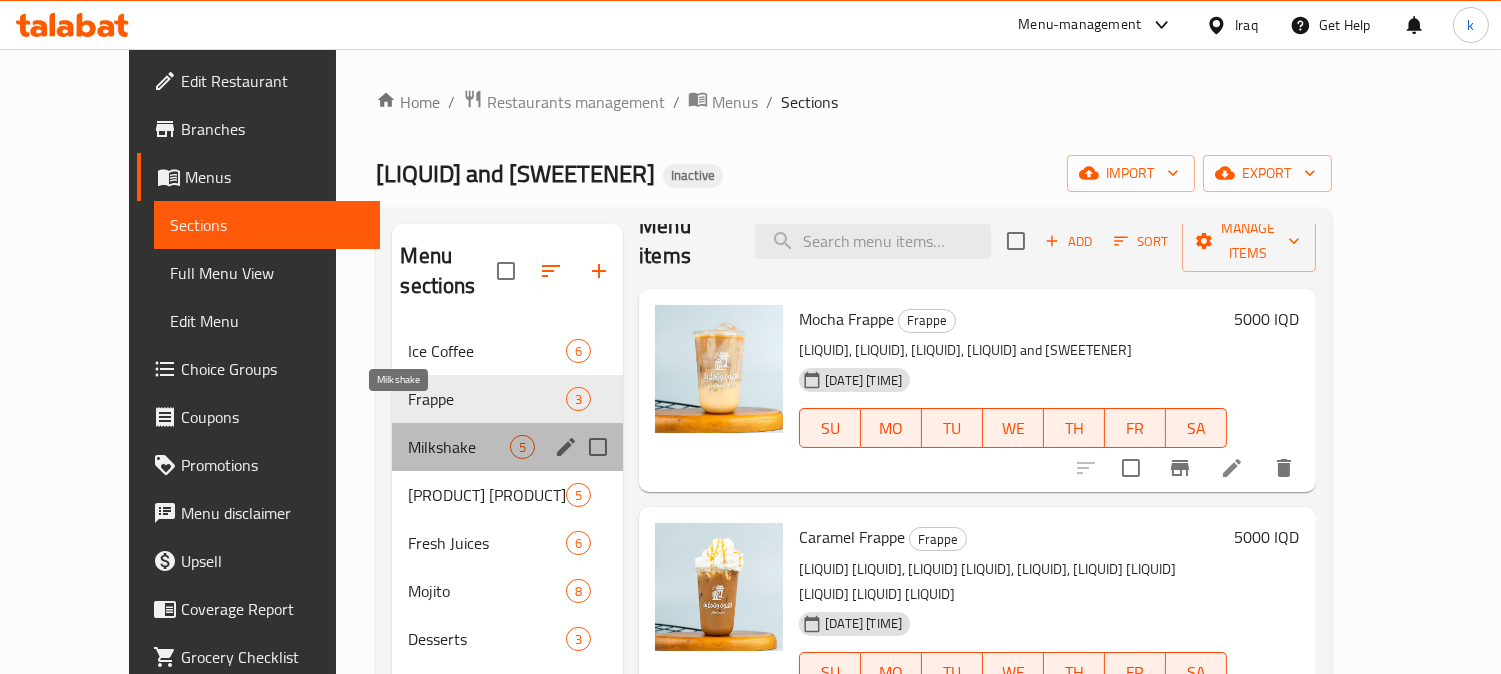 click on "Milkshake" at bounding box center [459, 447] 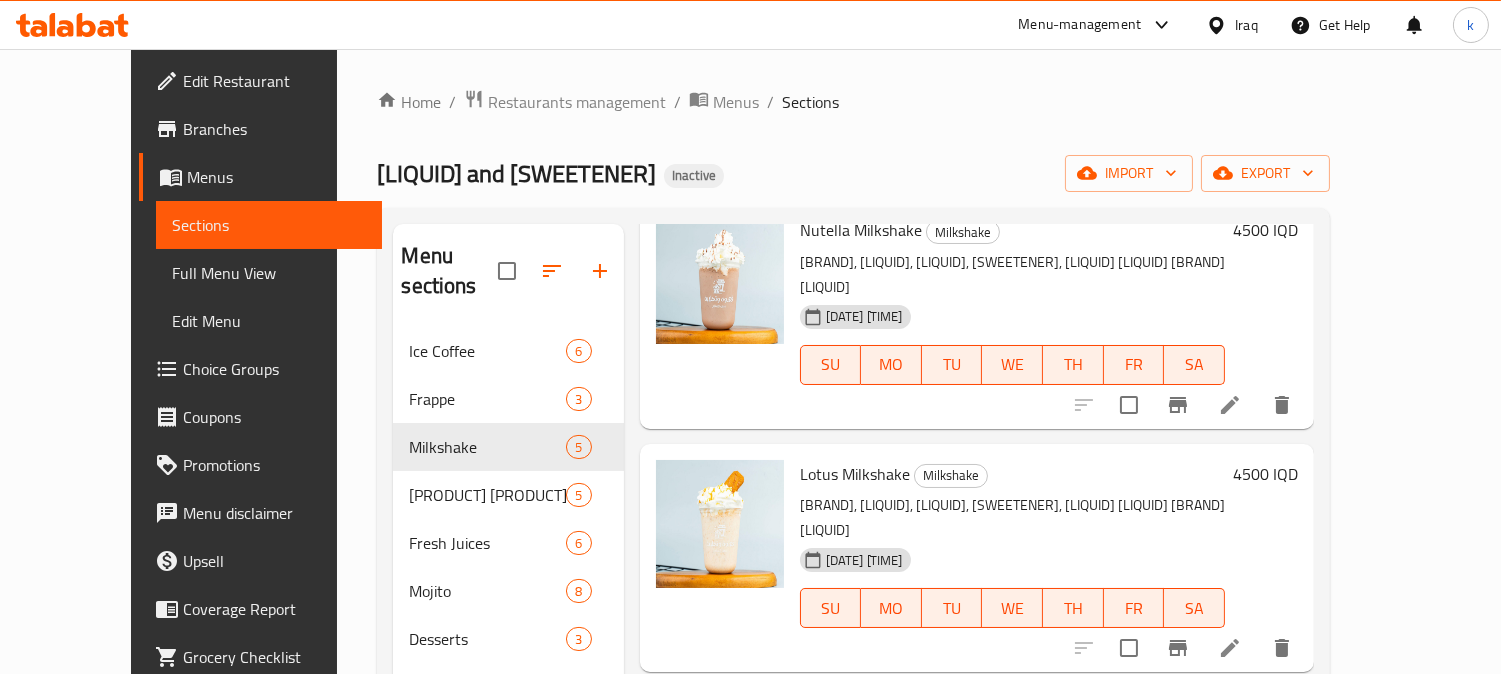 scroll, scrollTop: 466, scrollLeft: 0, axis: vertical 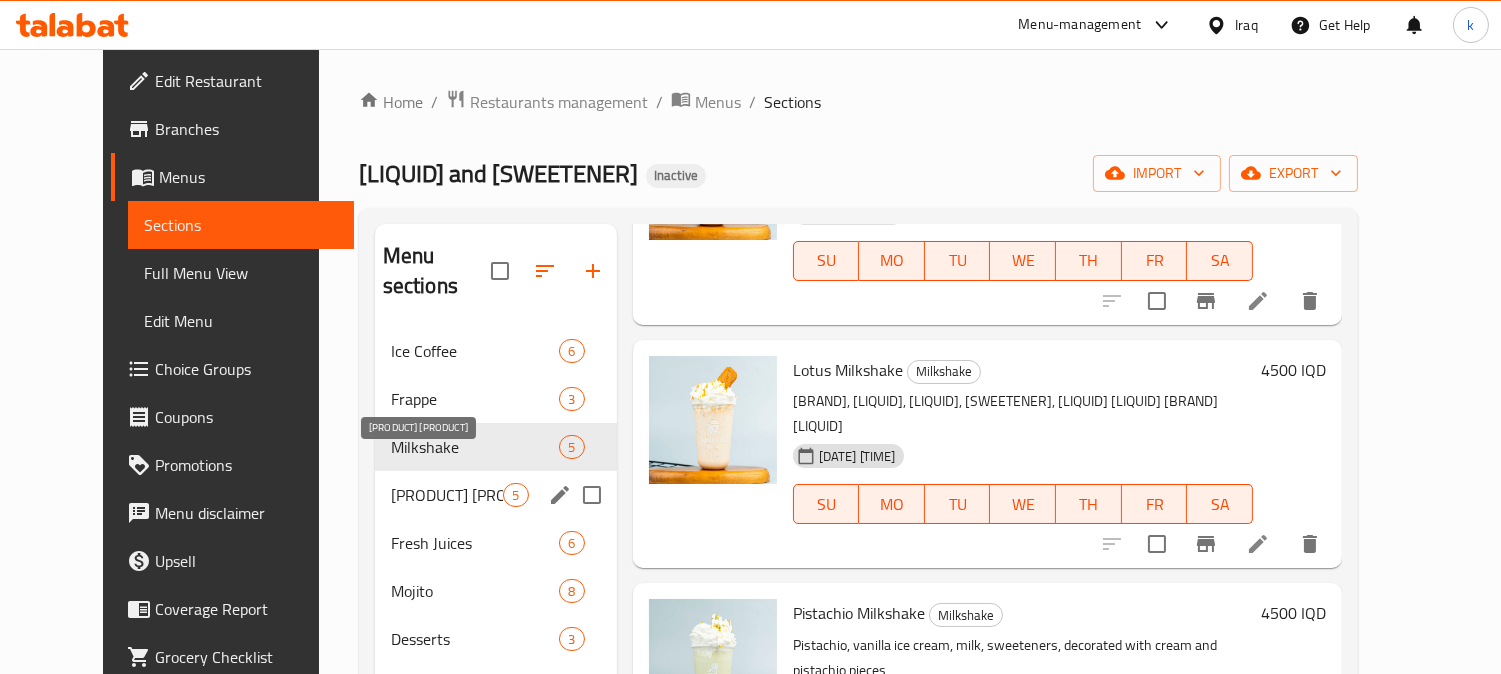 click on "Energy Mojito" at bounding box center [447, 495] 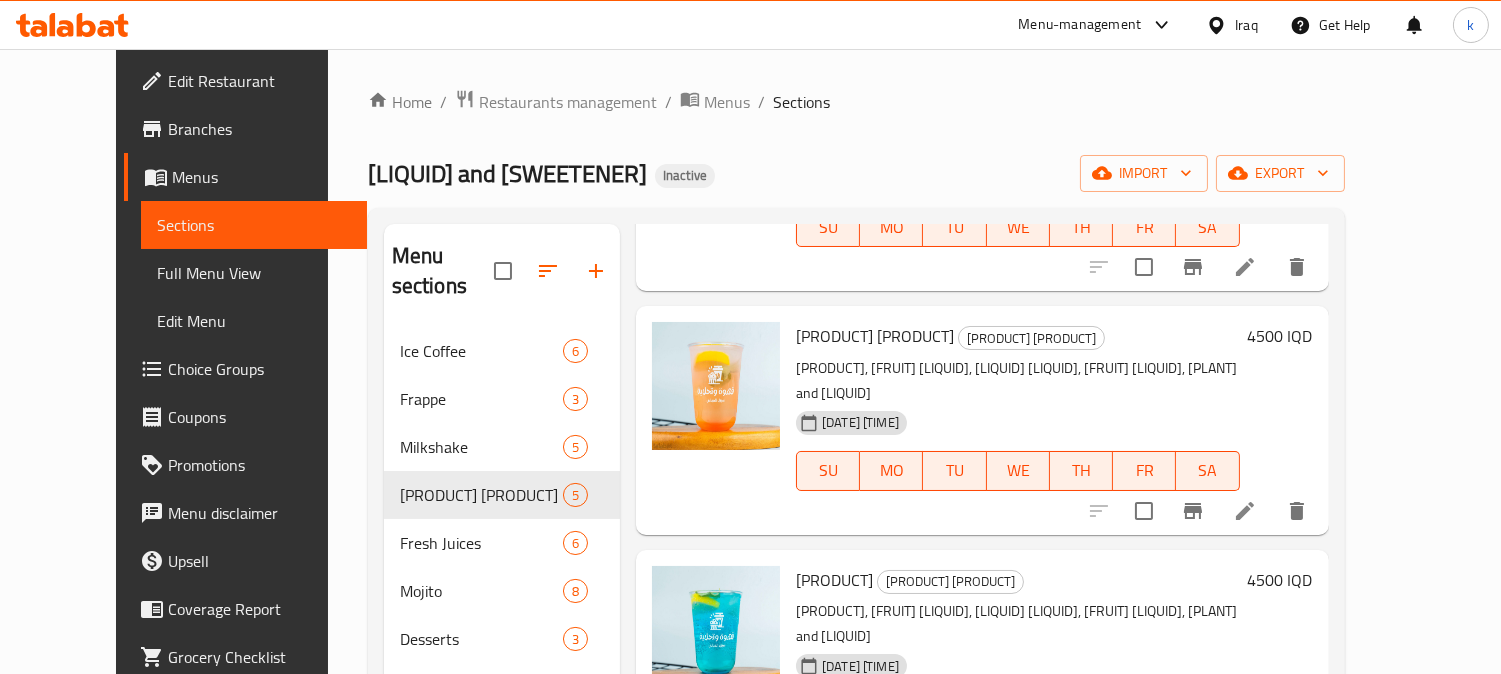 scroll, scrollTop: 466, scrollLeft: 0, axis: vertical 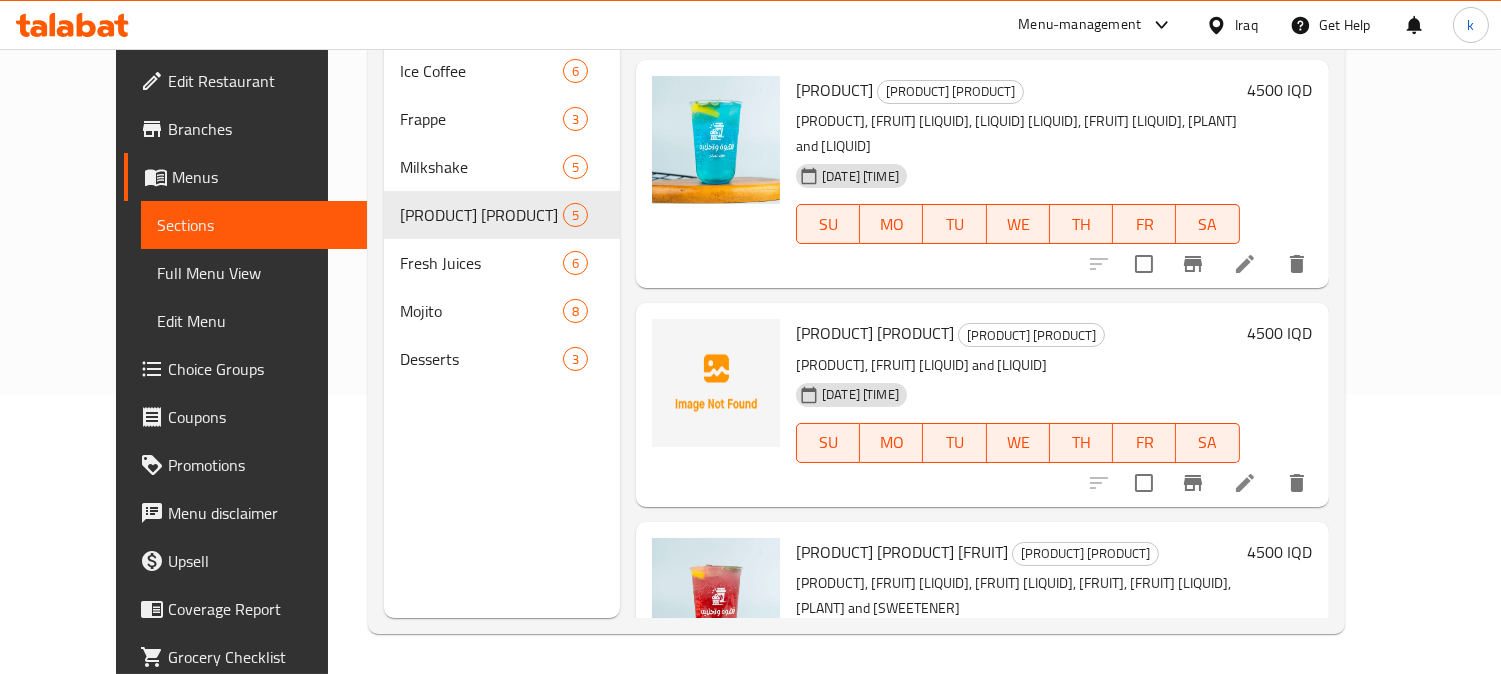 click on "Energy Classic" at bounding box center (875, 333) 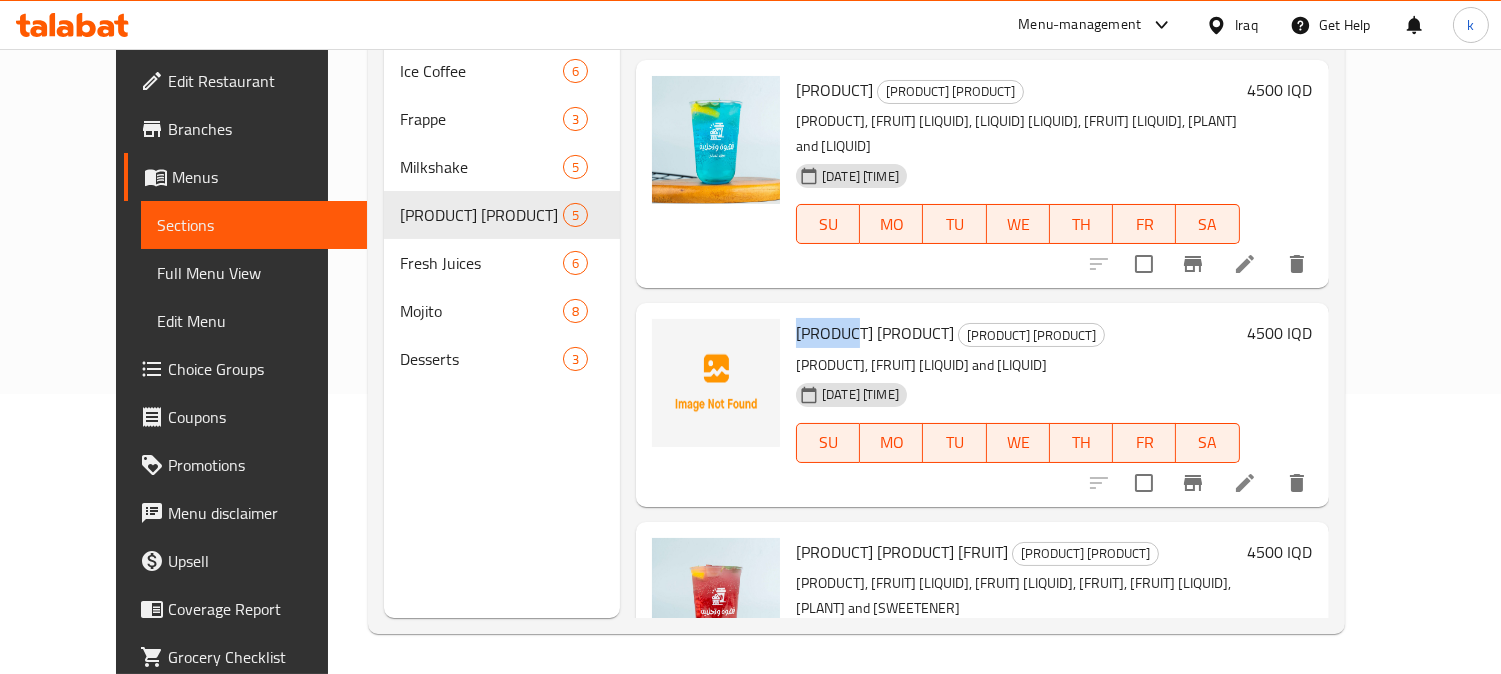 click on "Energy Classic" at bounding box center (875, 333) 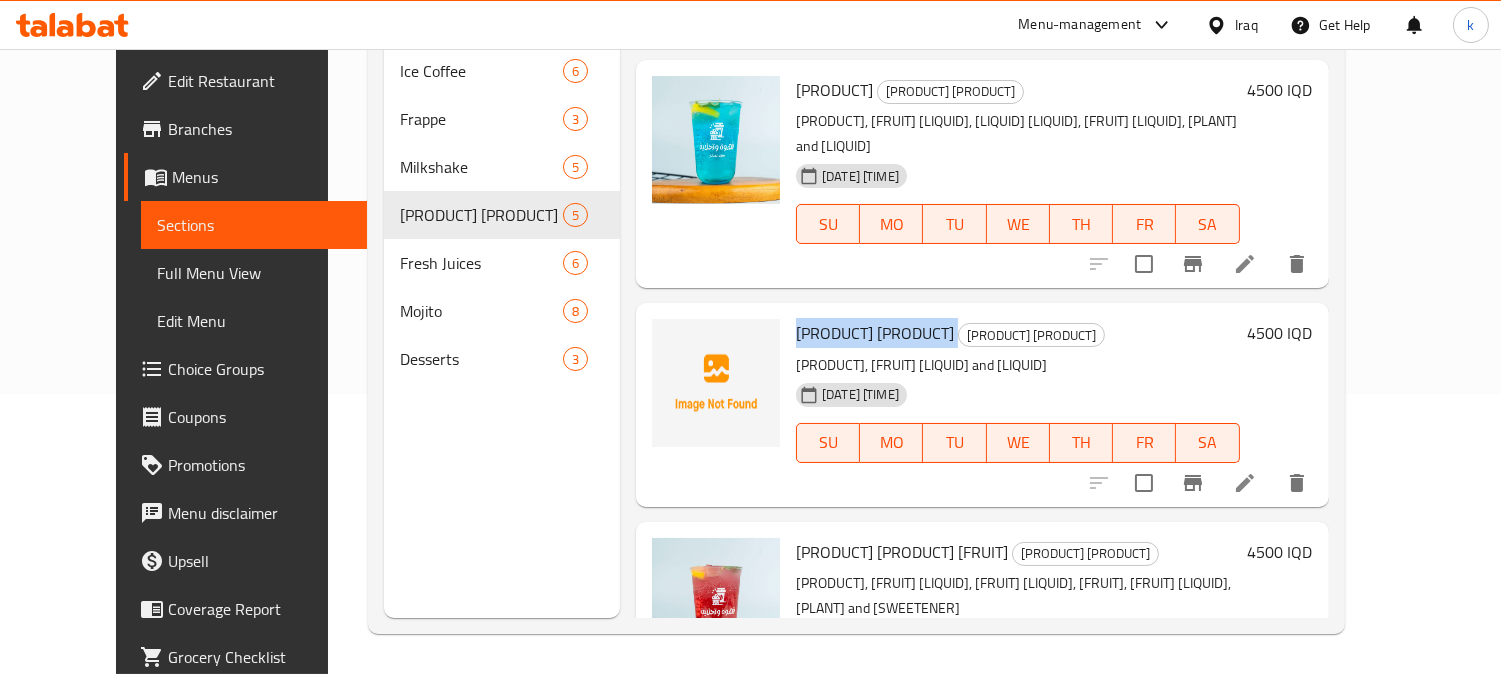 click on "Energy Classic" at bounding box center [875, 333] 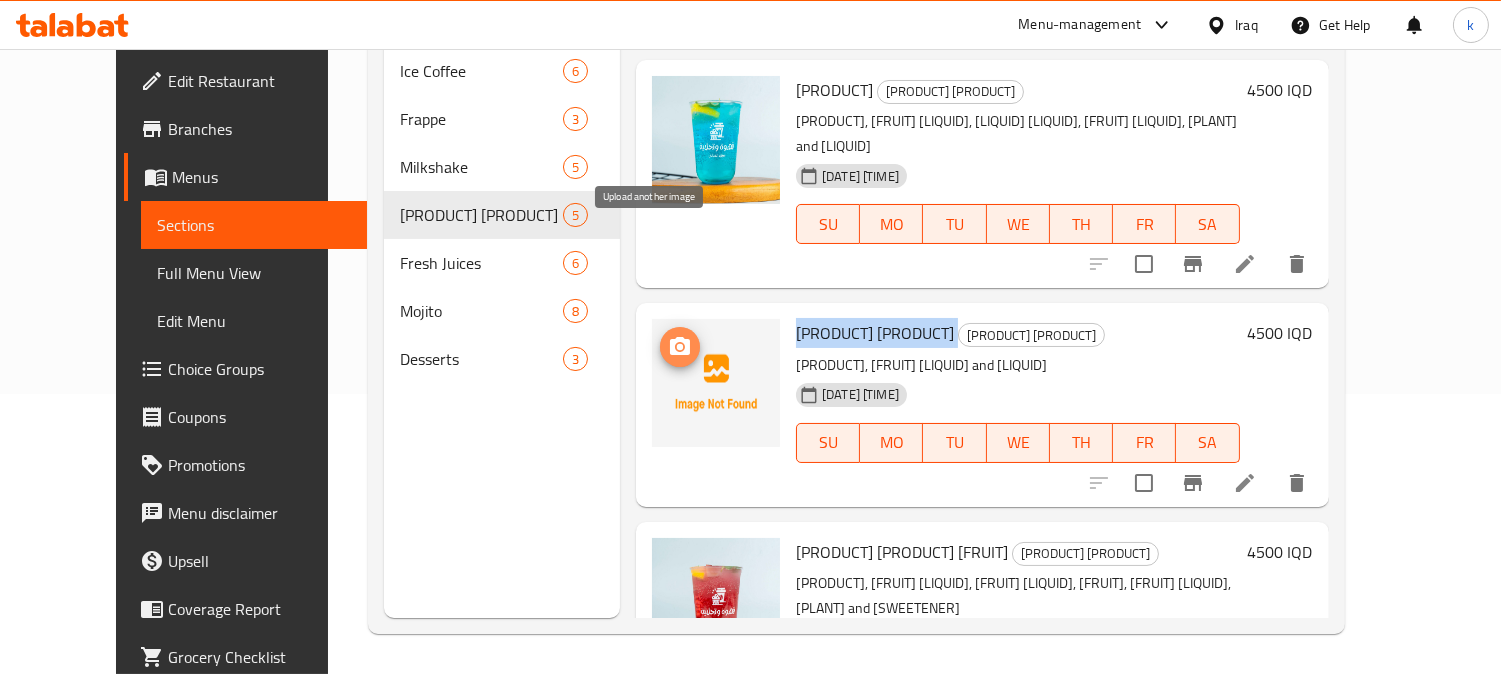 click 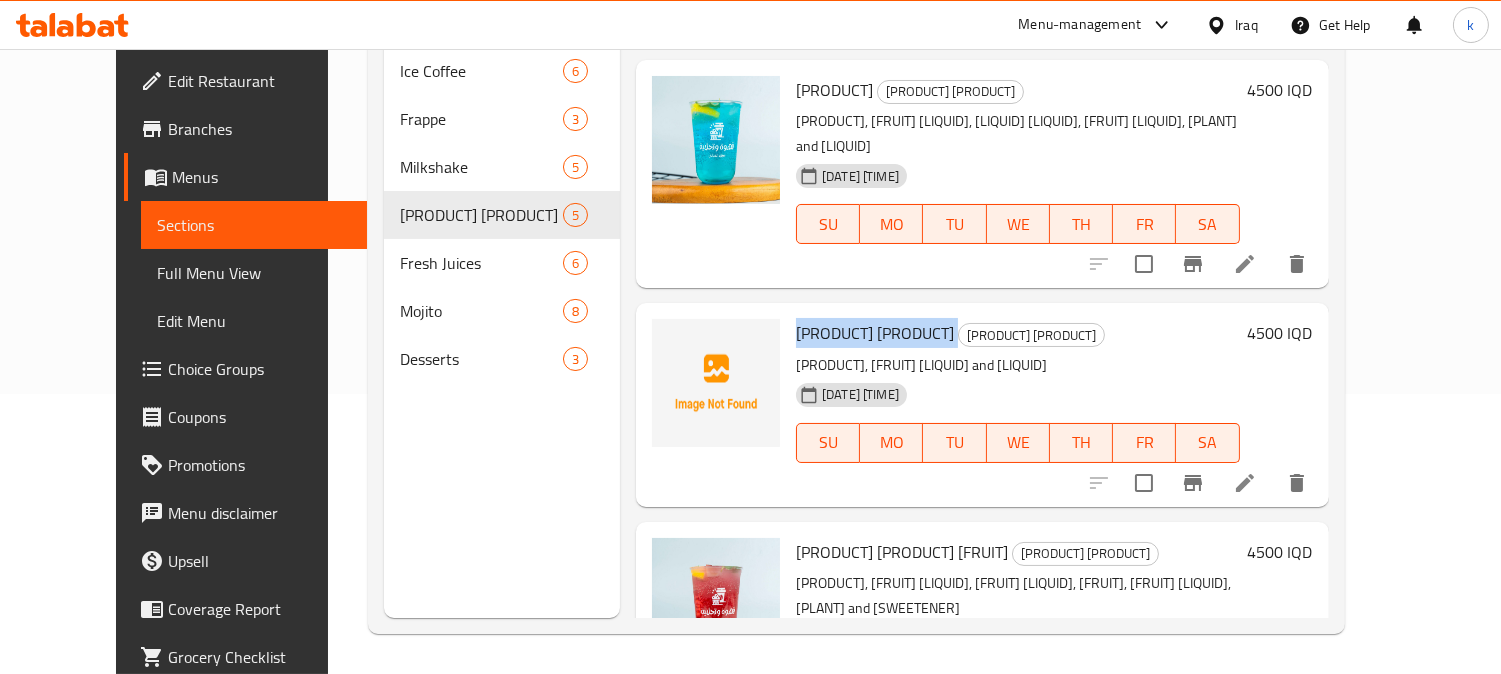 scroll, scrollTop: 0, scrollLeft: 0, axis: both 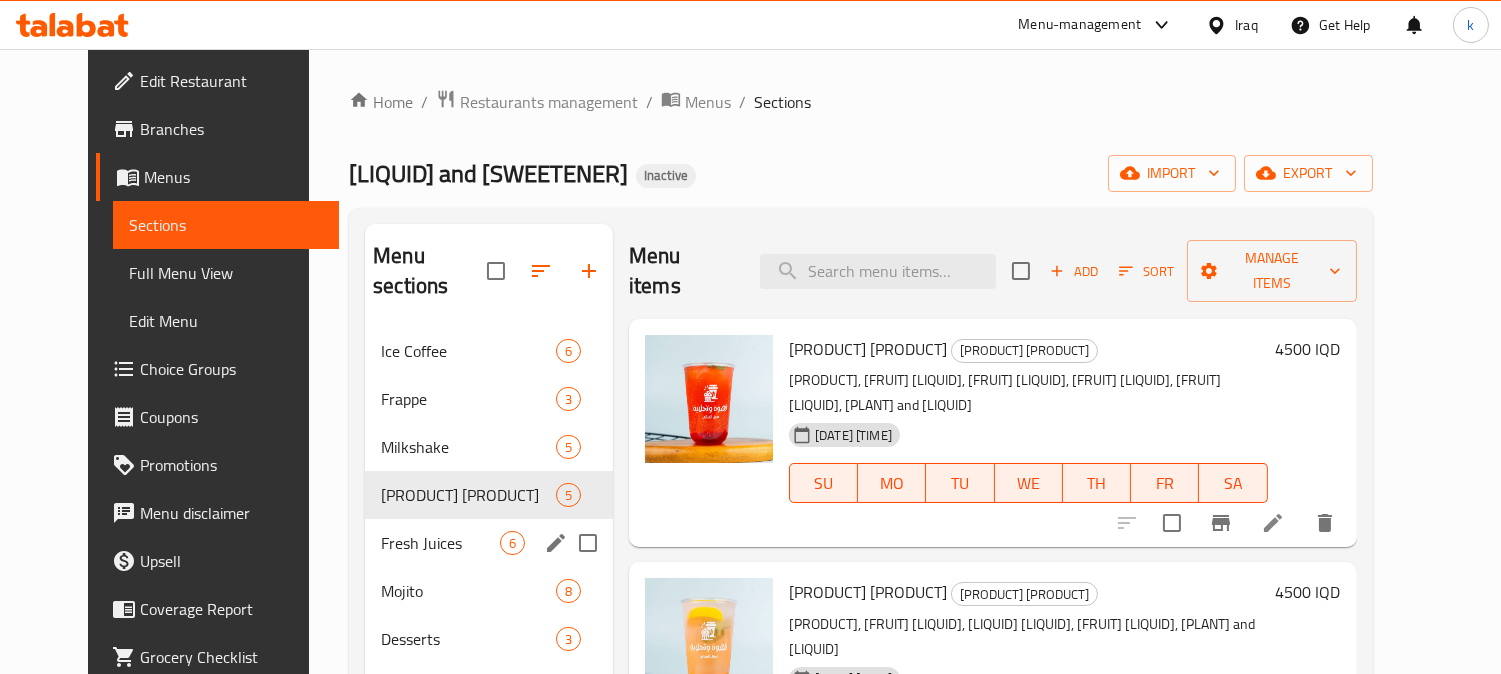click on "Fresh Juices" at bounding box center (440, 543) 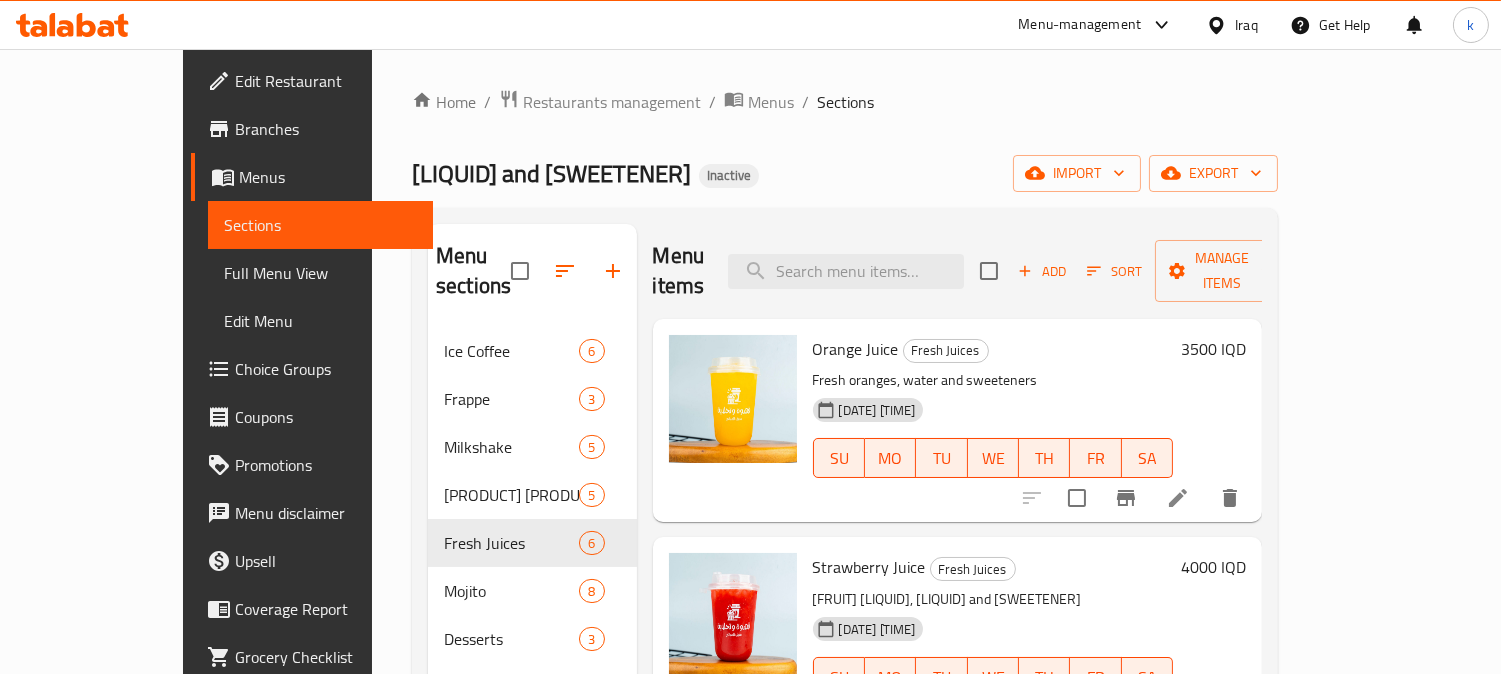 scroll, scrollTop: 555, scrollLeft: 0, axis: vertical 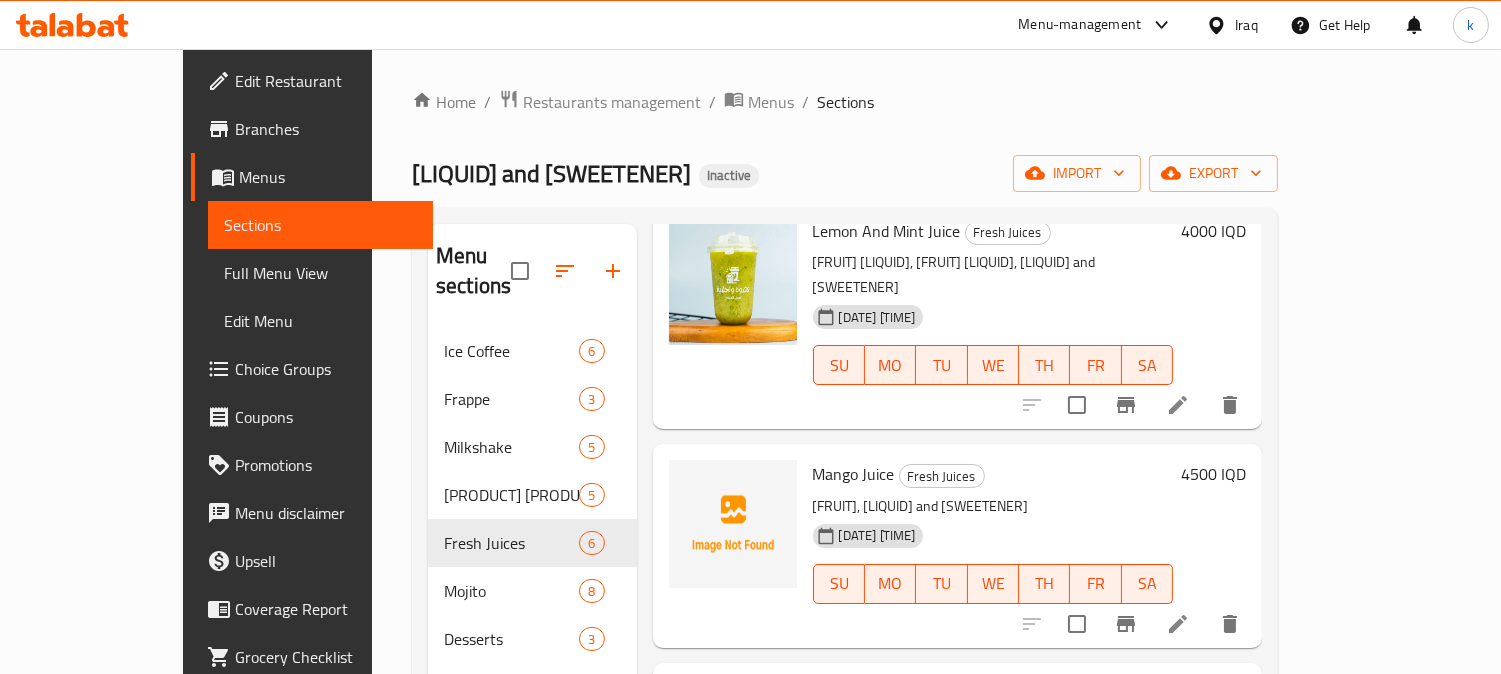 click on "Mango Juice" at bounding box center (854, 474) 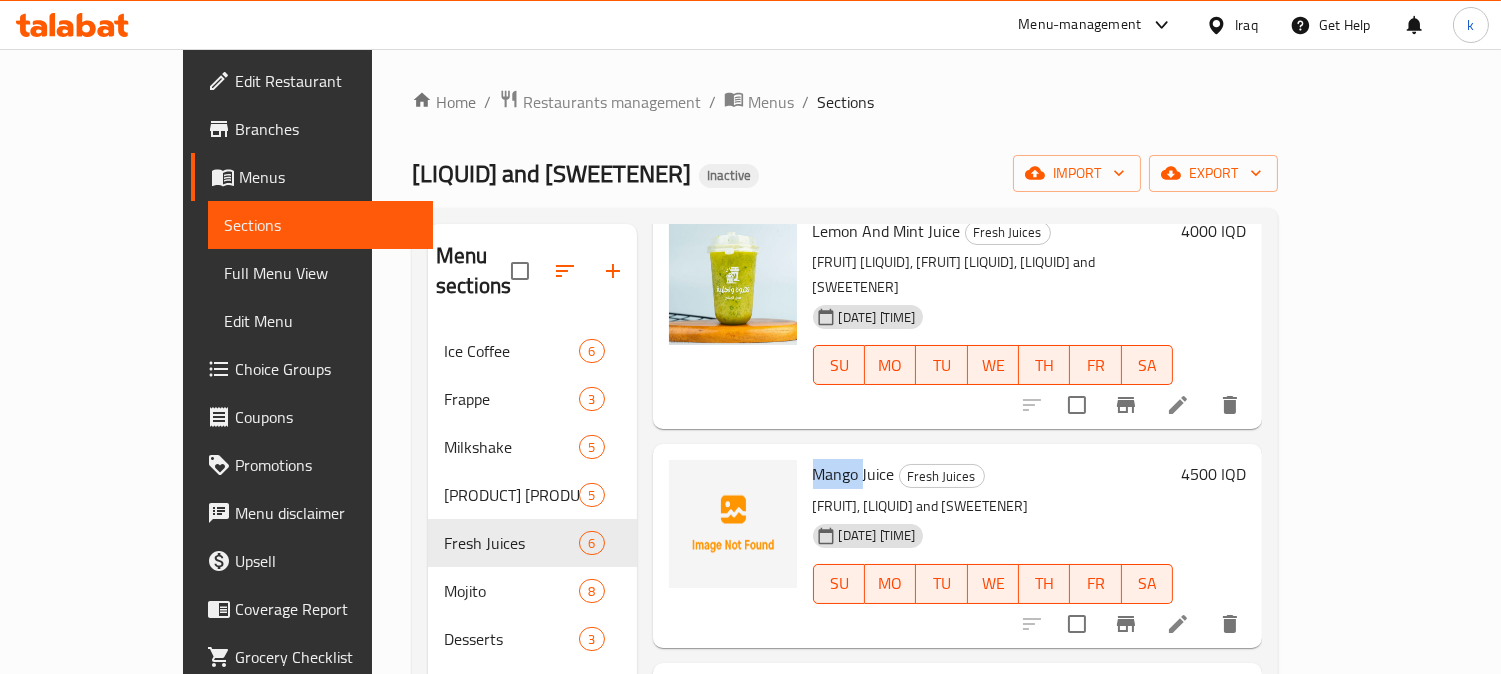 click on "Mango Juice" at bounding box center [854, 474] 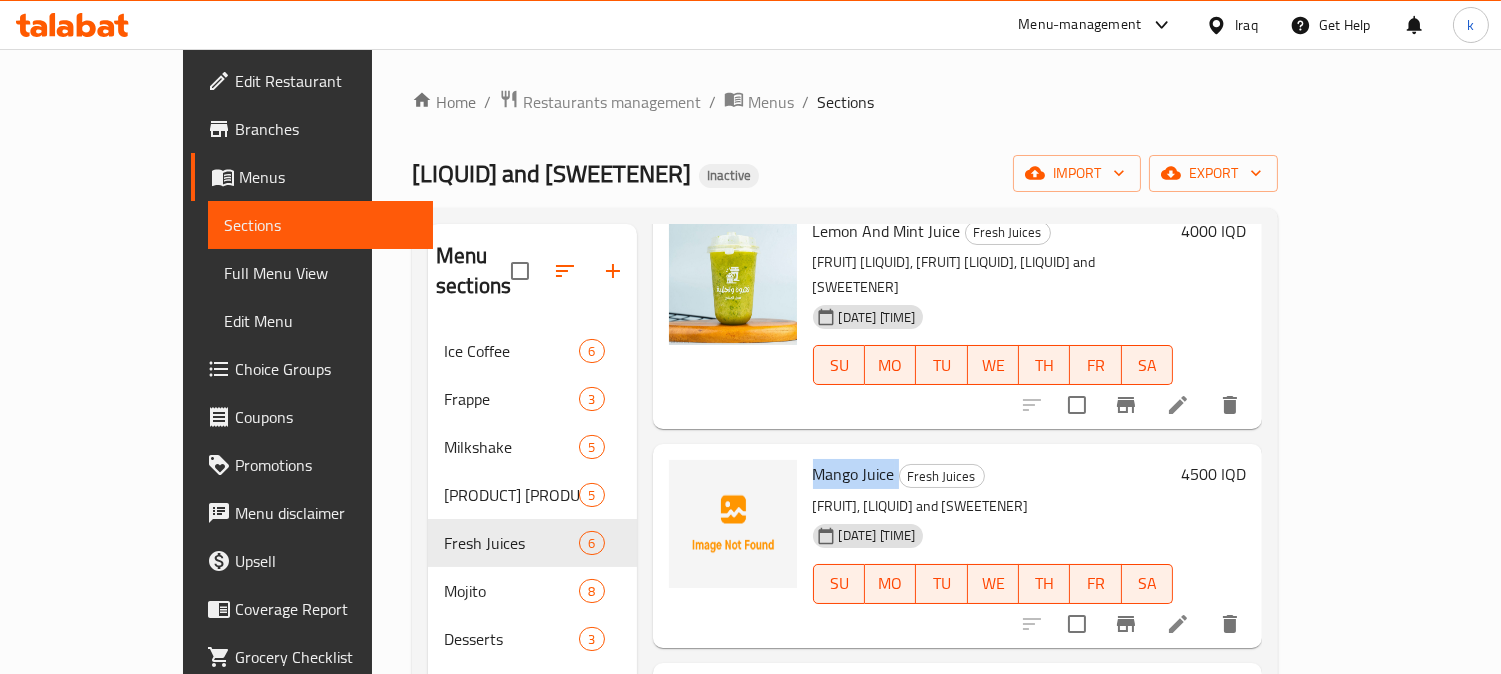 click on "Mango Juice" at bounding box center [854, 474] 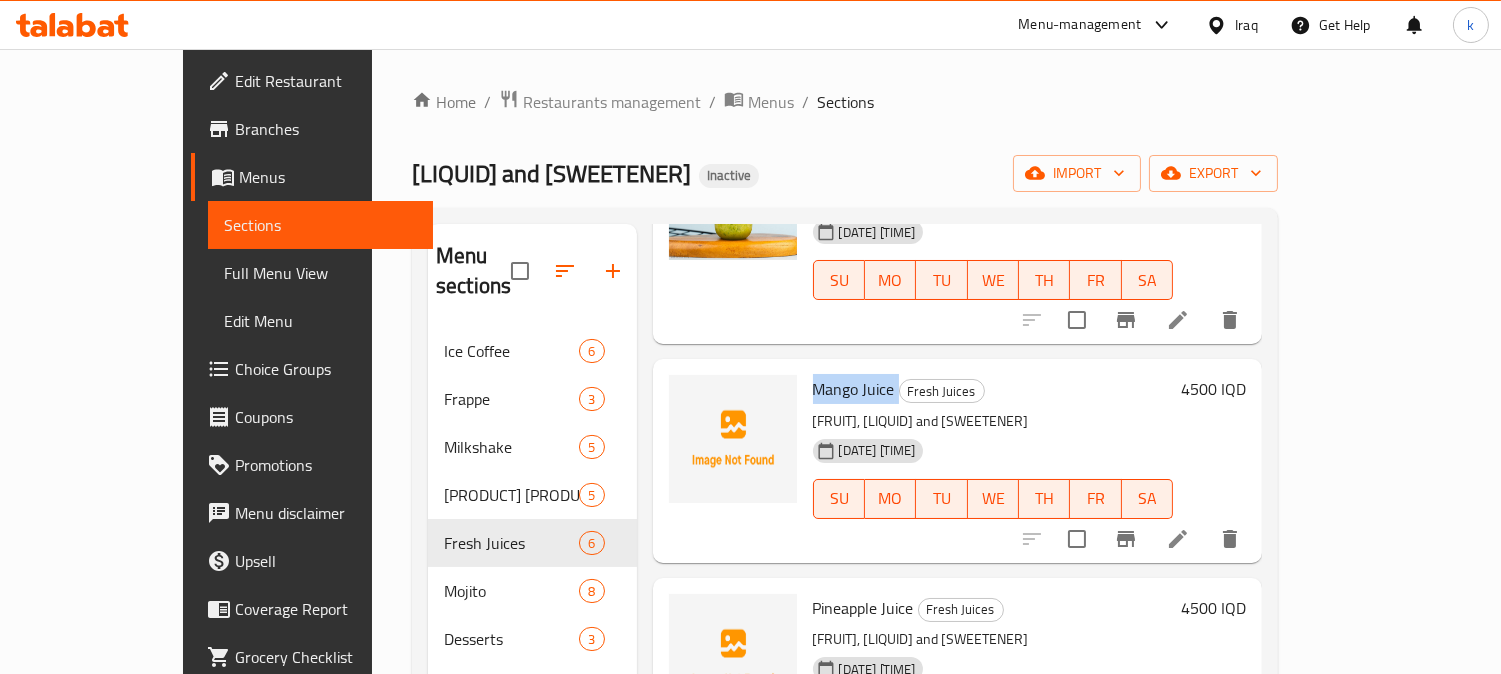 scroll, scrollTop: 685, scrollLeft: 0, axis: vertical 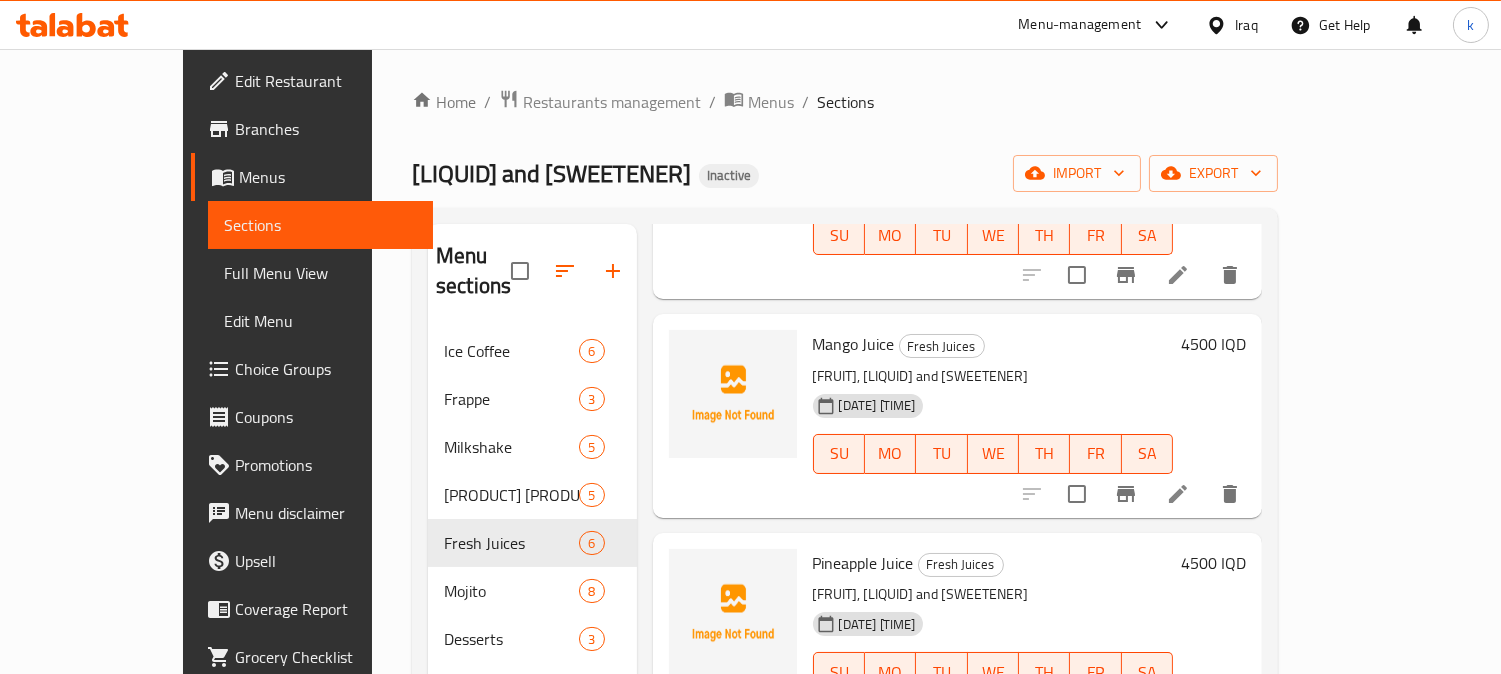 click on "Pineapple Juice" at bounding box center (863, 563) 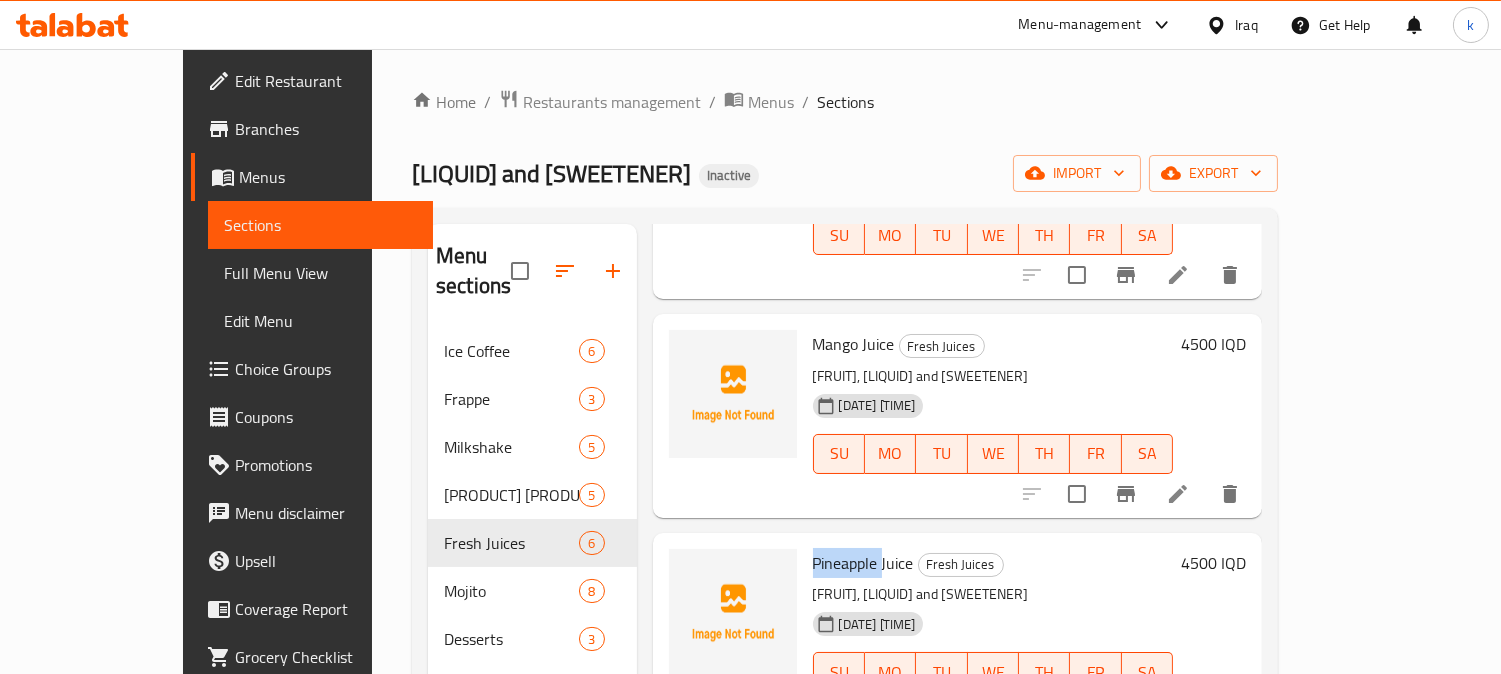 click on "Pineapple Juice" at bounding box center [863, 563] 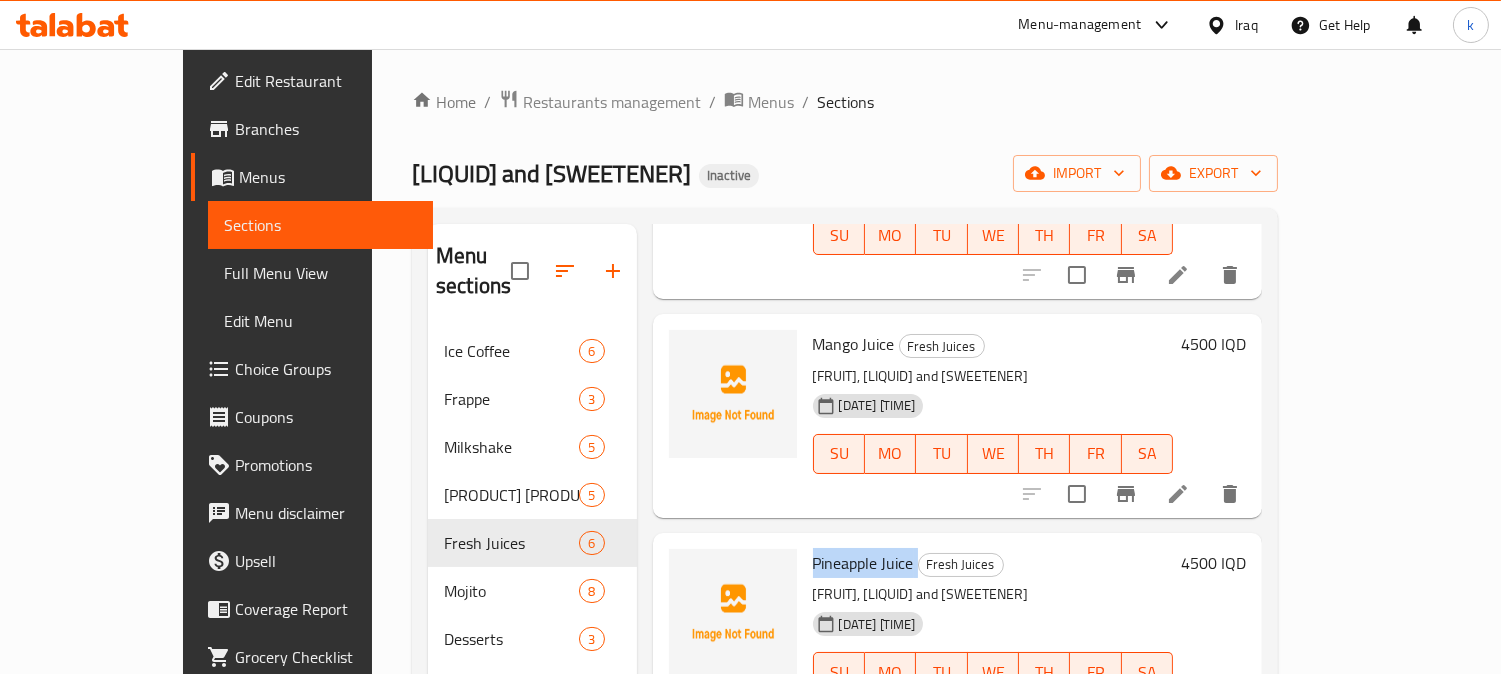 click on "Pineapple Juice" at bounding box center [863, 563] 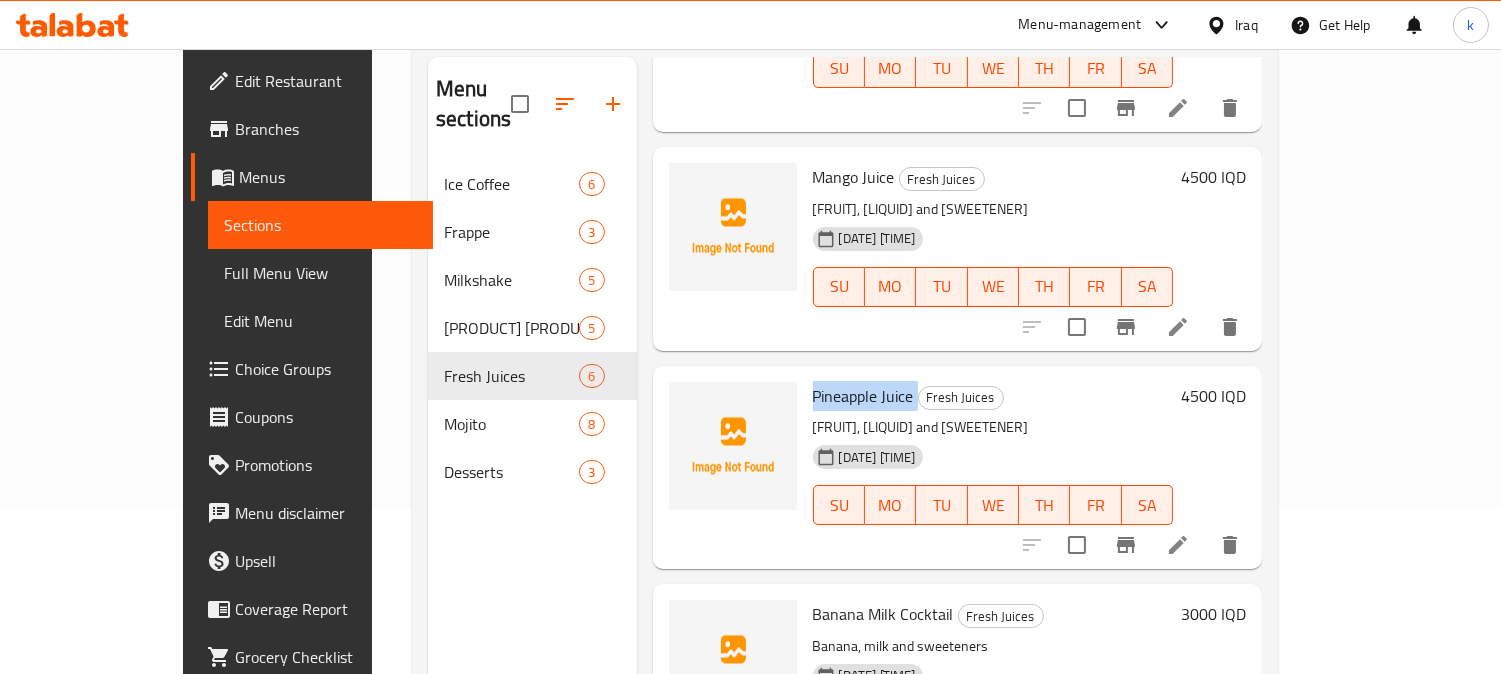 scroll, scrollTop: 280, scrollLeft: 0, axis: vertical 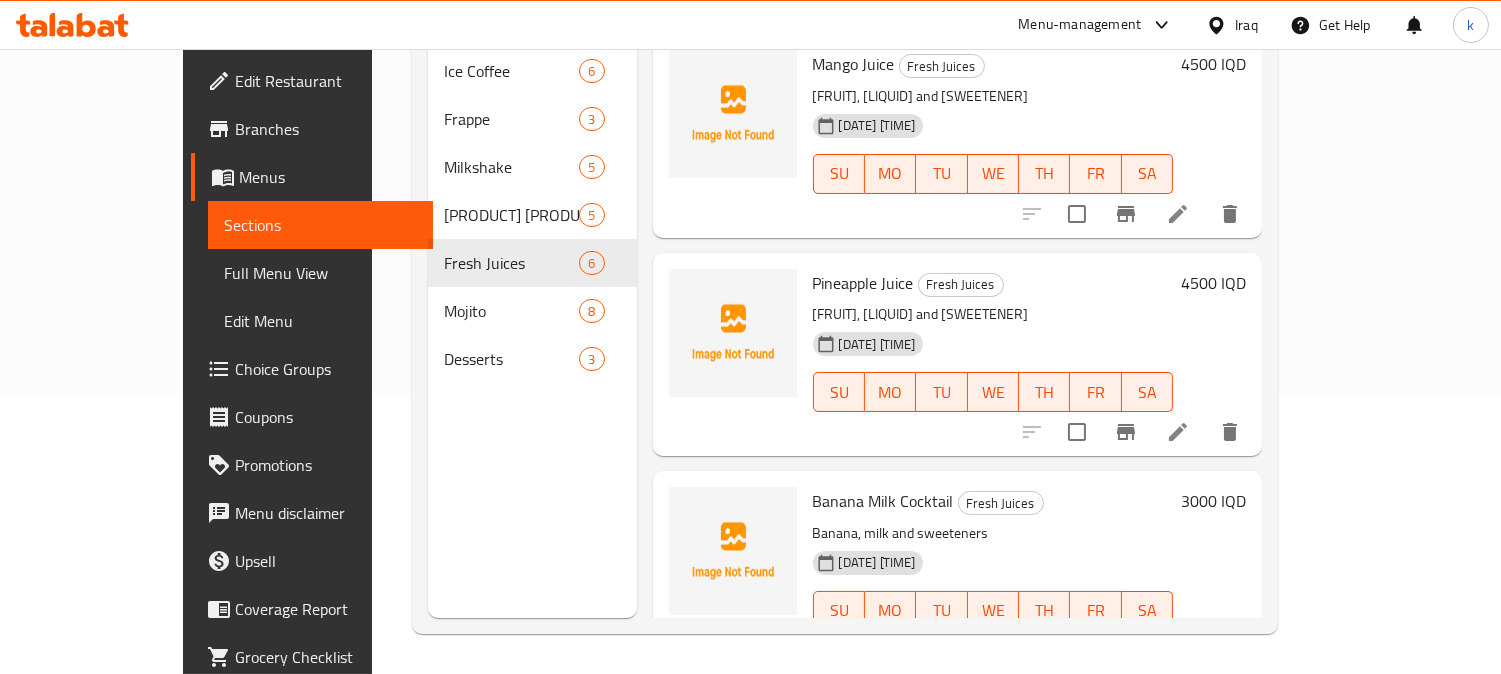 click on "Banana Milk Cocktail" at bounding box center [883, 501] 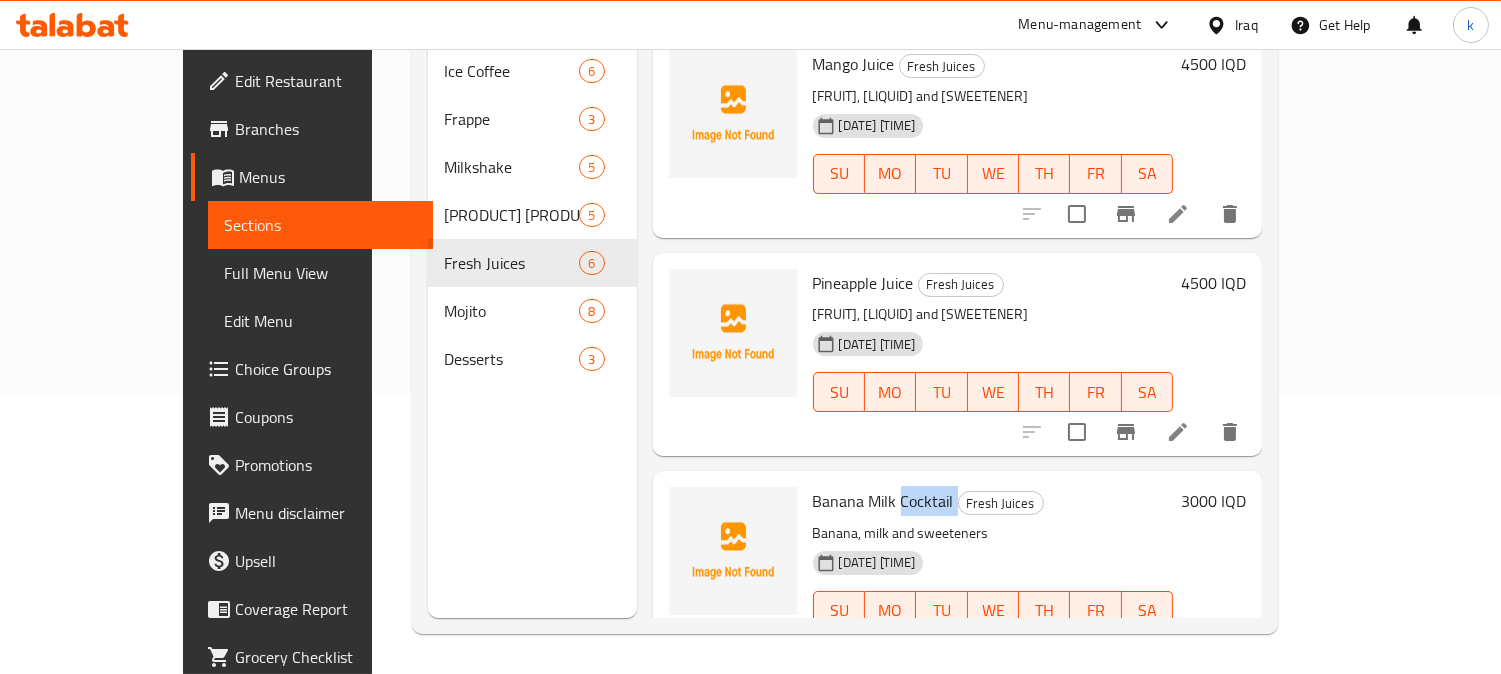 click on "Banana Milk Cocktail" at bounding box center [883, 501] 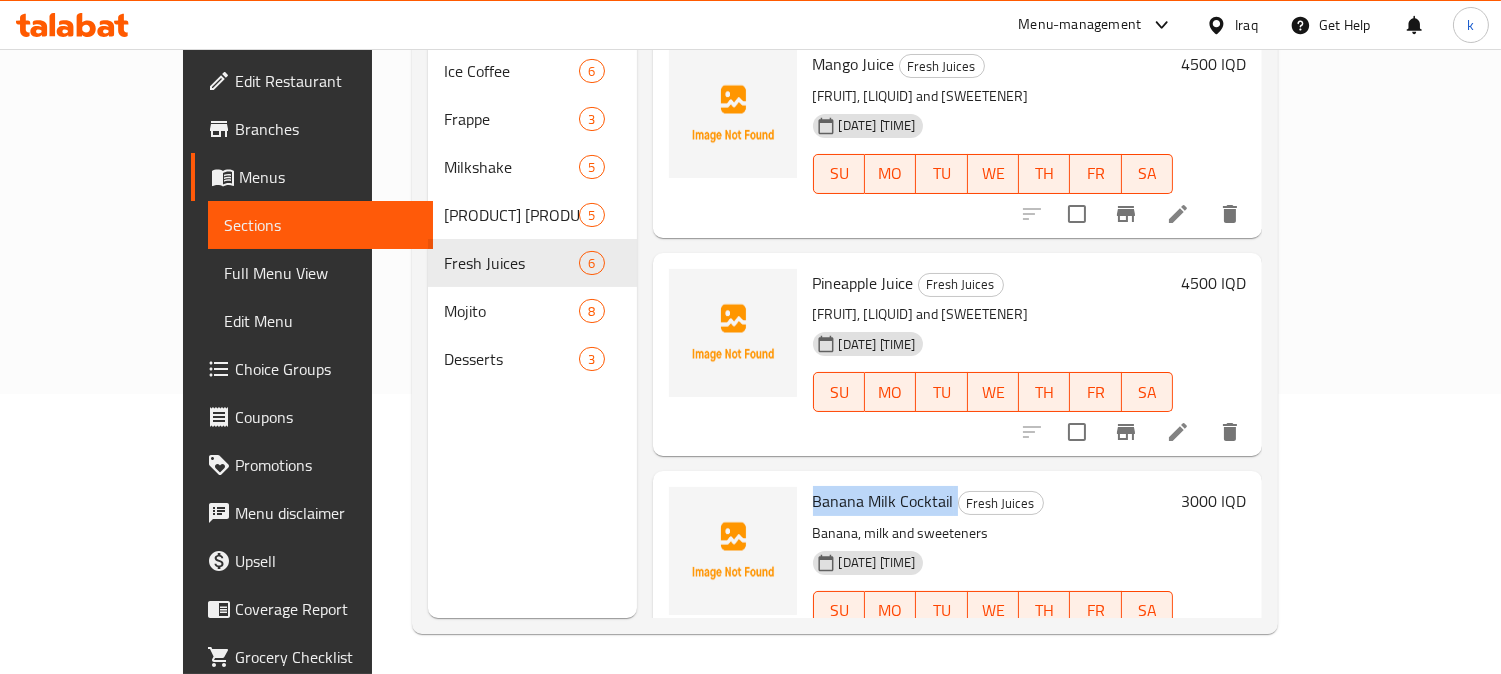 click on "Banana Milk Cocktail" at bounding box center (883, 501) 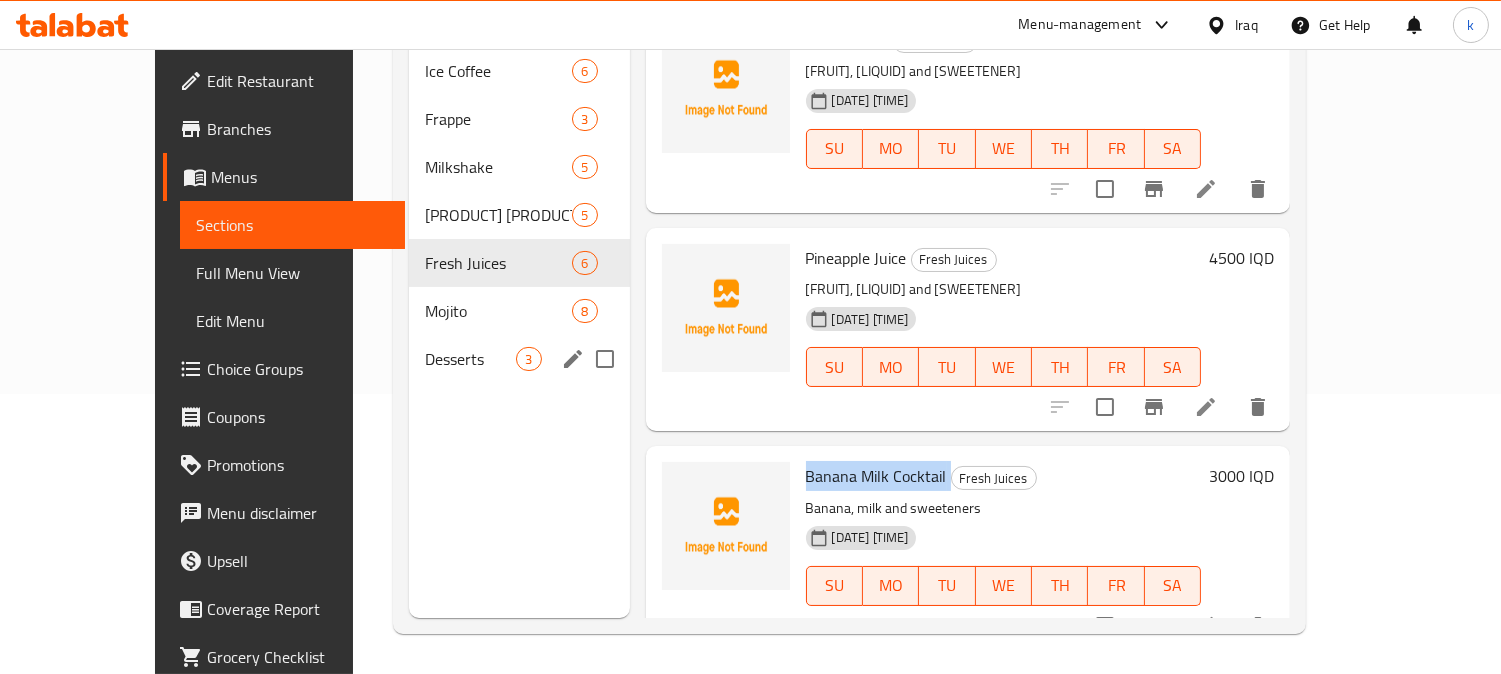 click on "Mojito" at bounding box center (498, 311) 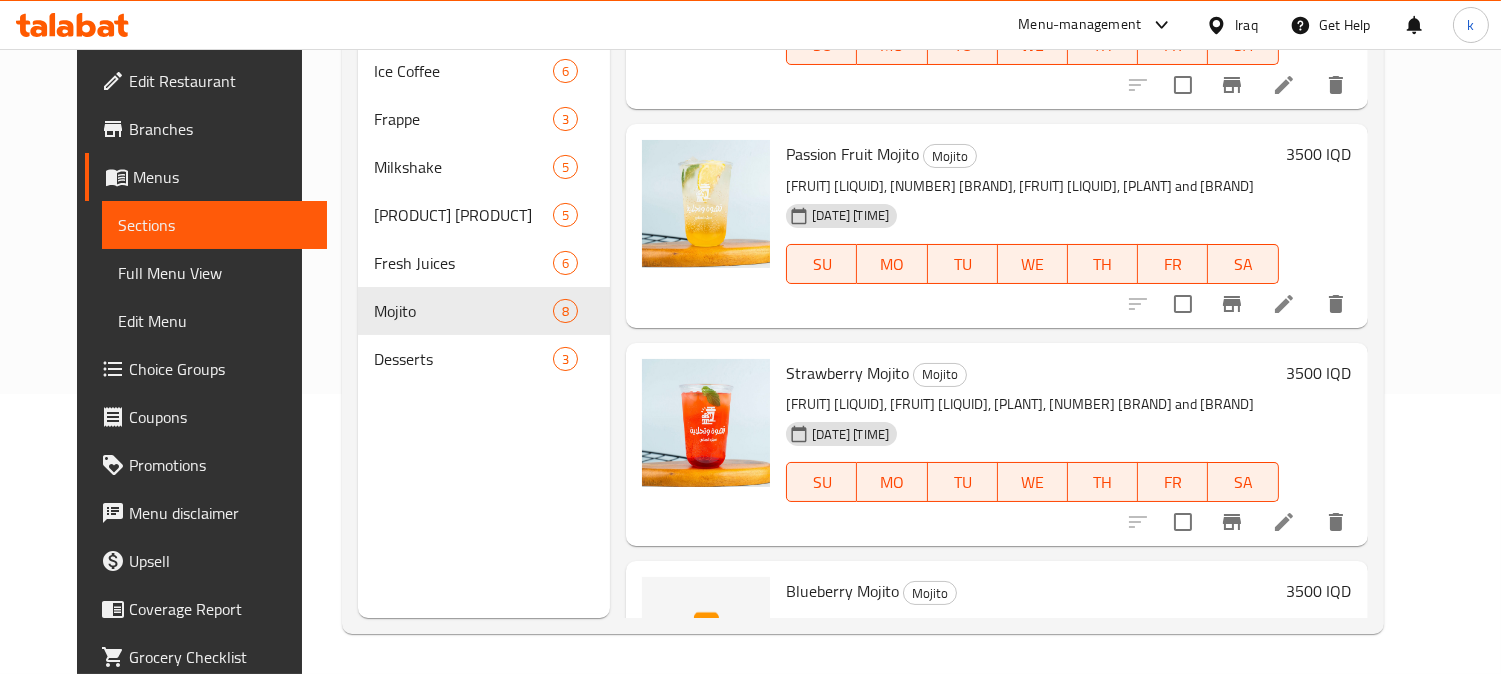 scroll, scrollTop: 0, scrollLeft: 0, axis: both 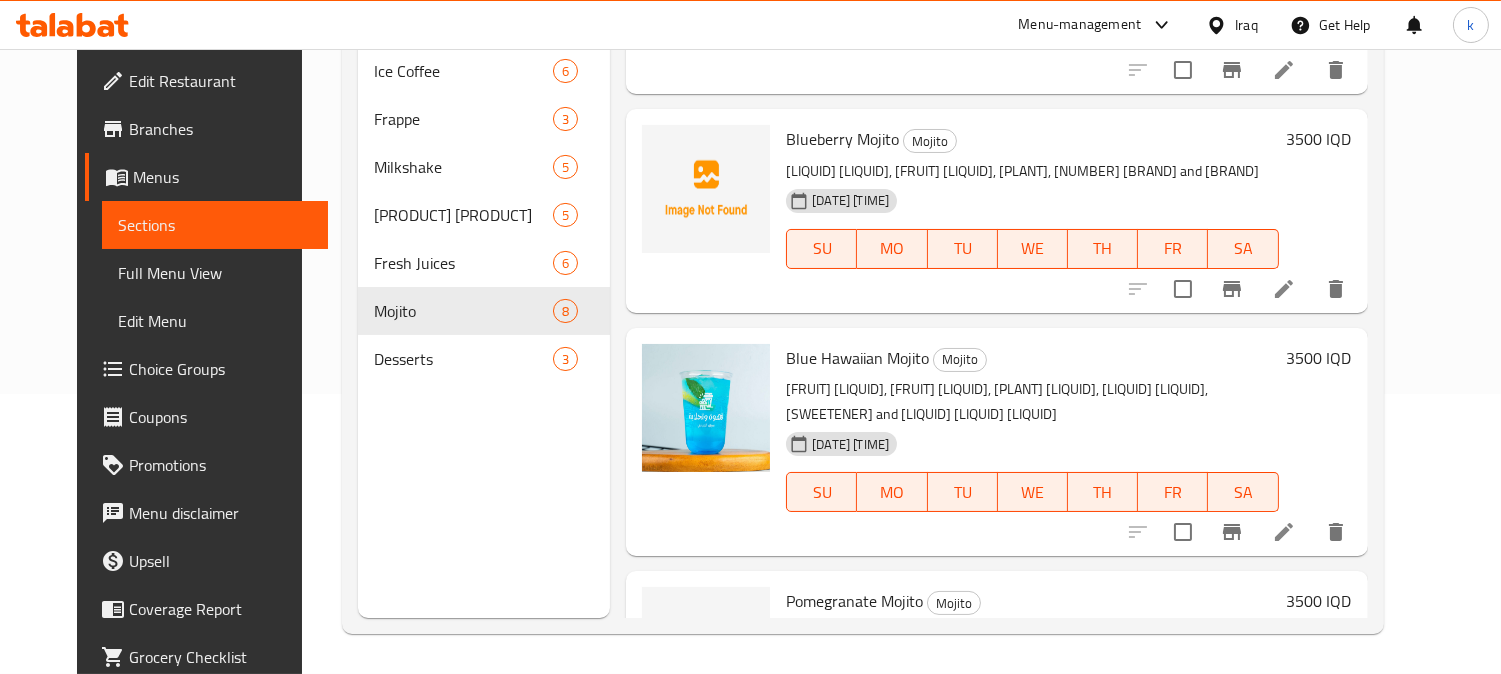 click on "Pomegranate Mojito" at bounding box center (854, 601) 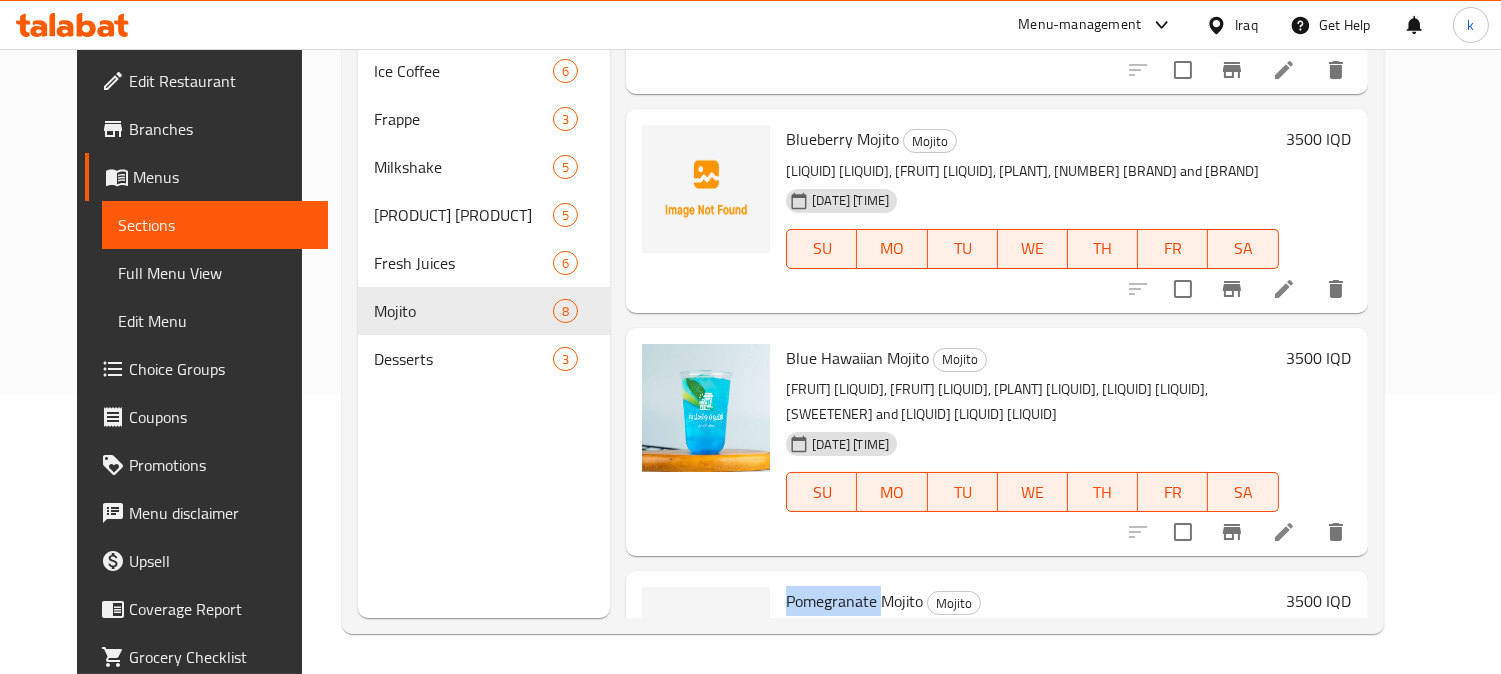 click on "Pomegranate Mojito" at bounding box center [854, 601] 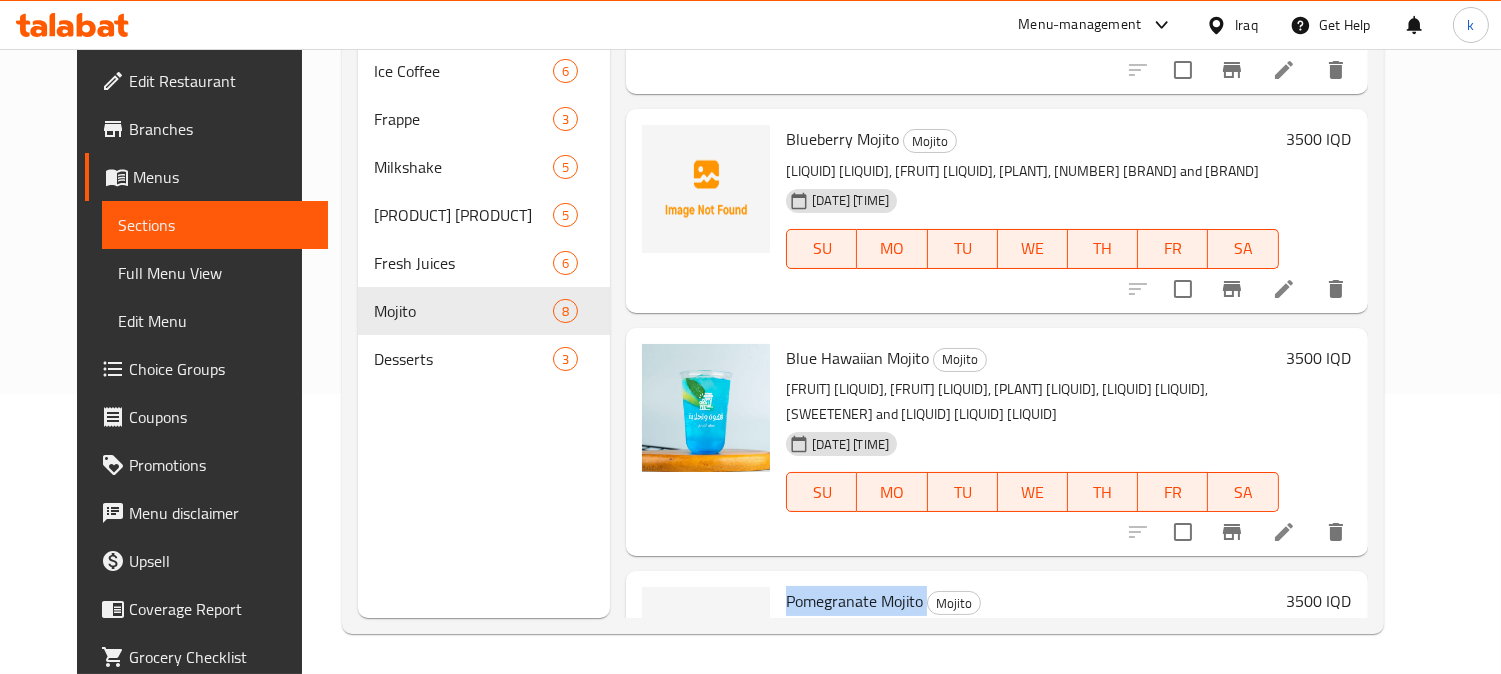 click on "Pomegranate Mojito" at bounding box center (854, 601) 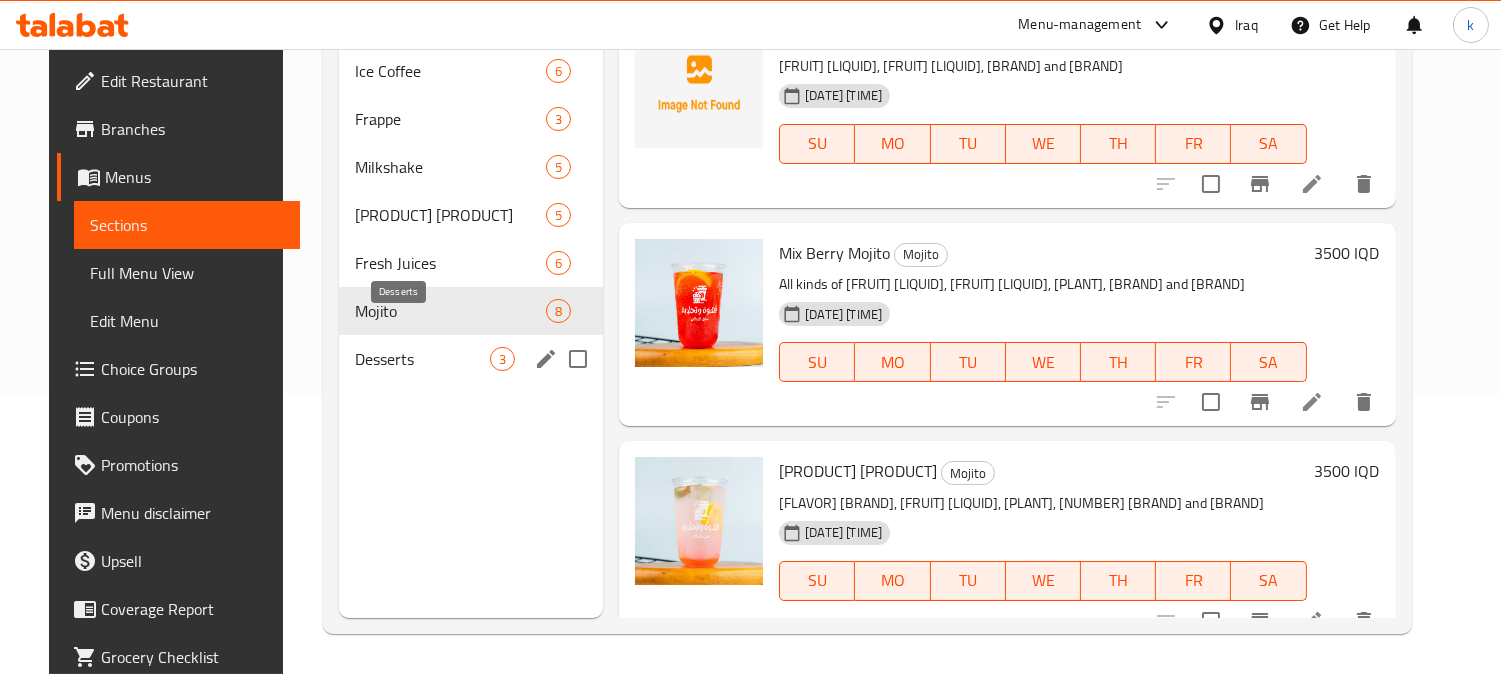 click on "Desserts" at bounding box center (422, 359) 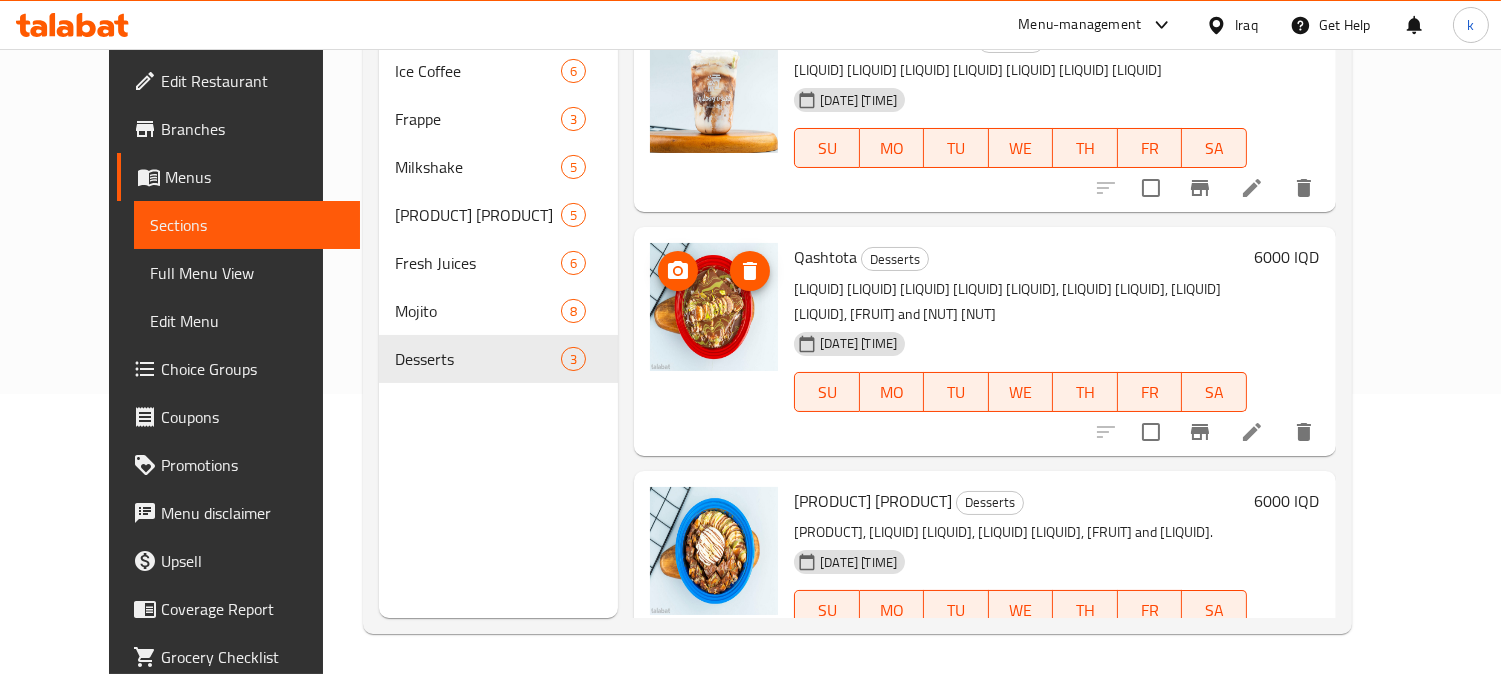scroll, scrollTop: 0, scrollLeft: 0, axis: both 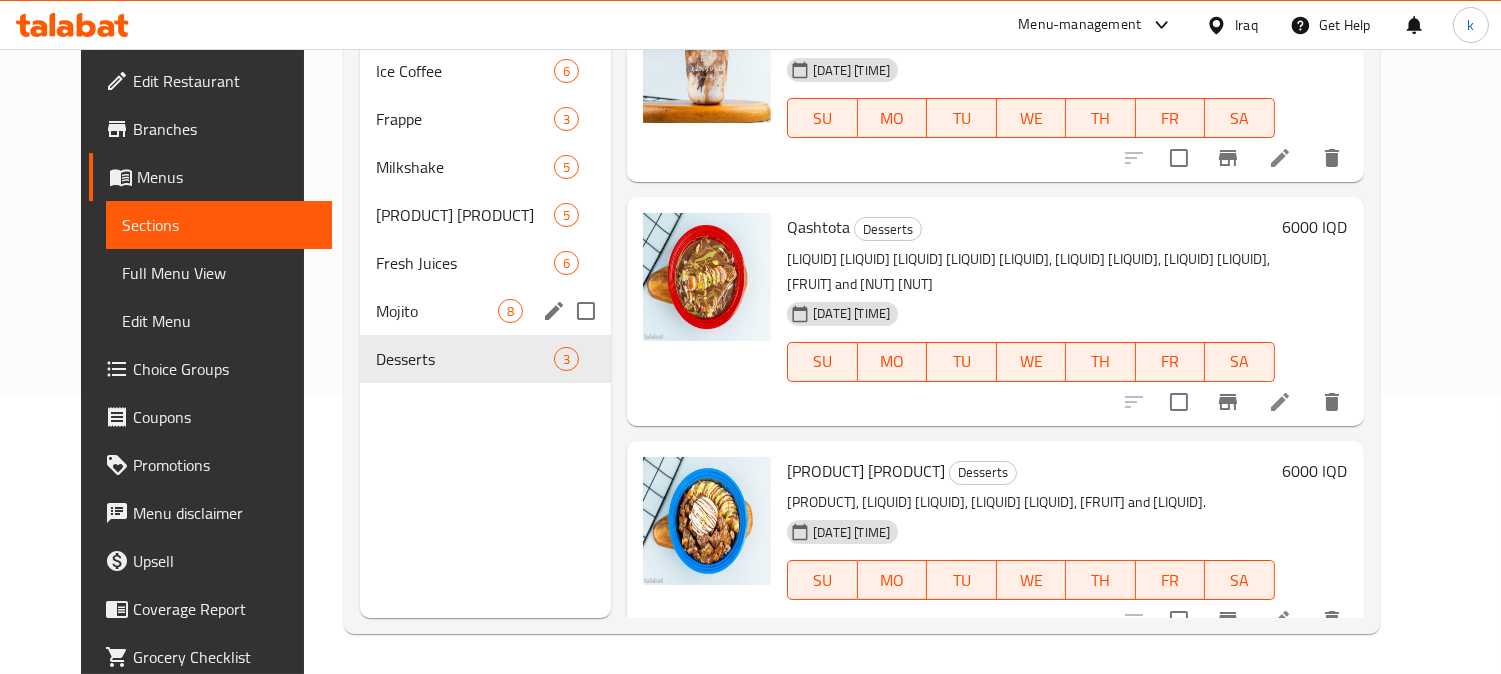 click on "Mojito" at bounding box center [437, 311] 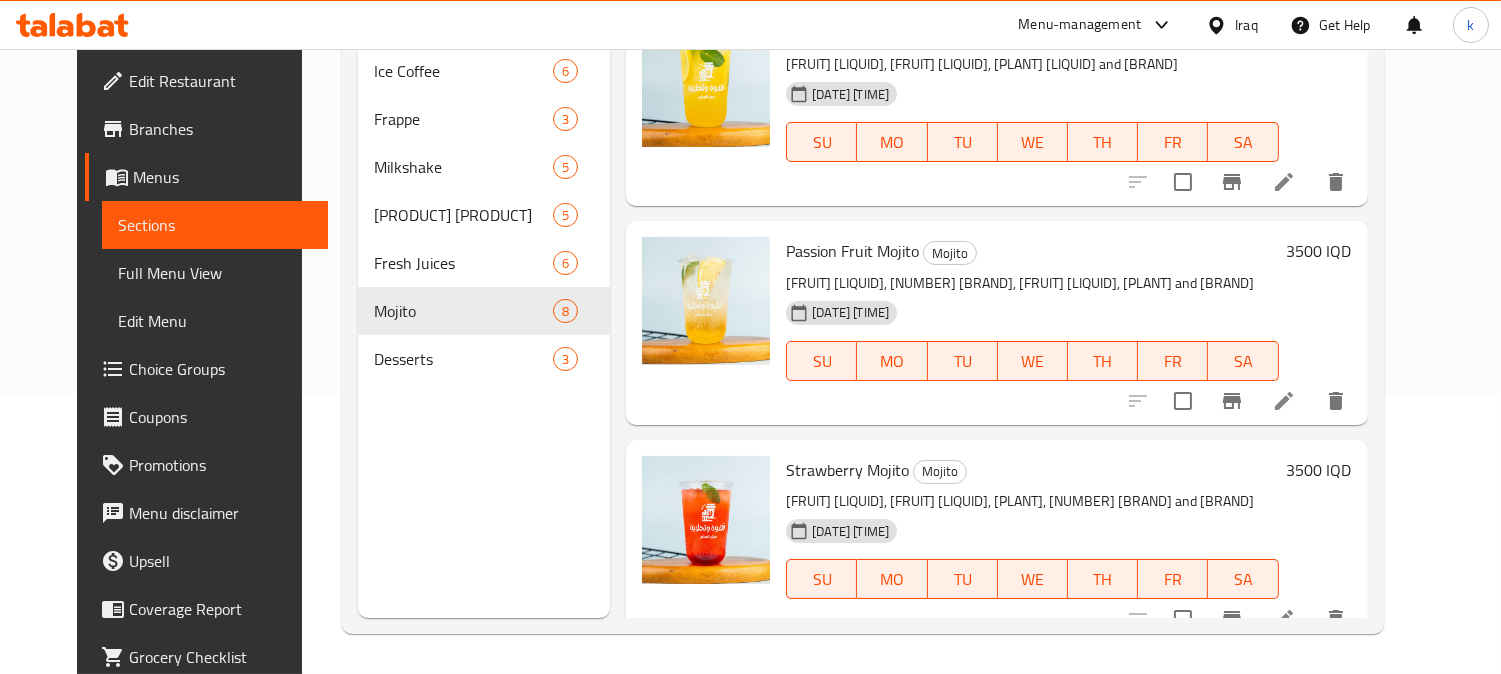 scroll, scrollTop: 0, scrollLeft: 0, axis: both 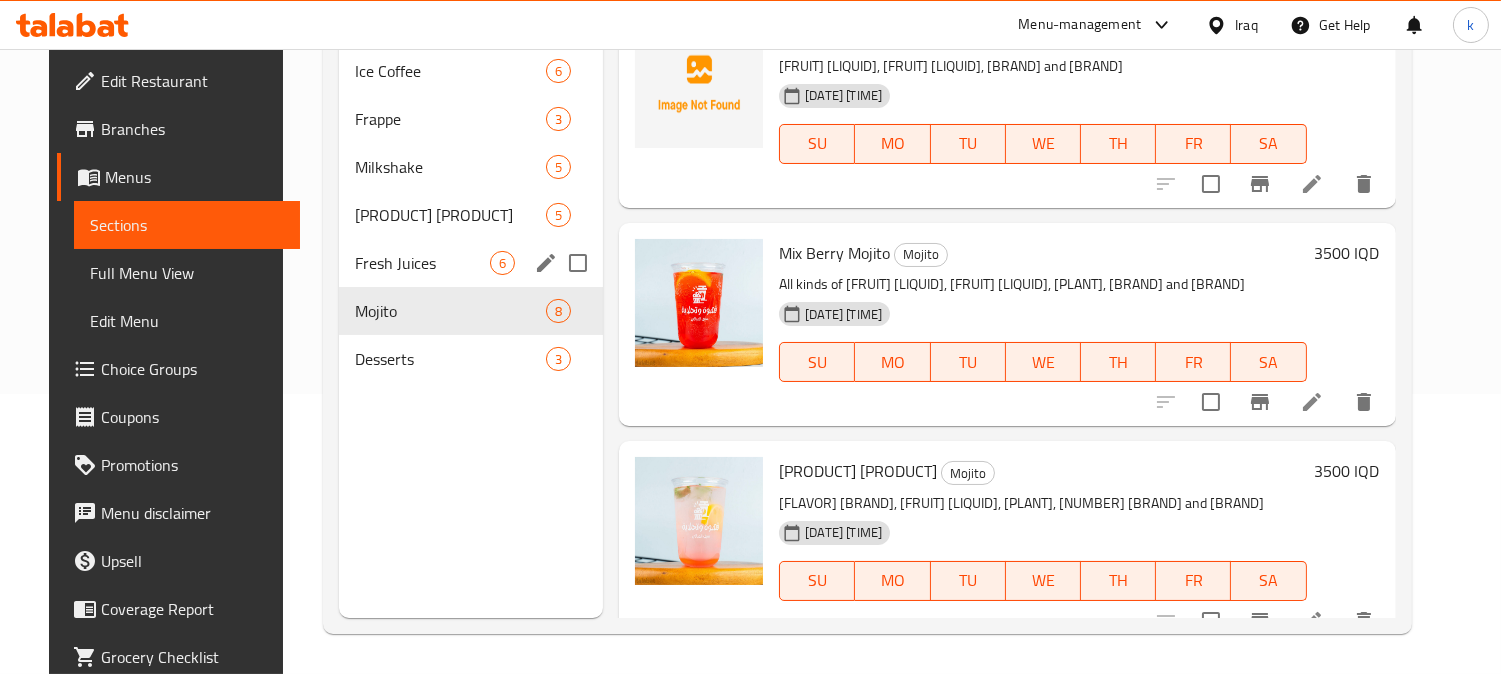 click on "Fresh Juices" at bounding box center [422, 263] 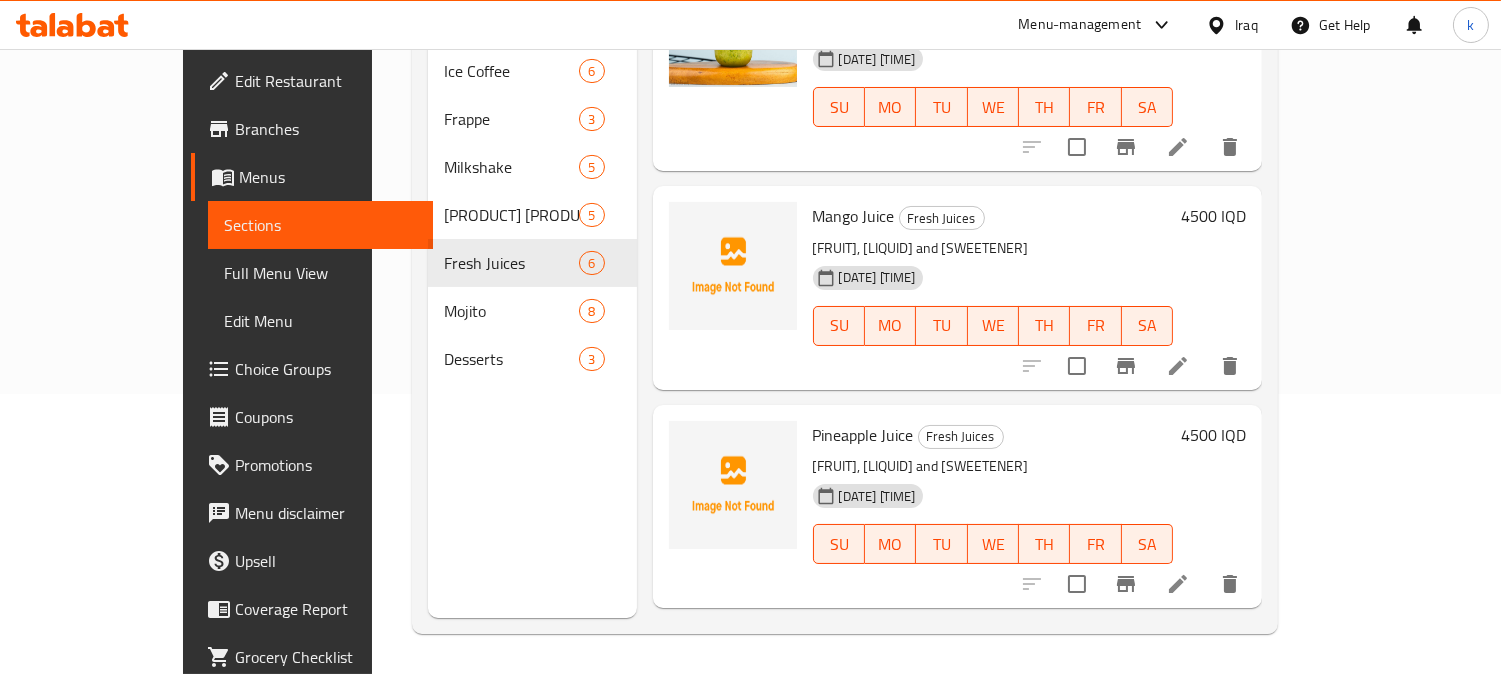 scroll, scrollTop: 315, scrollLeft: 0, axis: vertical 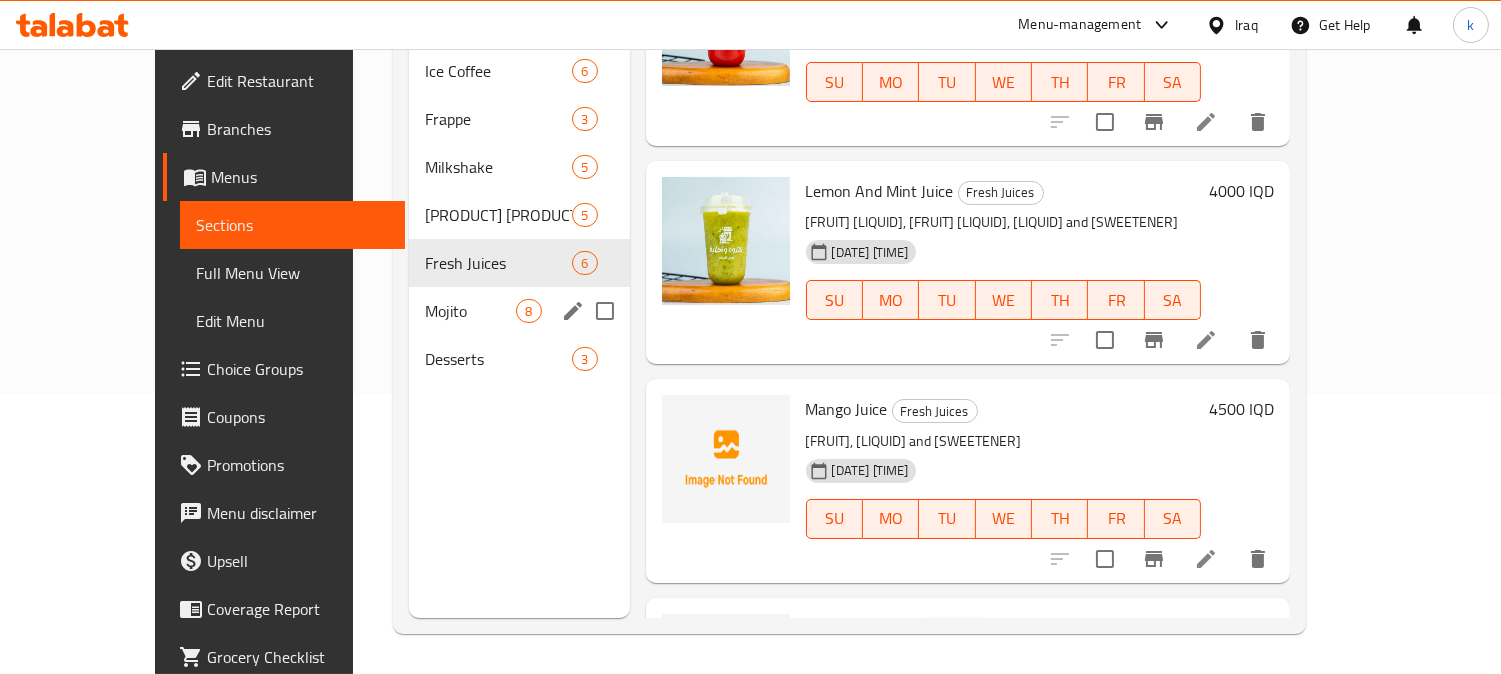 click on "Mojito 8" at bounding box center (519, 311) 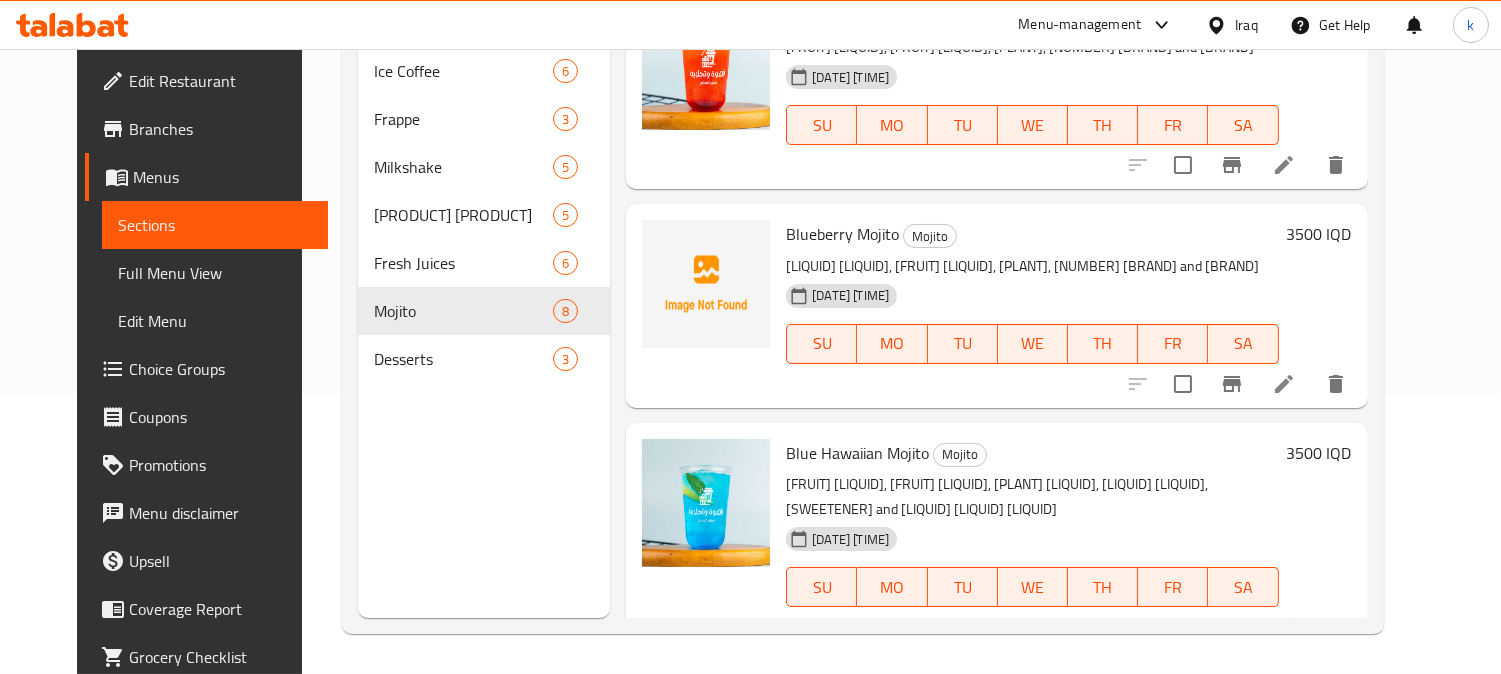 scroll, scrollTop: 370, scrollLeft: 0, axis: vertical 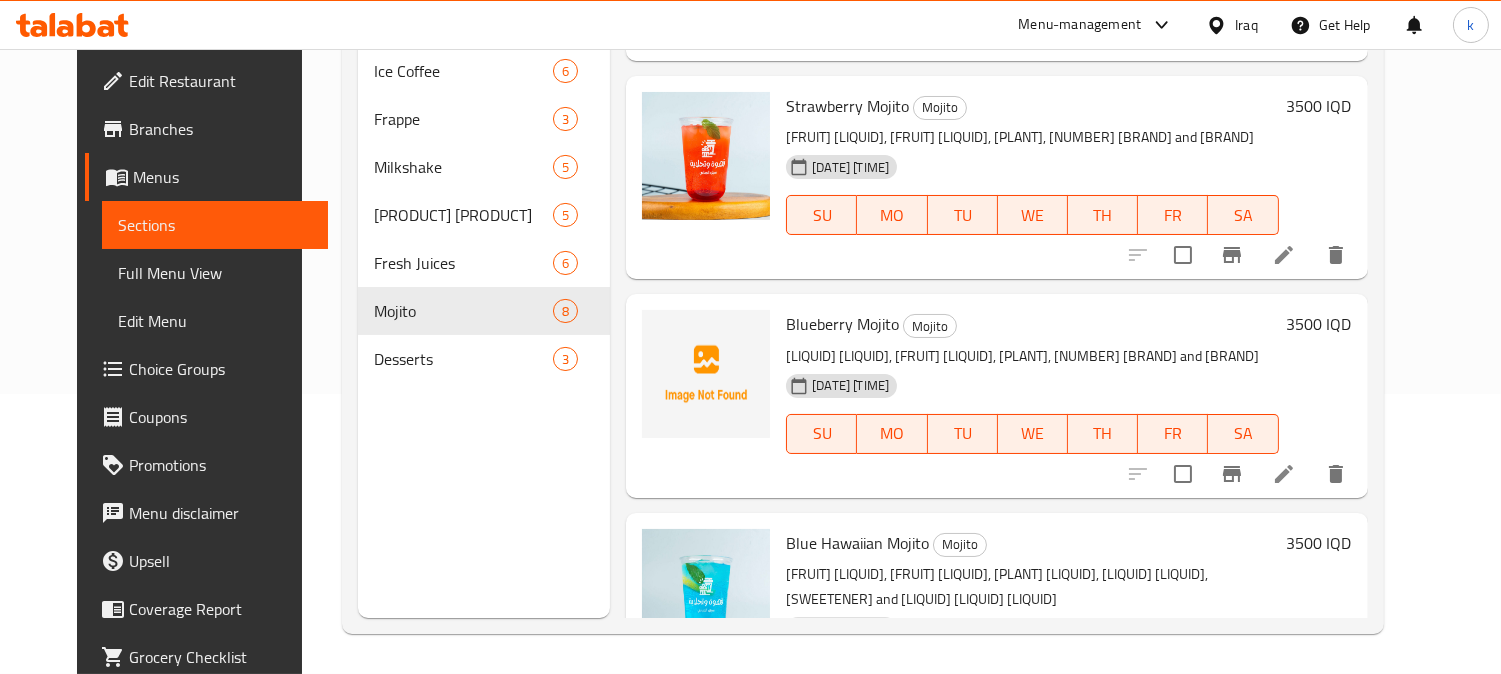 click on "Blueberry Mojito" at bounding box center [842, 324] 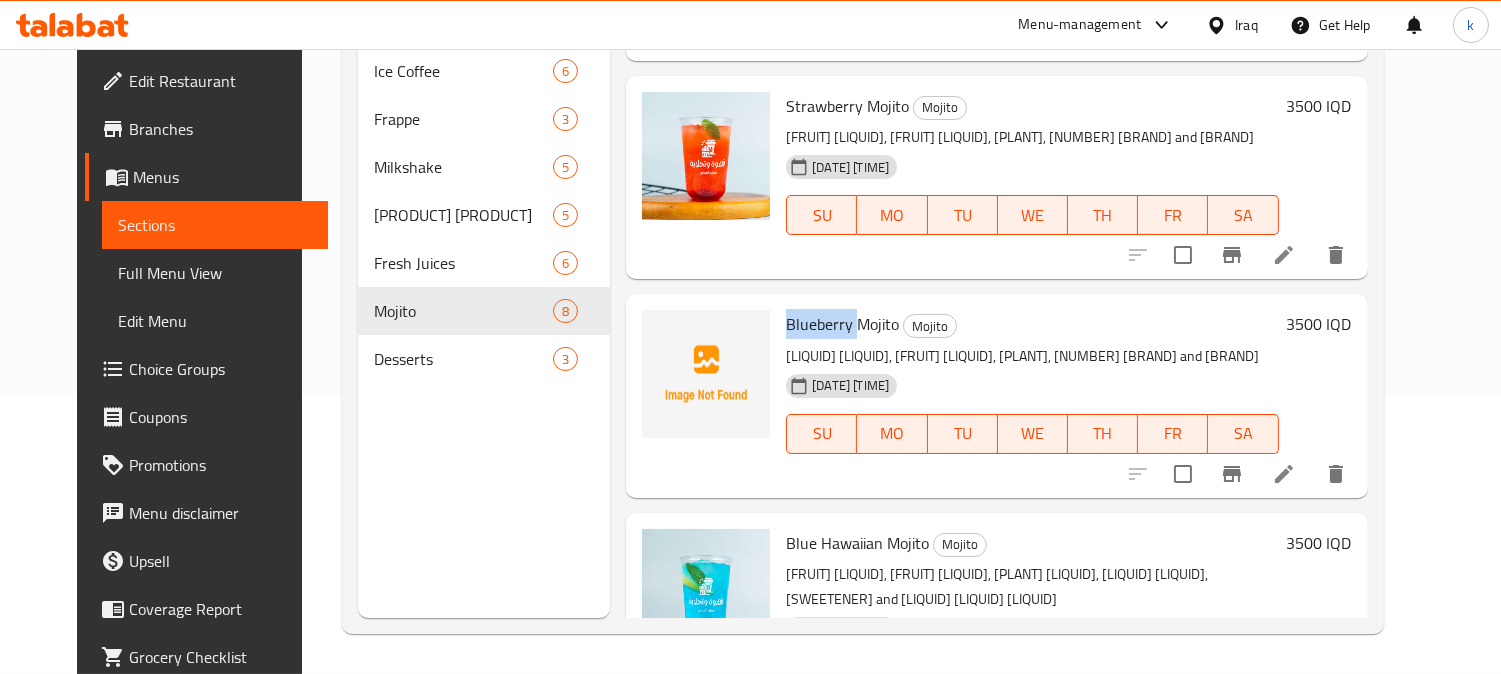 click on "Blueberry Mojito" at bounding box center (842, 324) 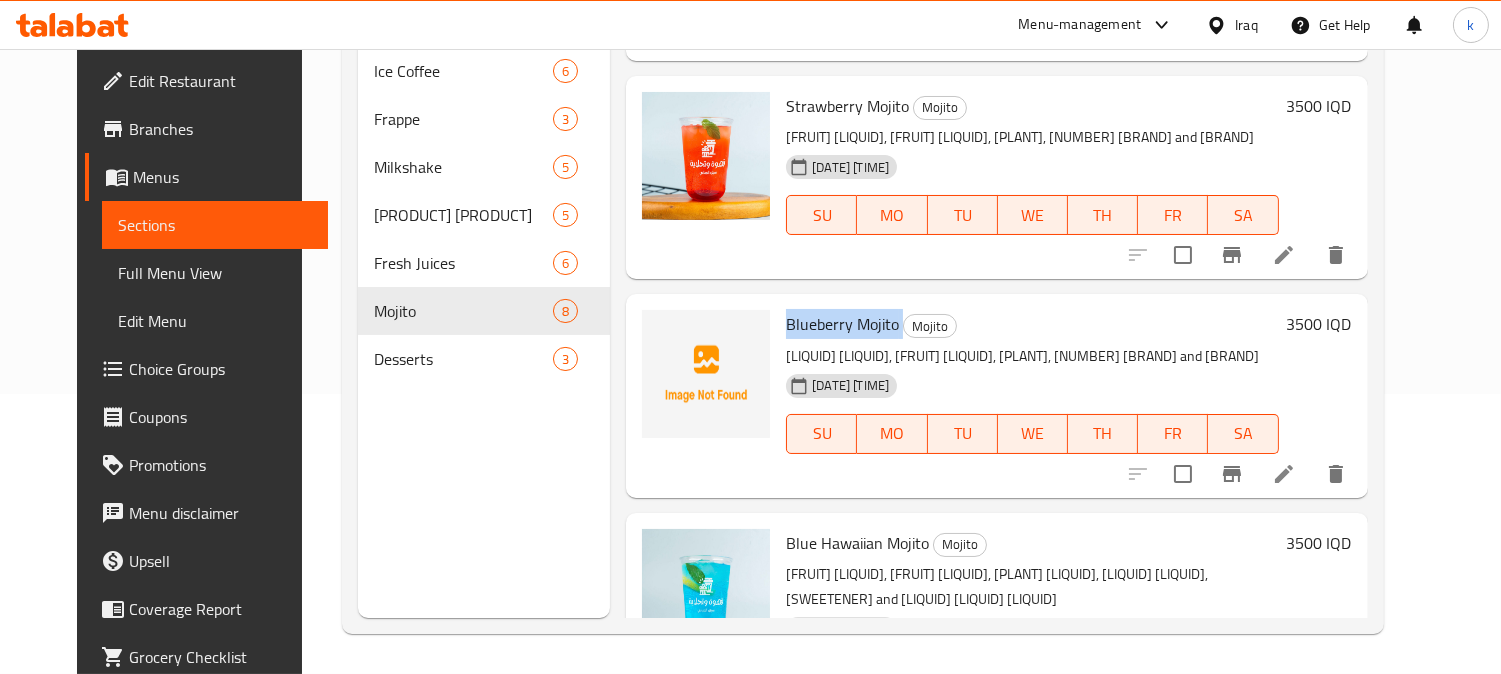 click on "Blueberry Mojito" at bounding box center (842, 324) 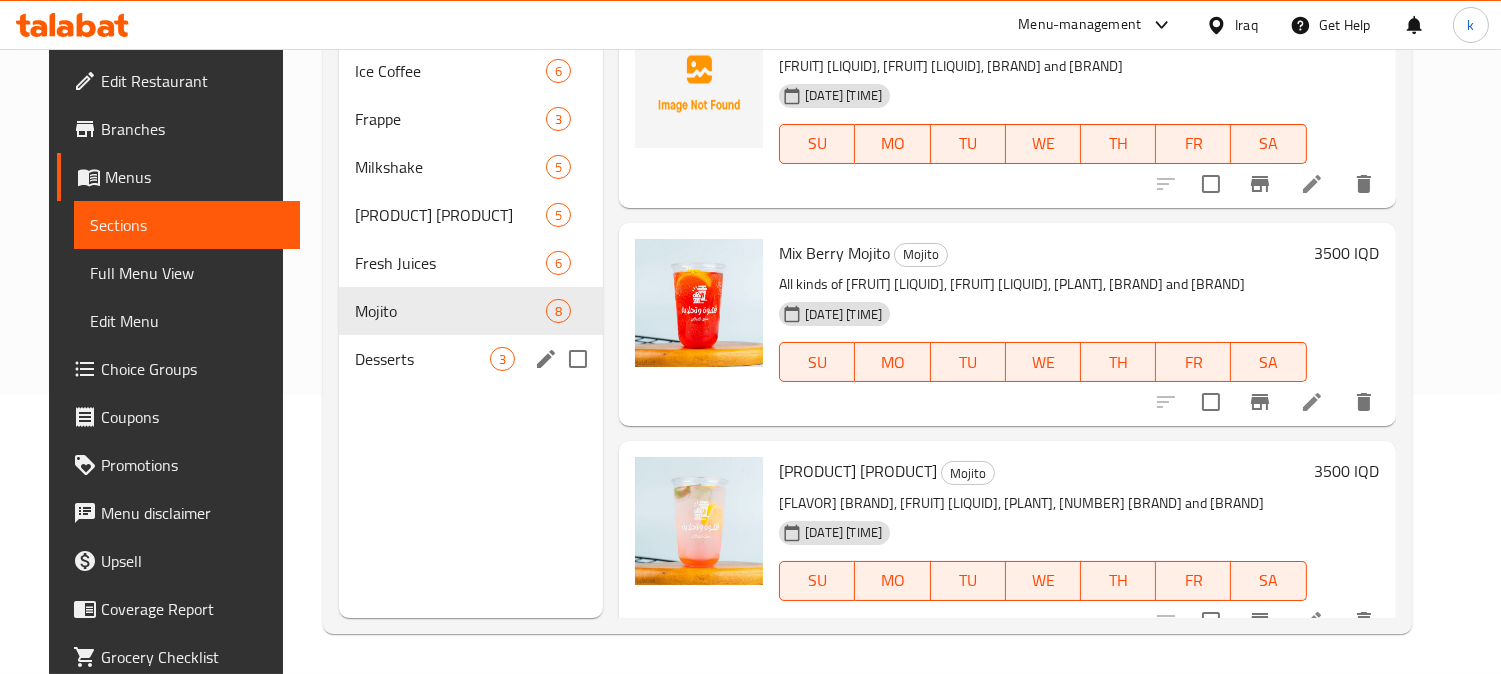 click on "Desserts" at bounding box center [422, 359] 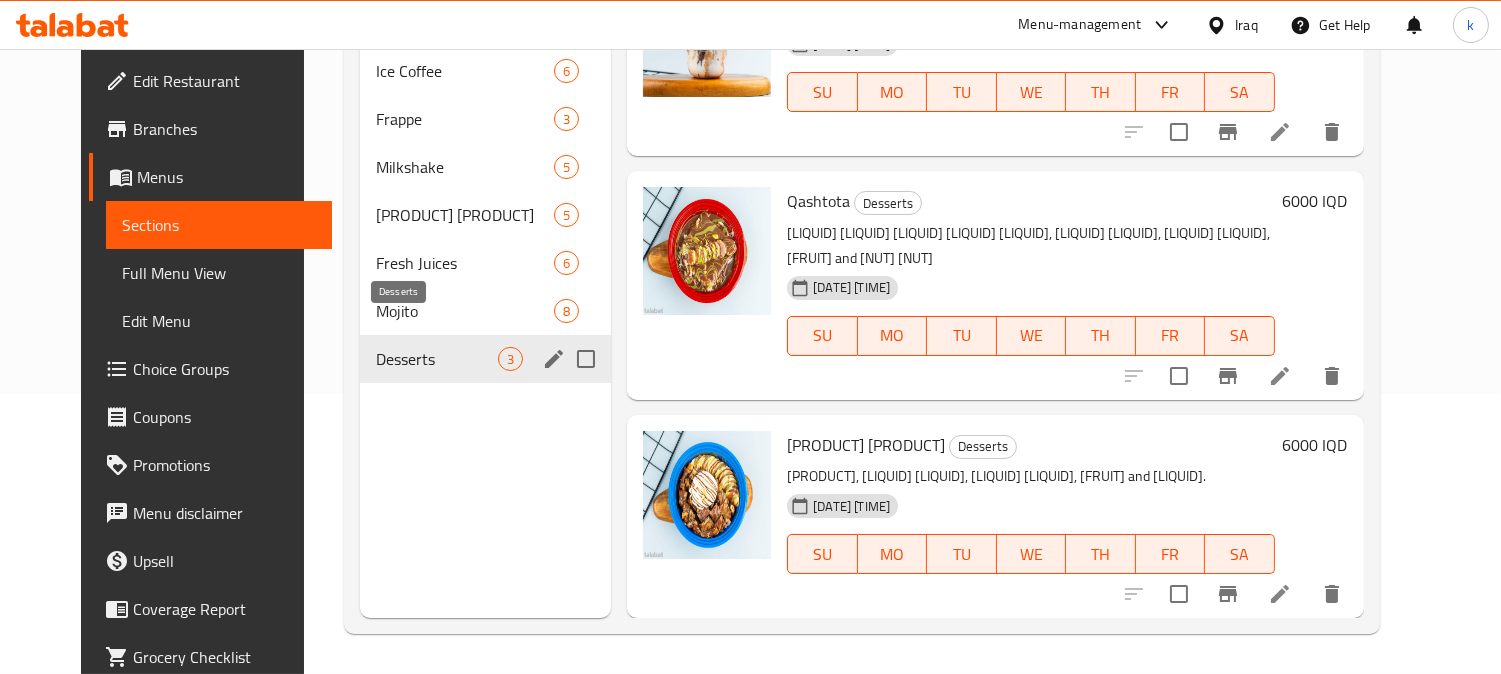 scroll, scrollTop: 30, scrollLeft: 0, axis: vertical 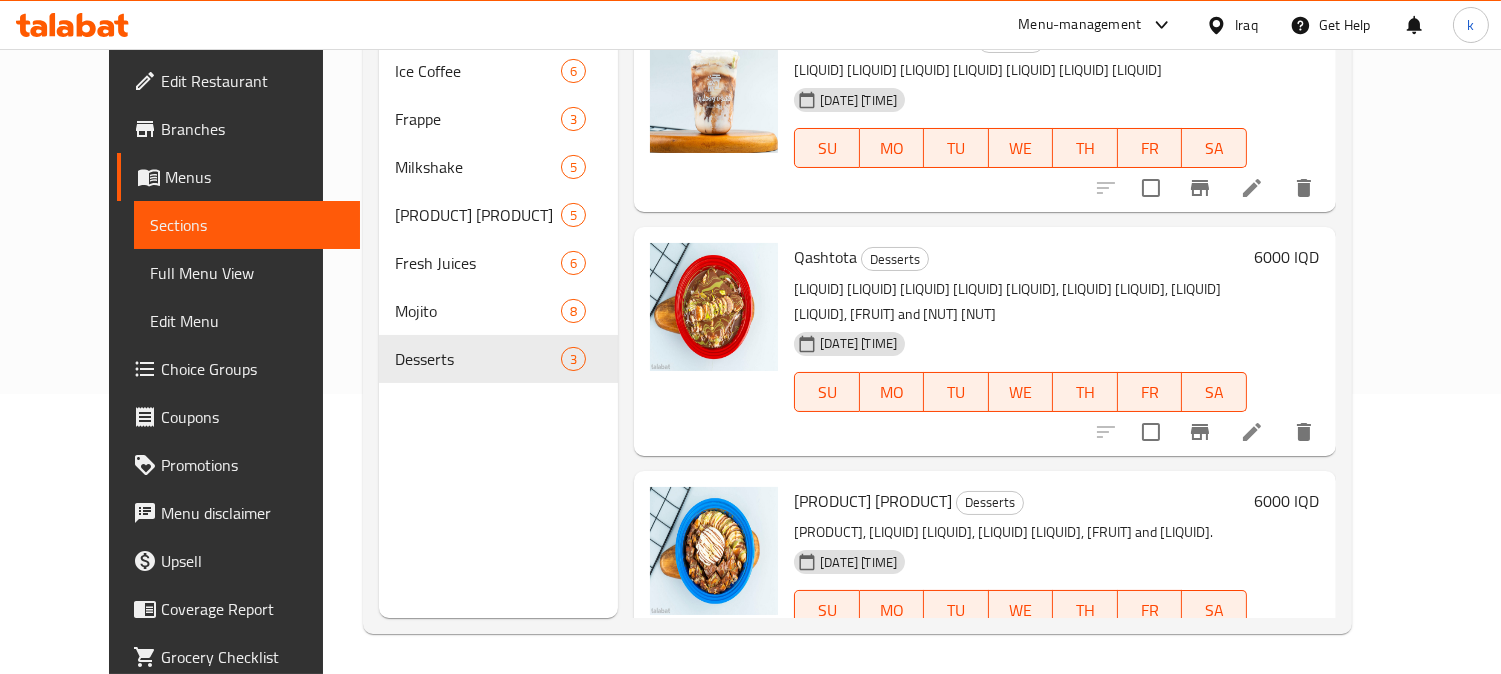 click on "Full Menu View" at bounding box center (247, 273) 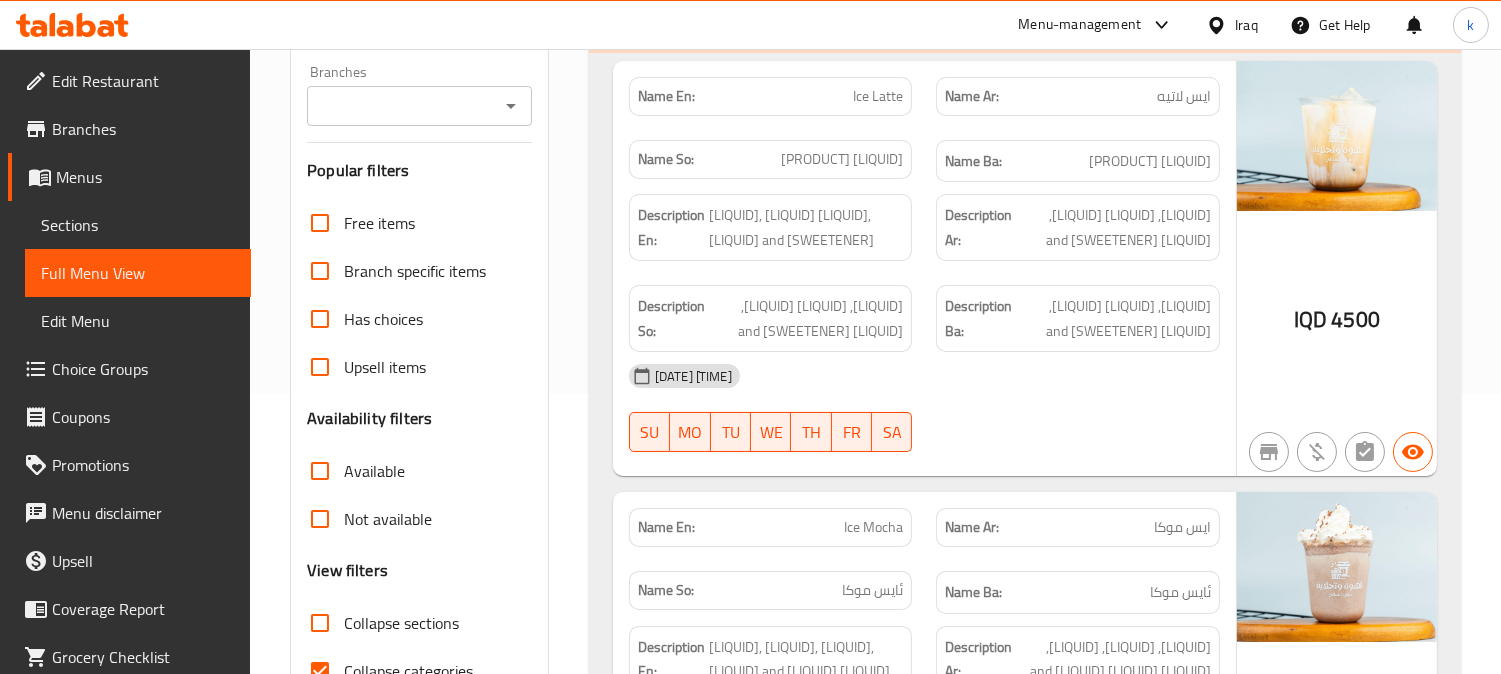 click on "Branches" at bounding box center (403, 106) 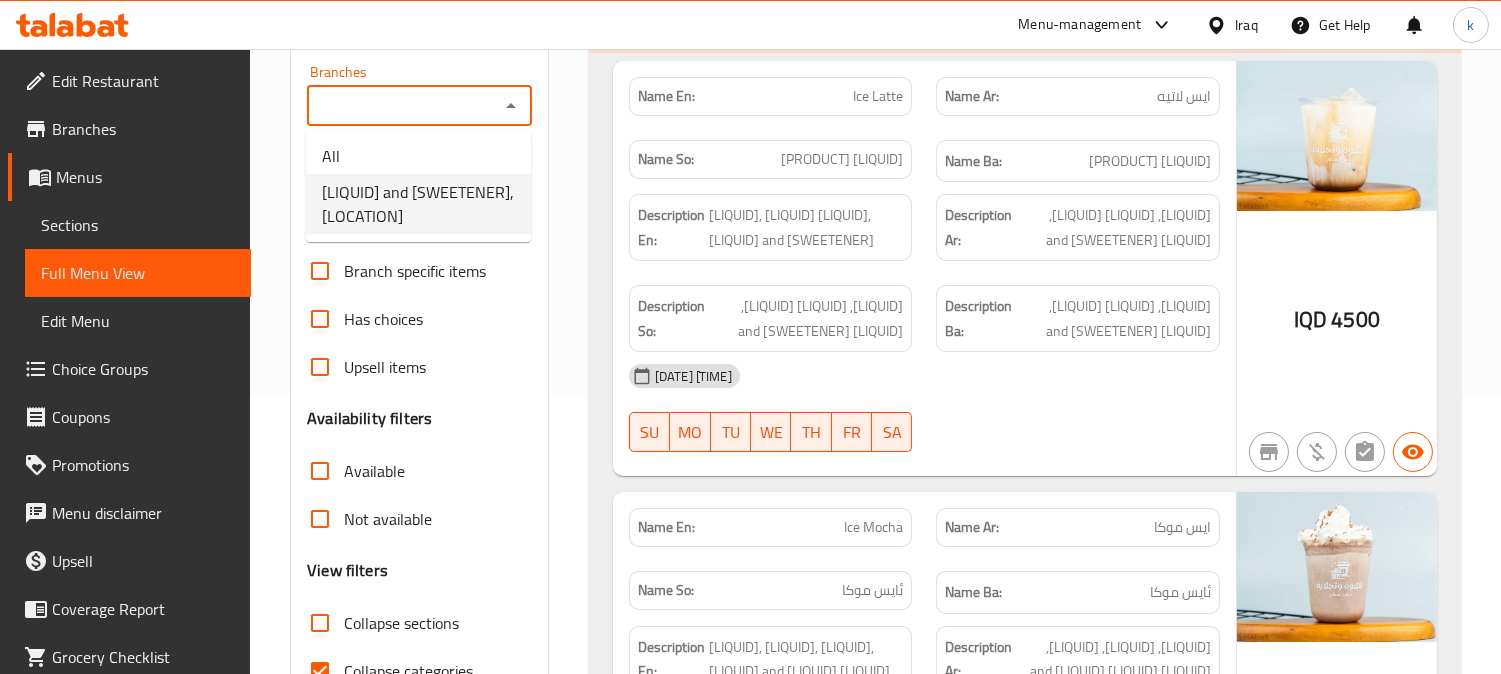 click on "Coffee and Sweet, Al Amriya" at bounding box center [418, 204] 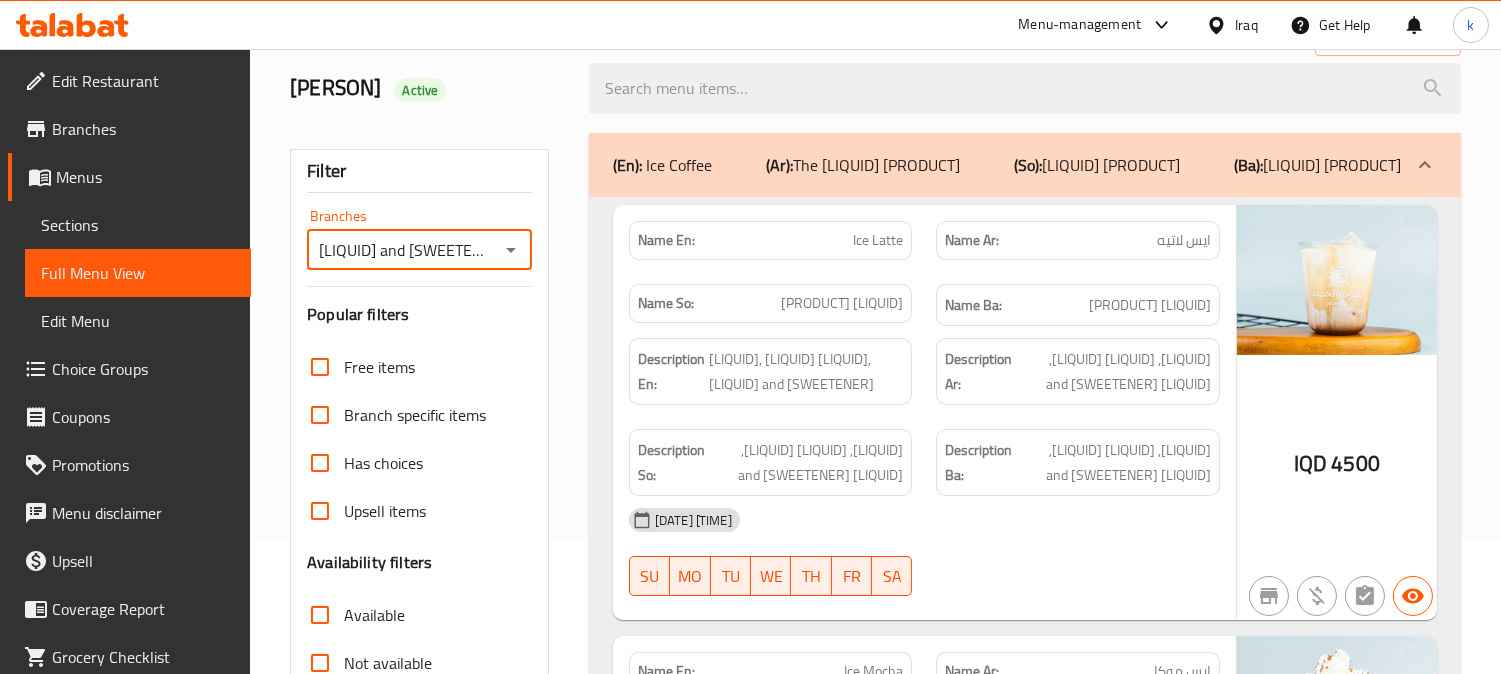 scroll, scrollTop: 0, scrollLeft: 0, axis: both 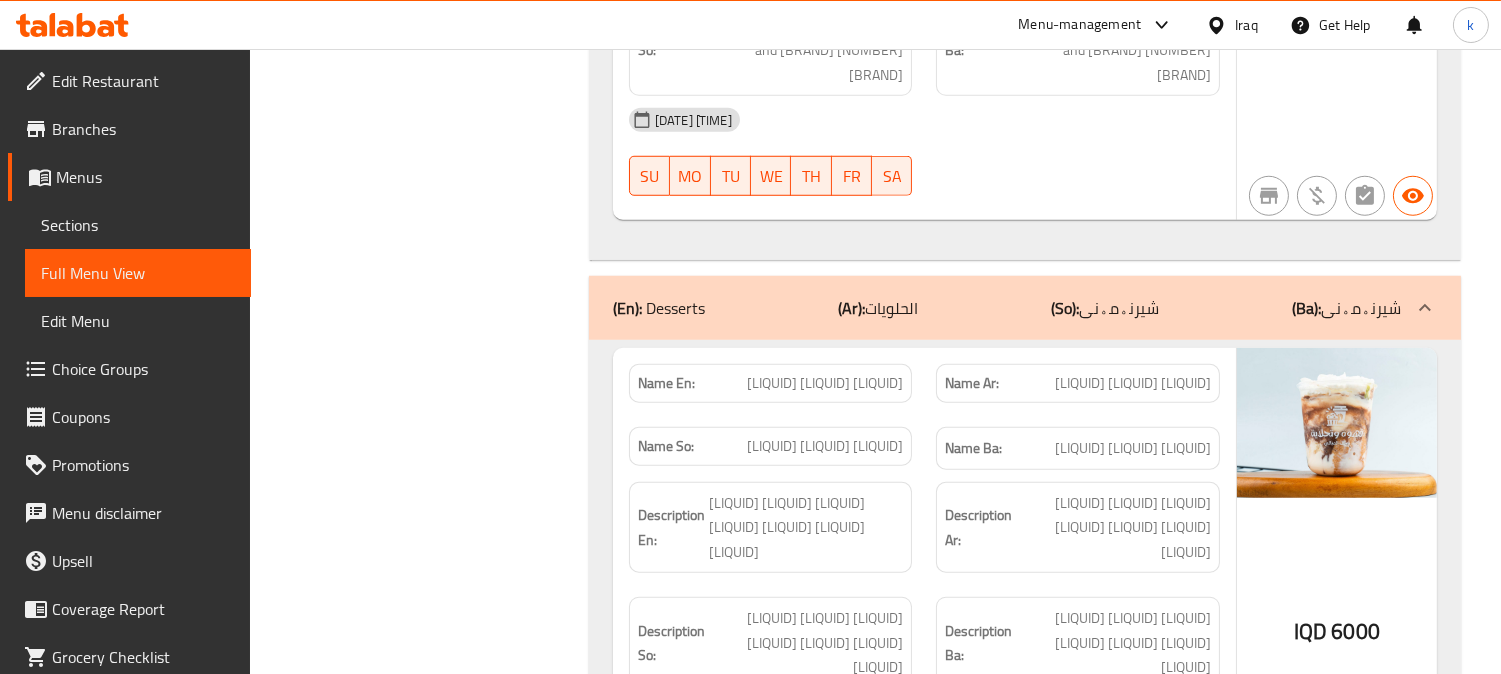 click on "Edit Restaurant" at bounding box center (143, 81) 